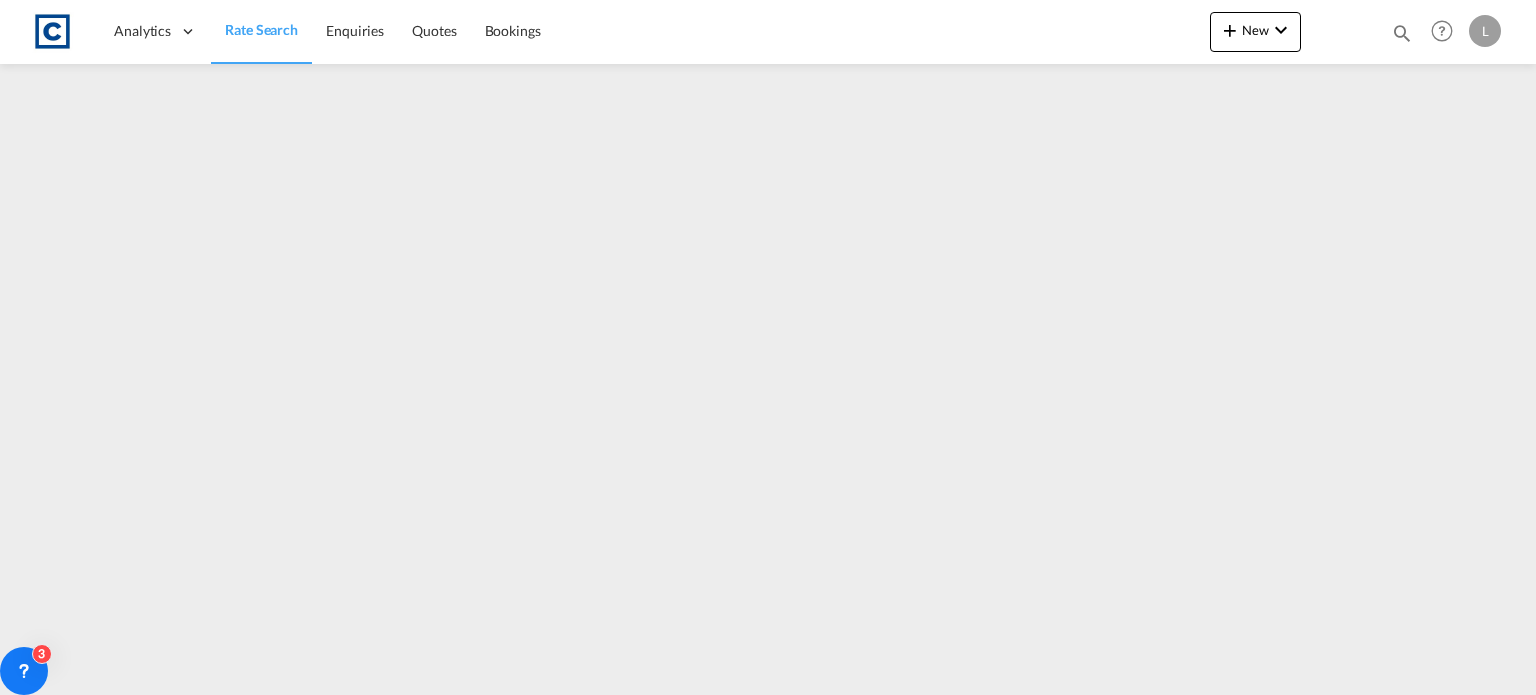scroll, scrollTop: 0, scrollLeft: 0, axis: both 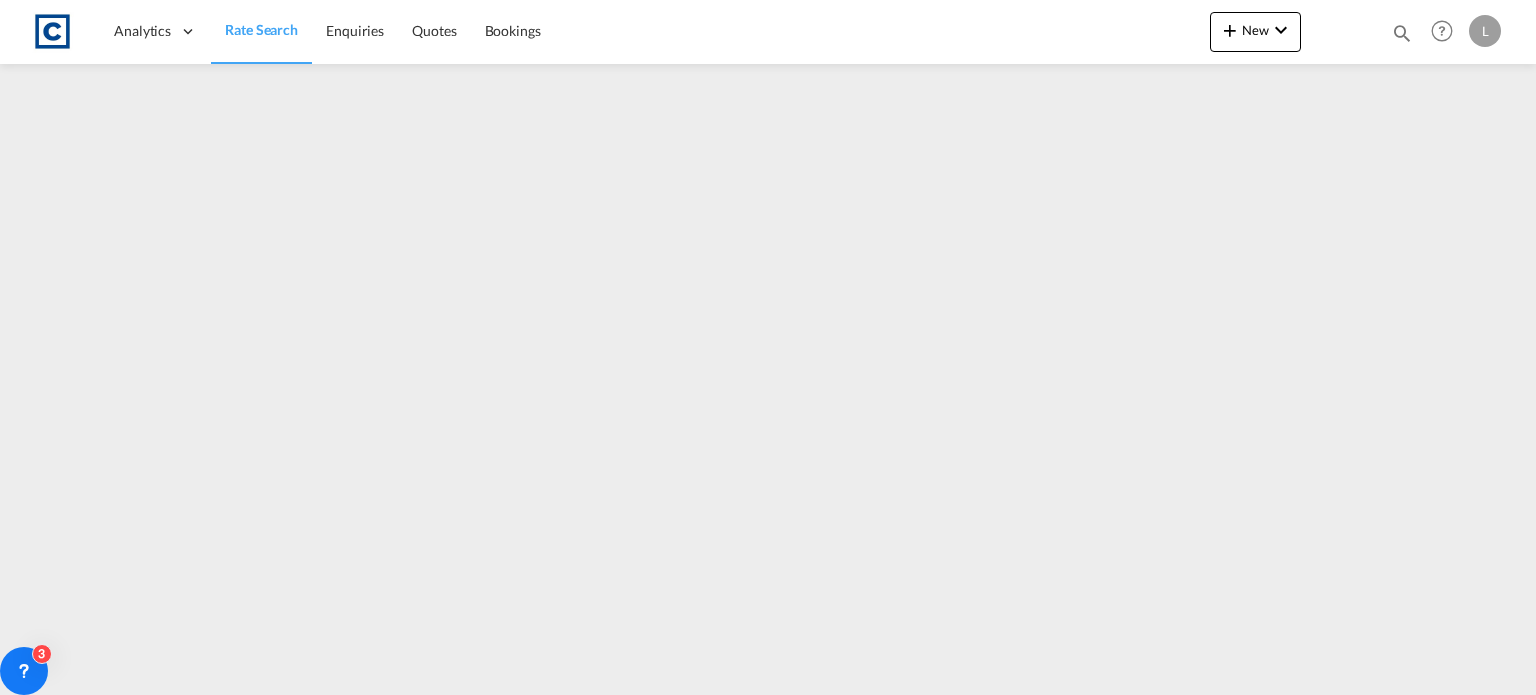 click on "Rate Search" at bounding box center (261, 29) 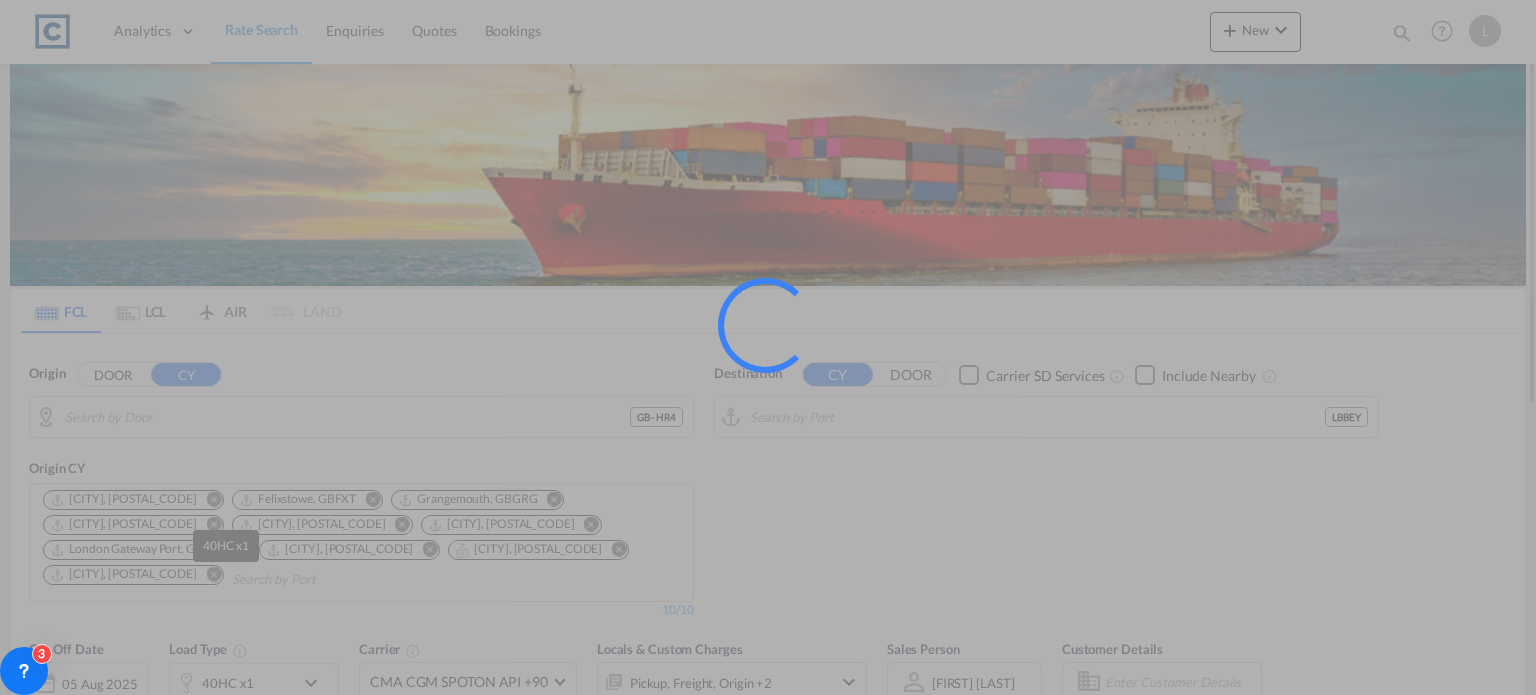 click at bounding box center [768, 347] 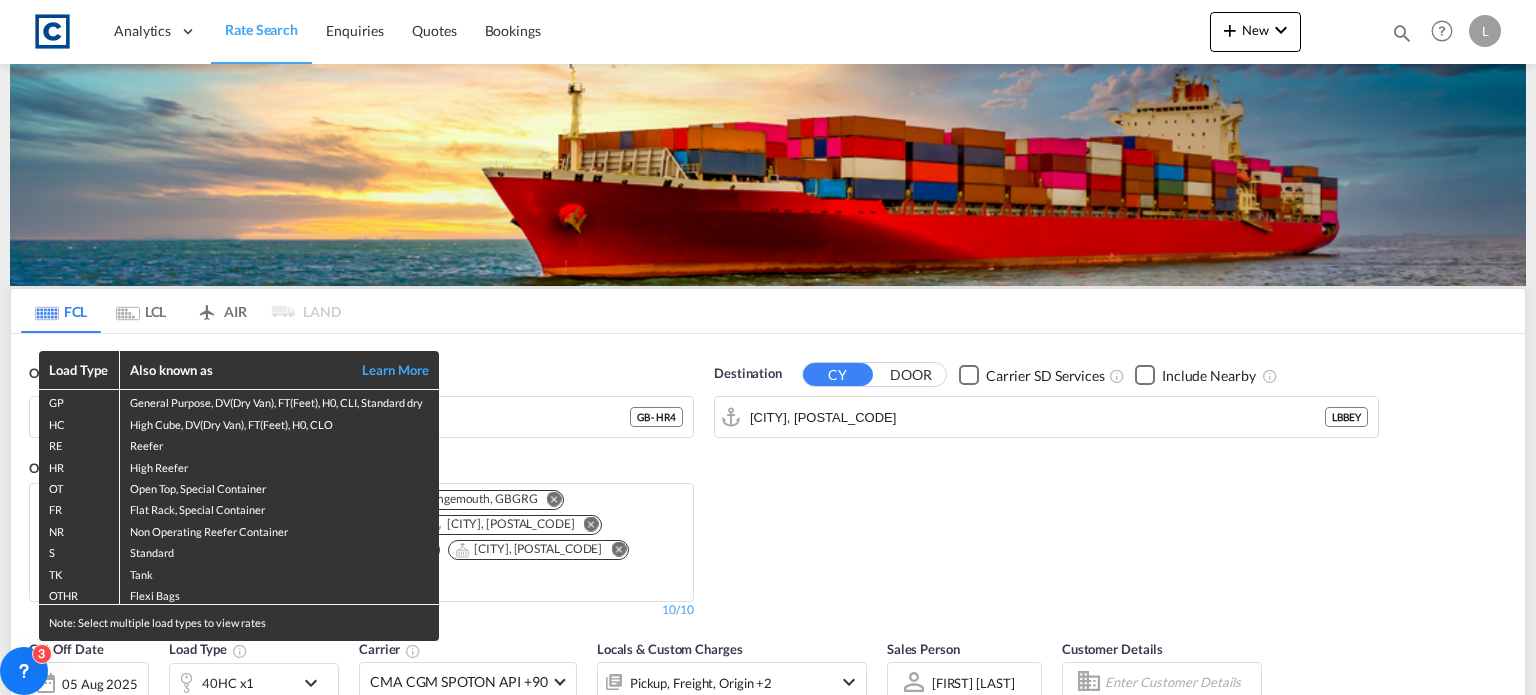 click on "Load Type Also known as Learn More GP
General Purpose, DV(Dry Van), FT(Feet), H0, CLI, Standard dry HC
High Cube, DV(Dry Van), FT(Feet), H0, CLO RE
Reefer HR
High Reefer OT
Open Top, Special Container FR
Flat Rack, Special Container NR
Non Operating Reefer Container S
Standard TK
Tank OTHR
Flexi Bags Note: Select multiple load types to view rates" at bounding box center [768, 347] 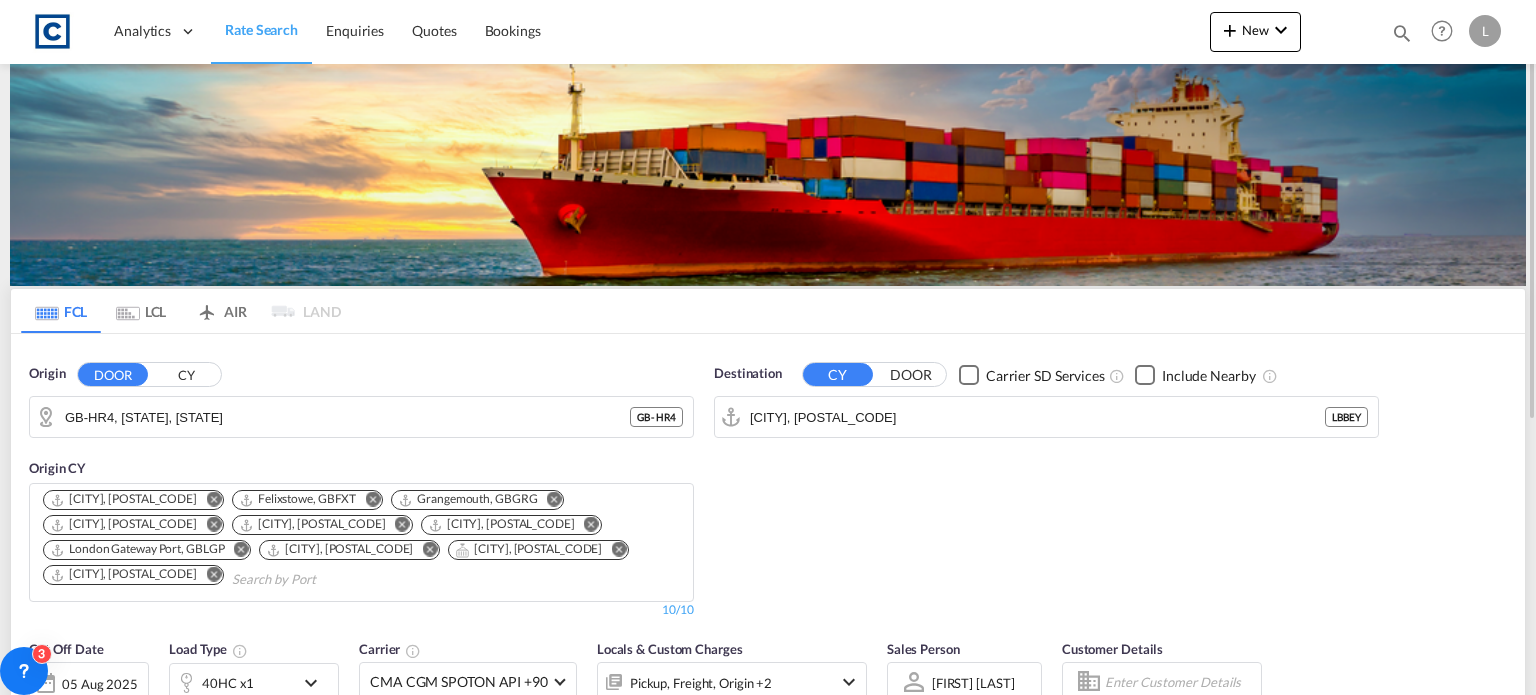 click on "40HC x1" at bounding box center (228, 683) 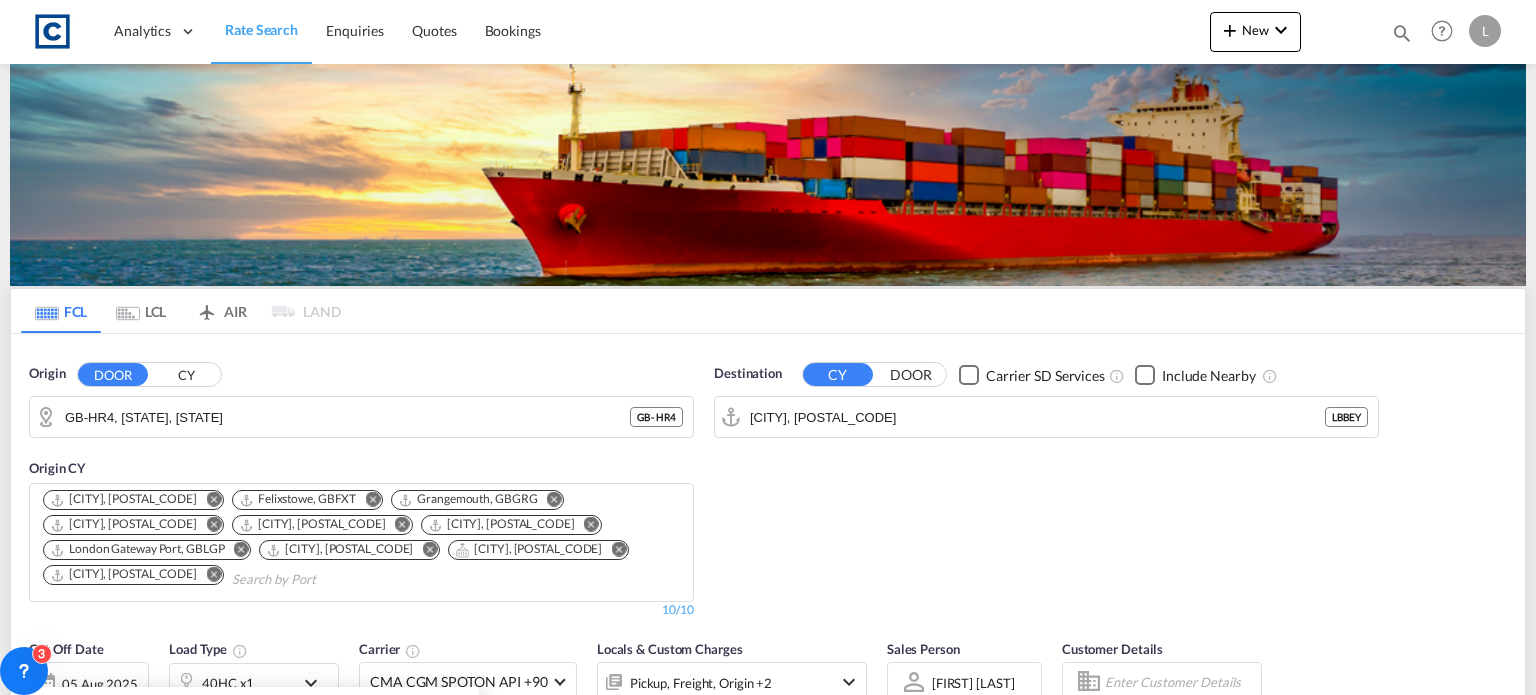 click on "Load Type
Quantity Cargo Weight
40HC
20GP
40GP
40HC
45HC
20RE
40RE
40HR
20OT
40OT
20FR
40FR
40NR
20NR
45S
20TK
40TK
OTHR
53HC
20HC
20FX
1 20000 KG KG
Load type addition is restricted to 4 Reset Done" at bounding box center [768, 347] 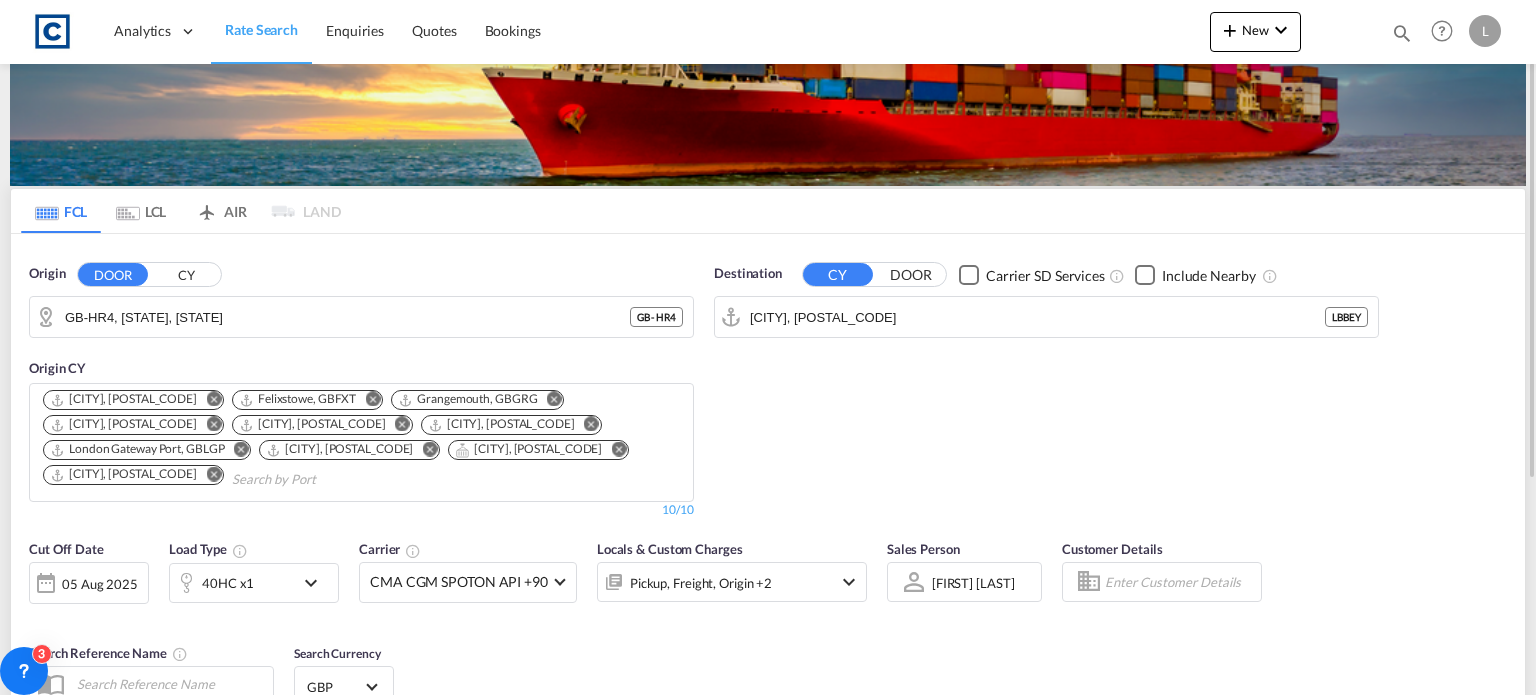 scroll, scrollTop: 200, scrollLeft: 0, axis: vertical 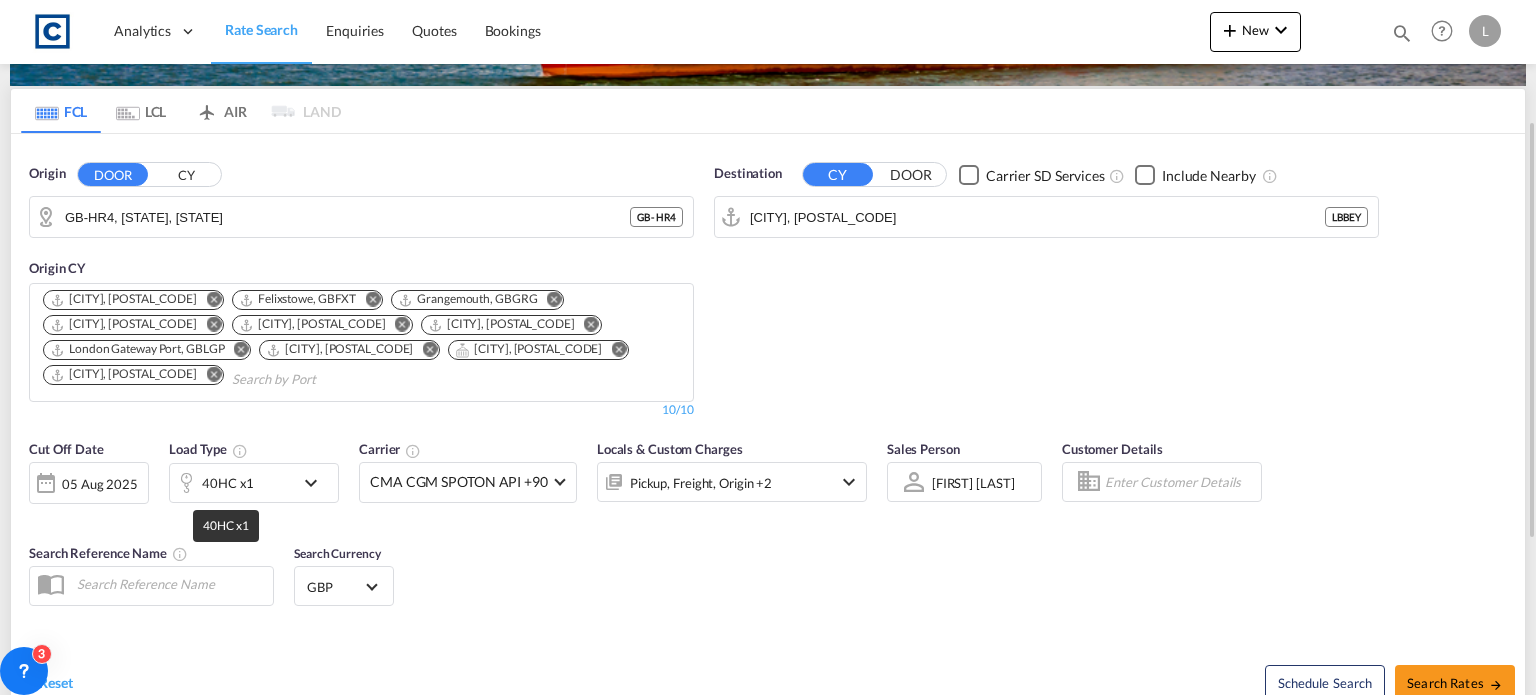 click on "40HC x1" at bounding box center (228, 483) 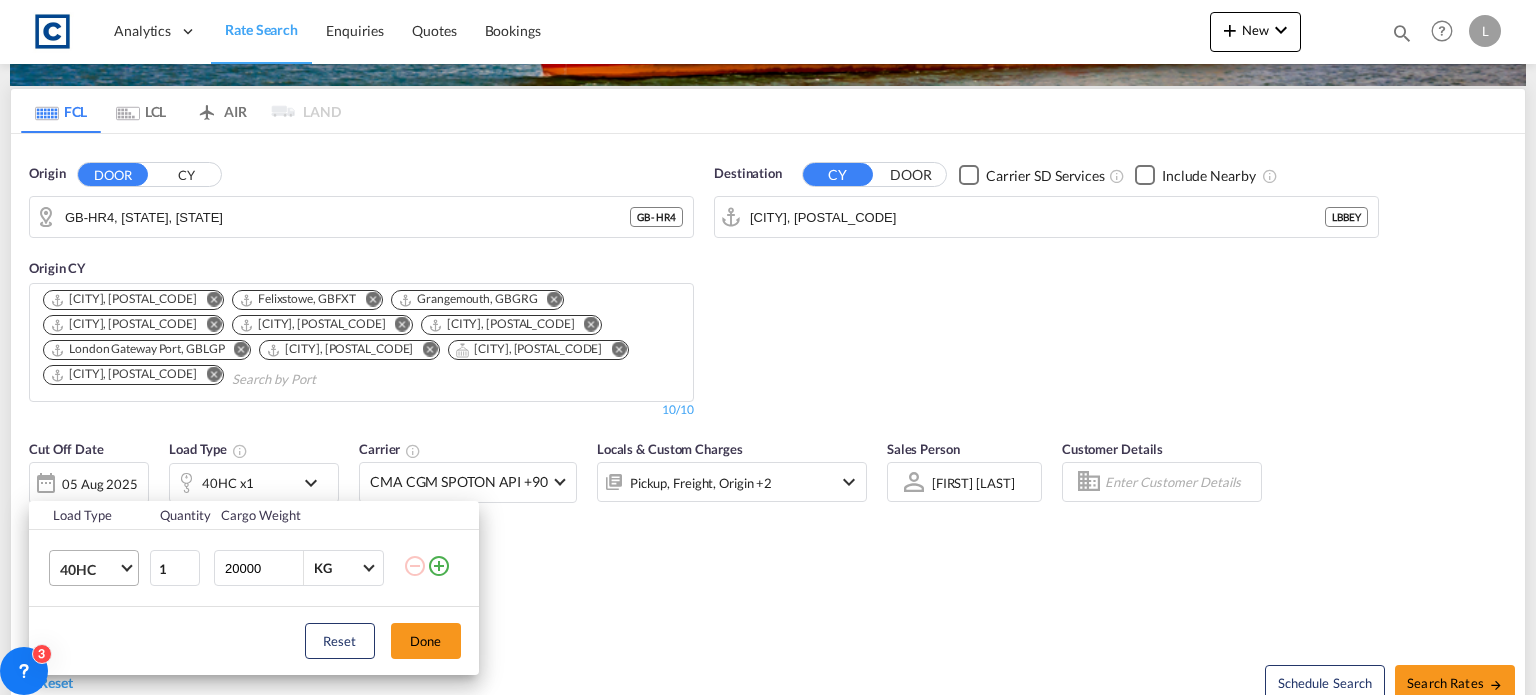 click on "40HC" at bounding box center (89, 570) 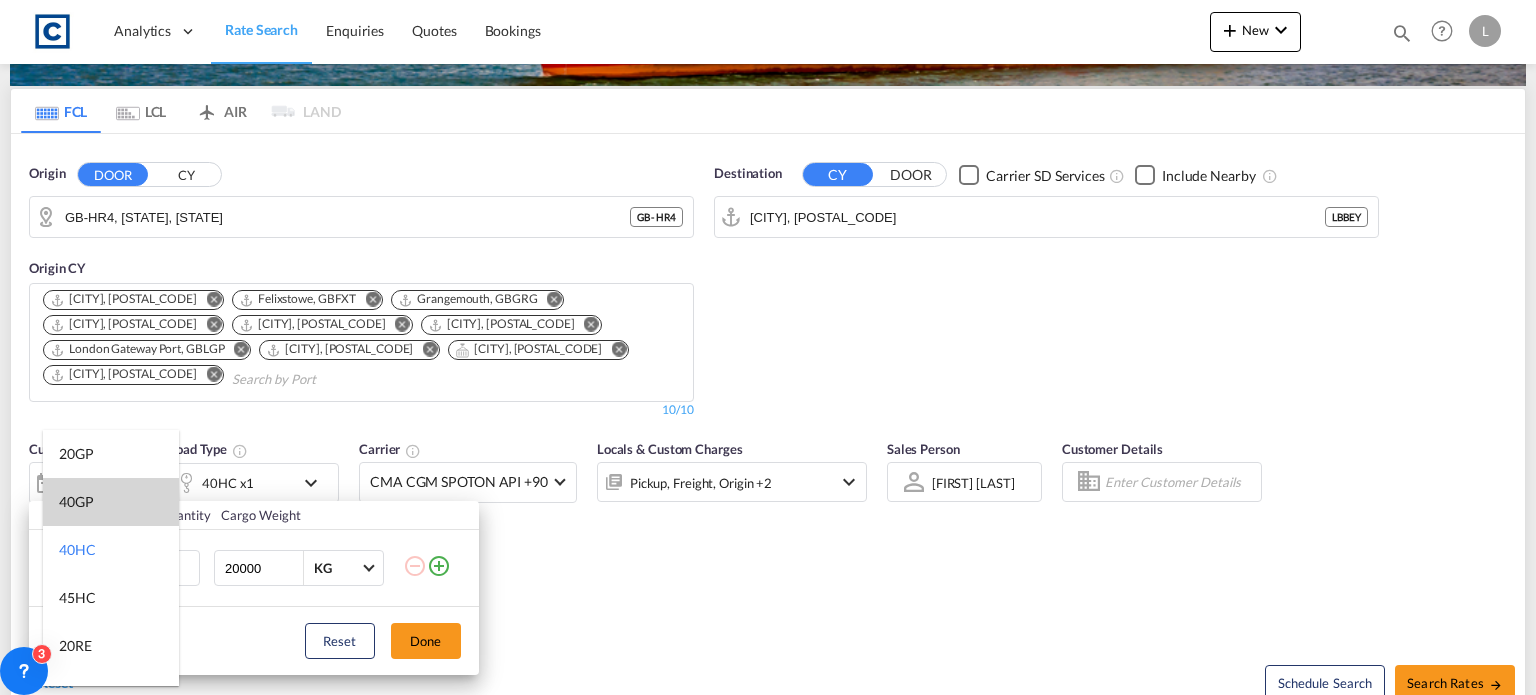 click on "40GP" at bounding box center (111, 502) 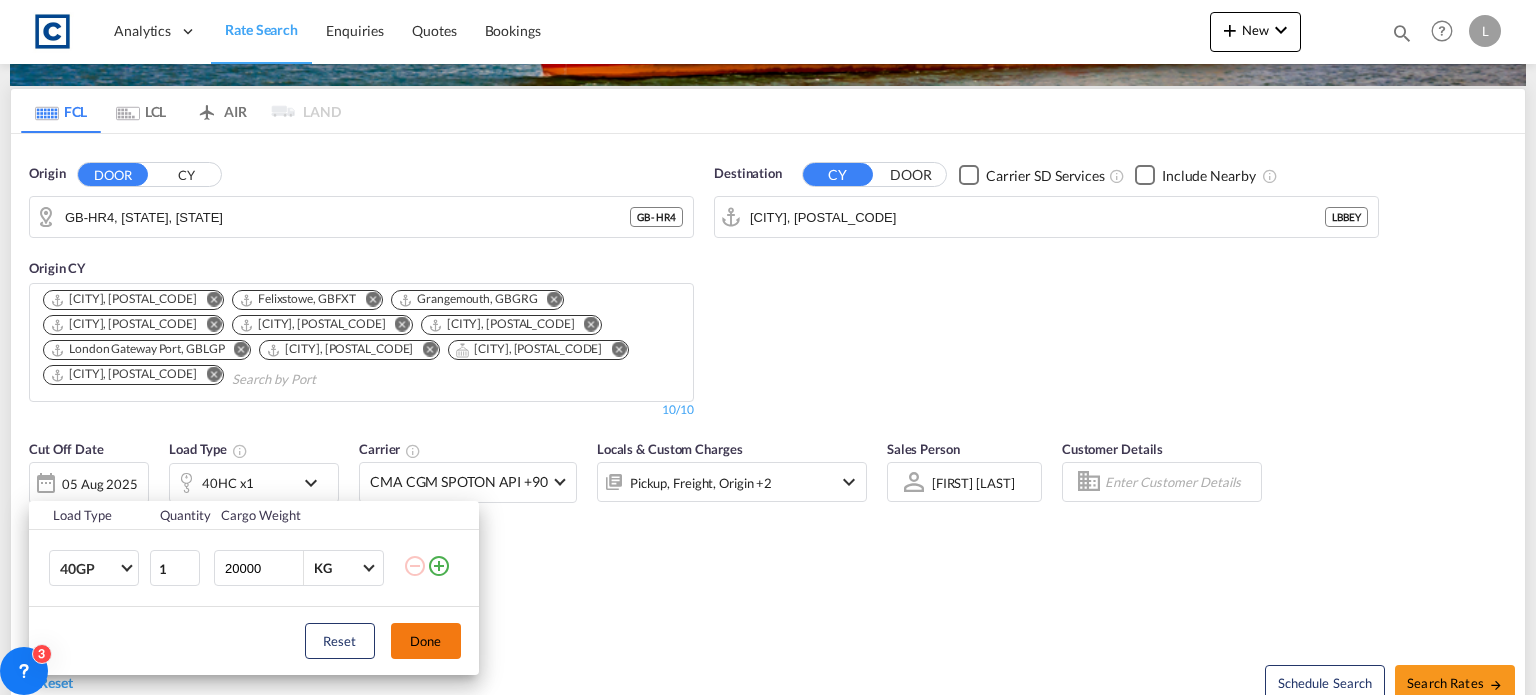 click on "Done" at bounding box center [426, 641] 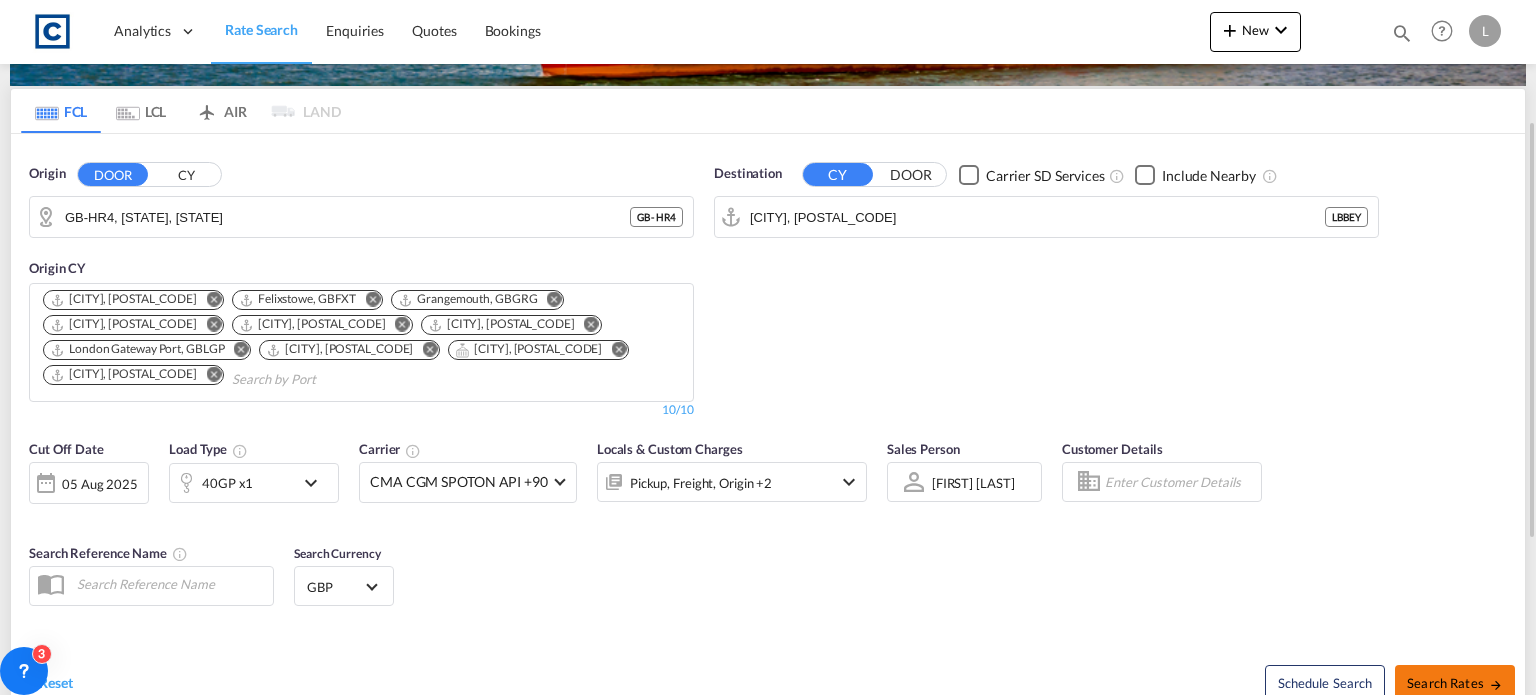 click on "Search Rates" at bounding box center [1455, 683] 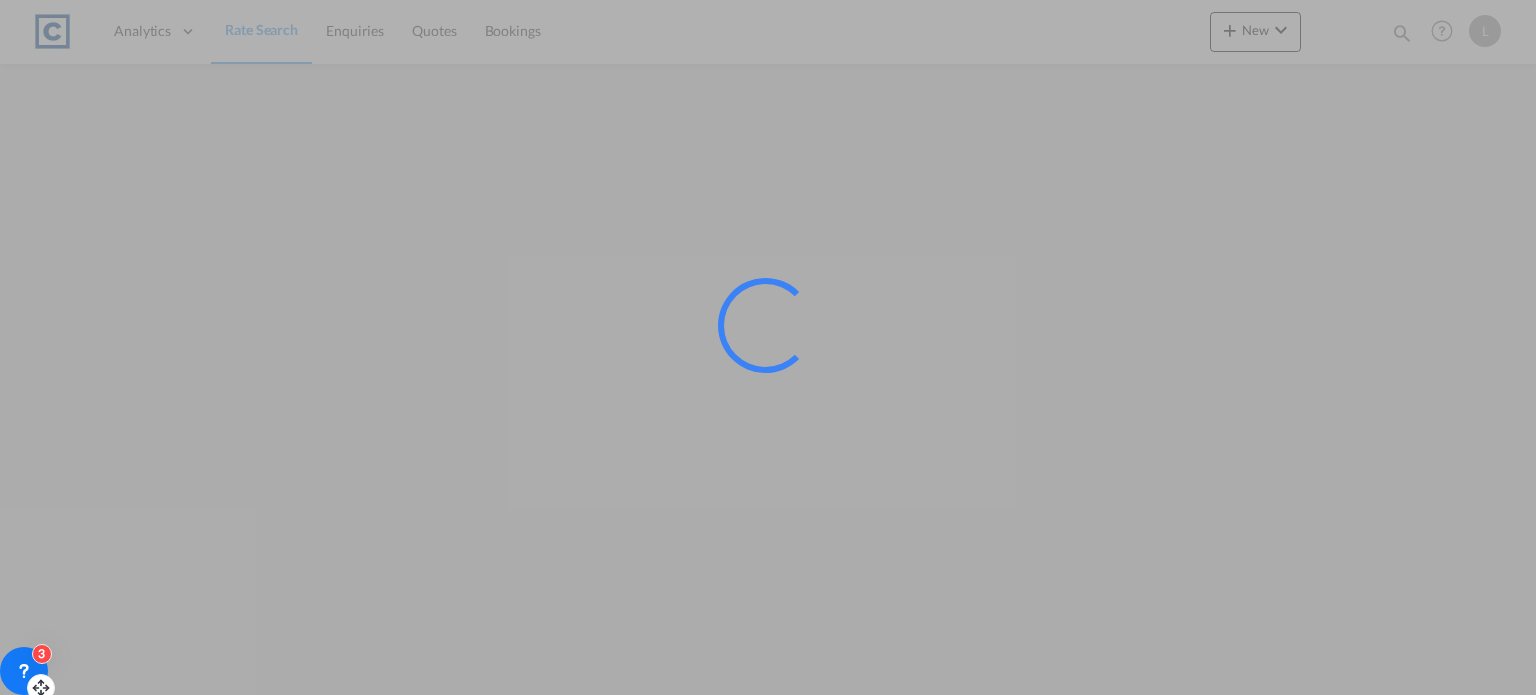 scroll, scrollTop: 0, scrollLeft: 0, axis: both 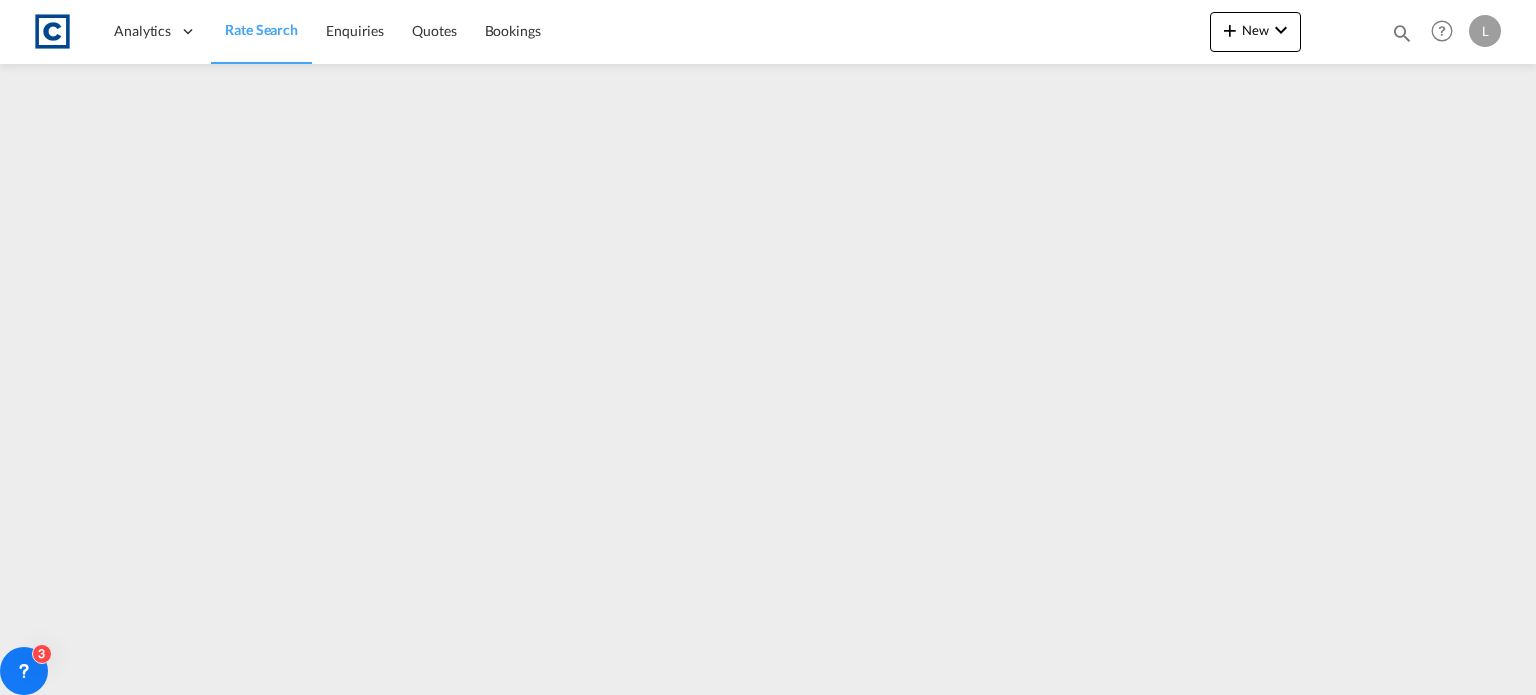 click at bounding box center [1402, 33] 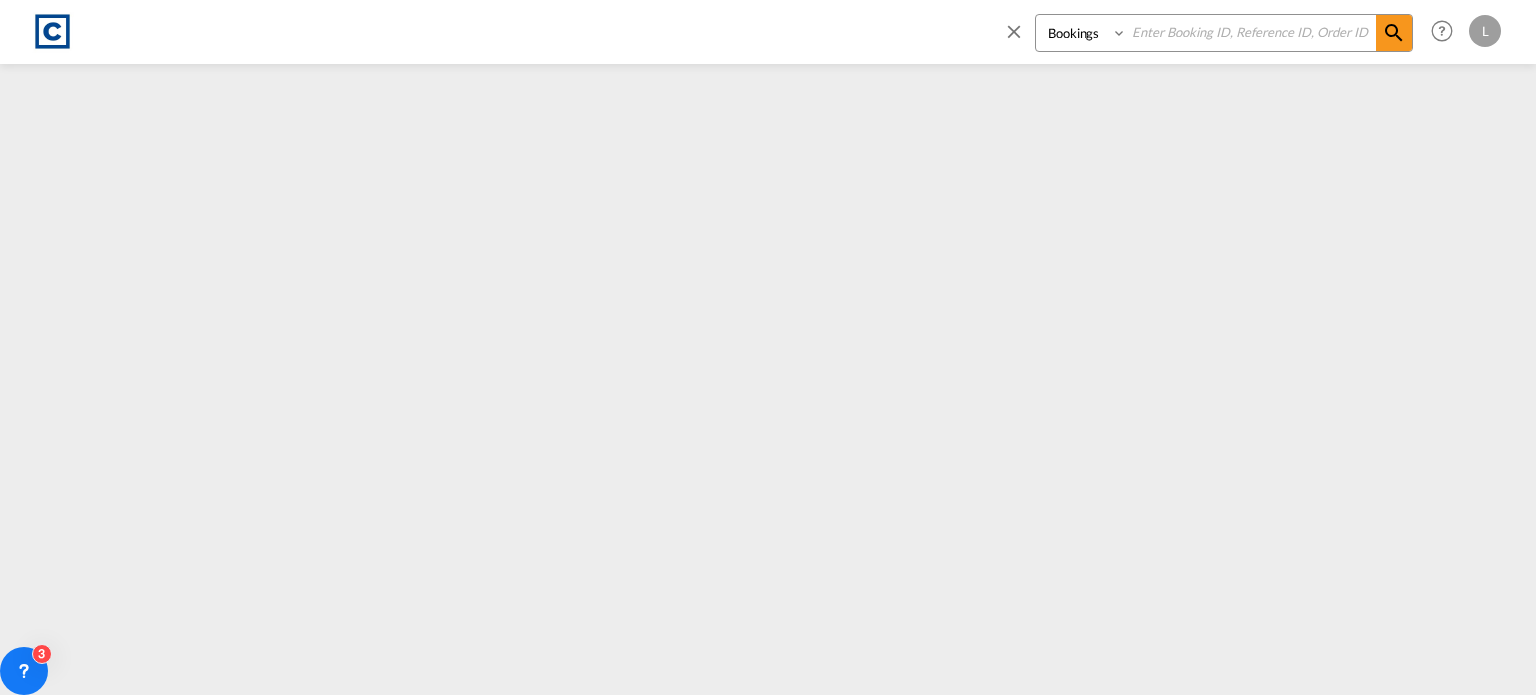 click on "Bookings Quotes Enquiries" at bounding box center [1083, 33] 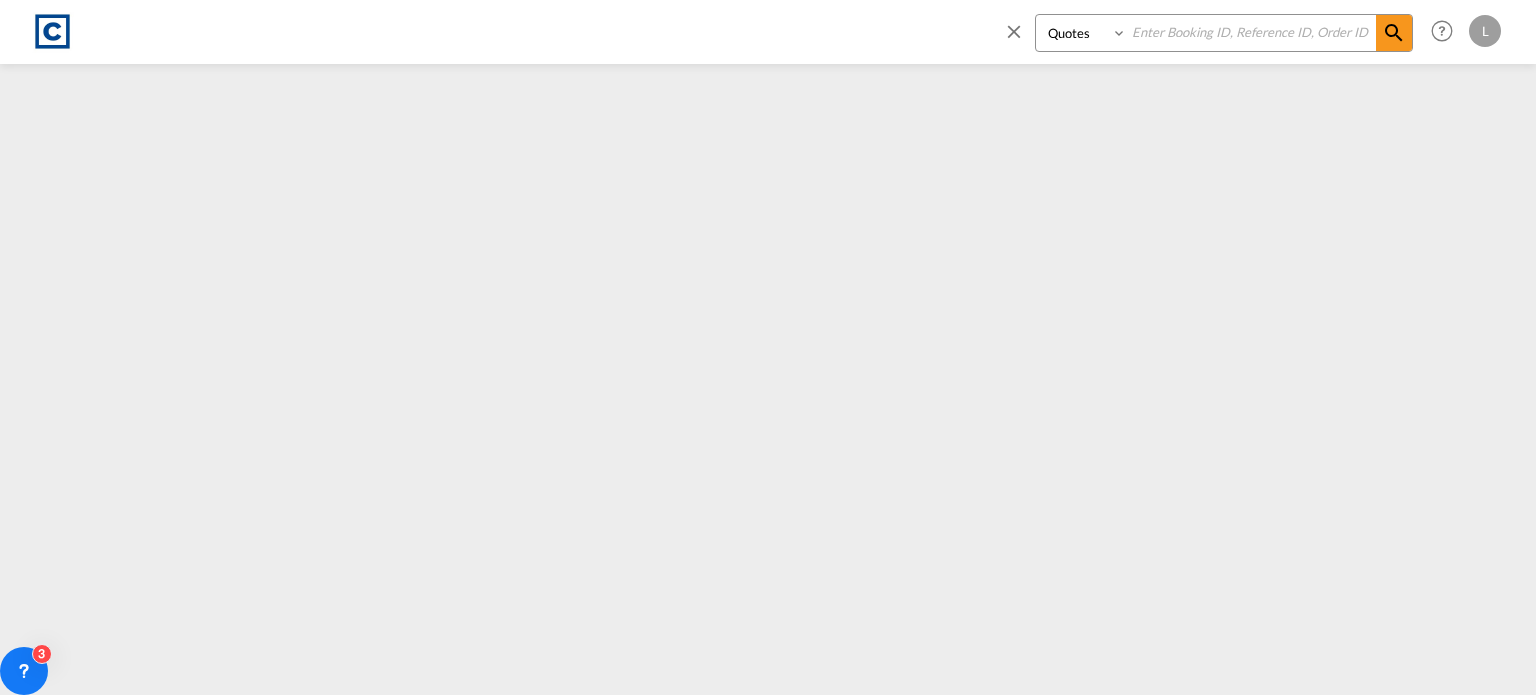 click on "Bookings Quotes Enquiries" at bounding box center (1083, 33) 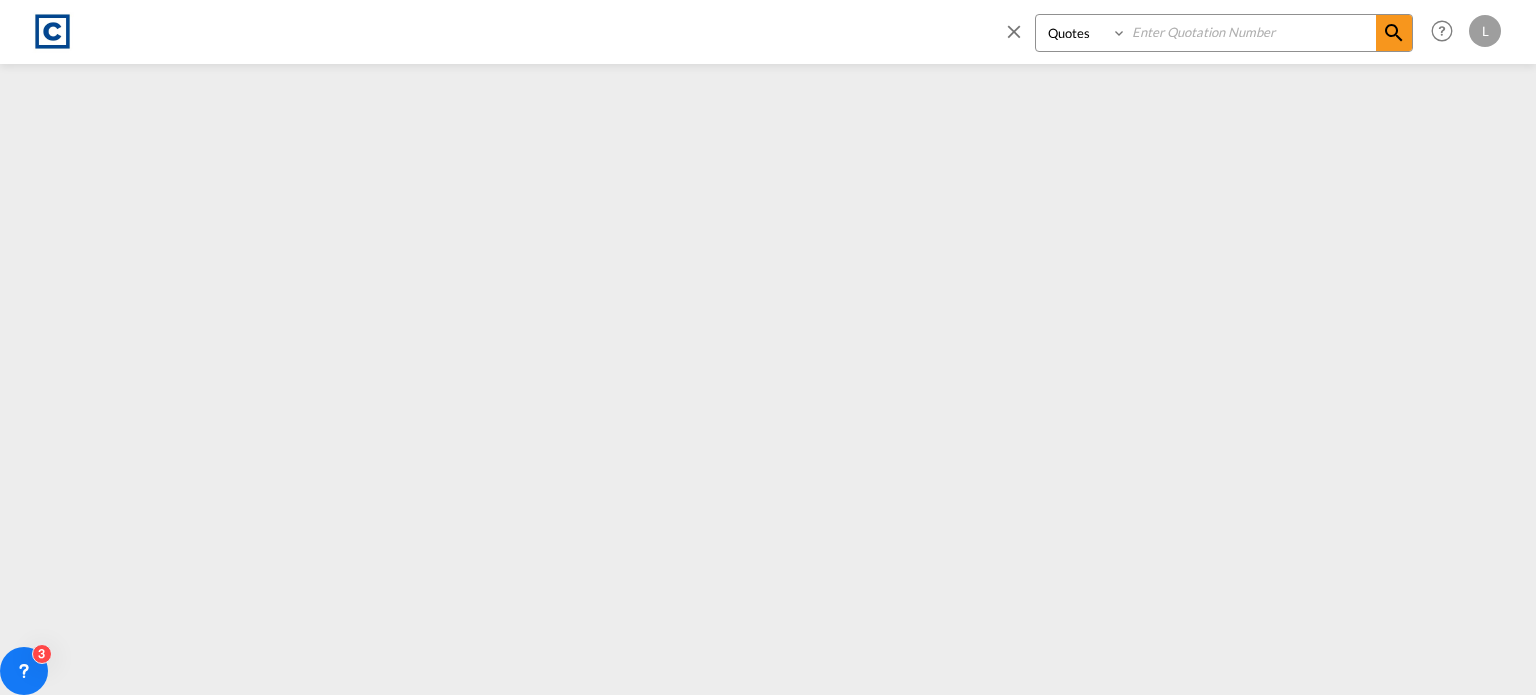 click at bounding box center [1251, 32] 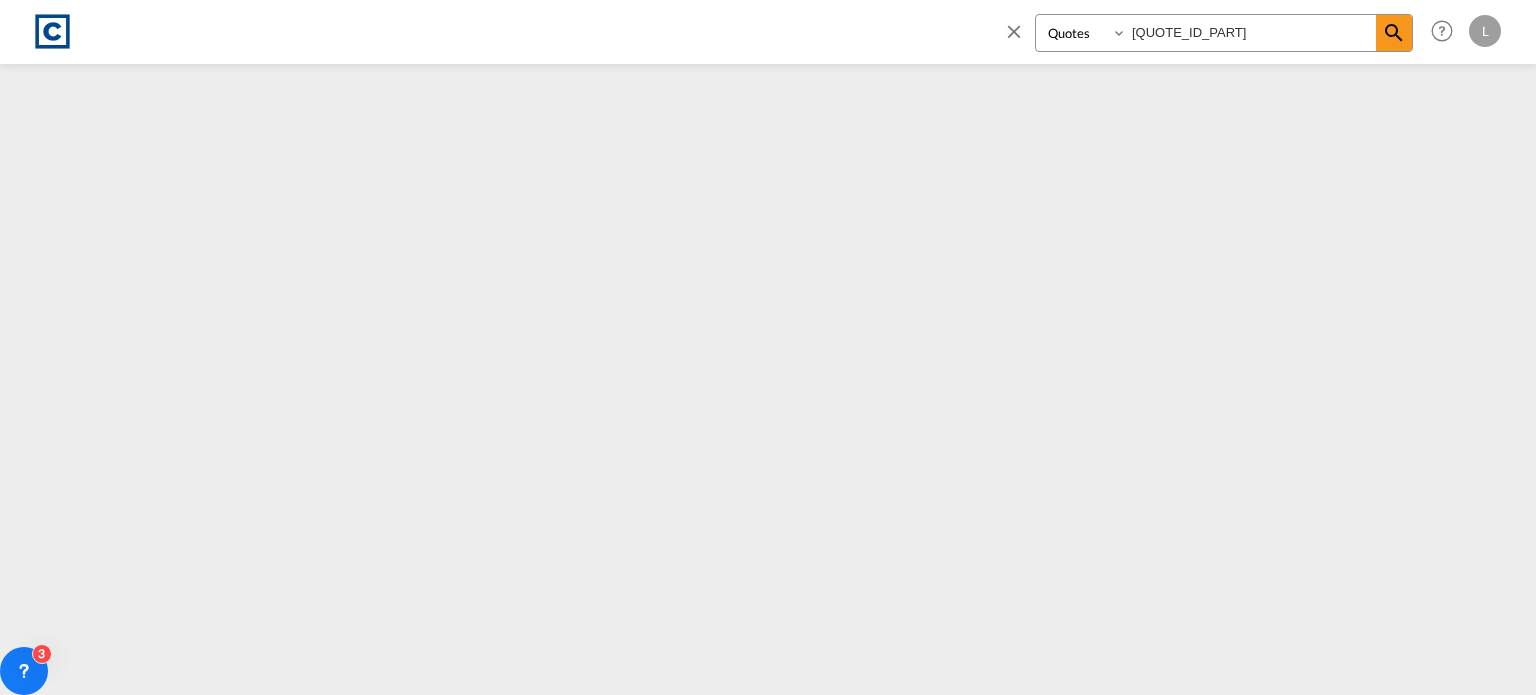 type on "[QUOTE_ID_PART]" 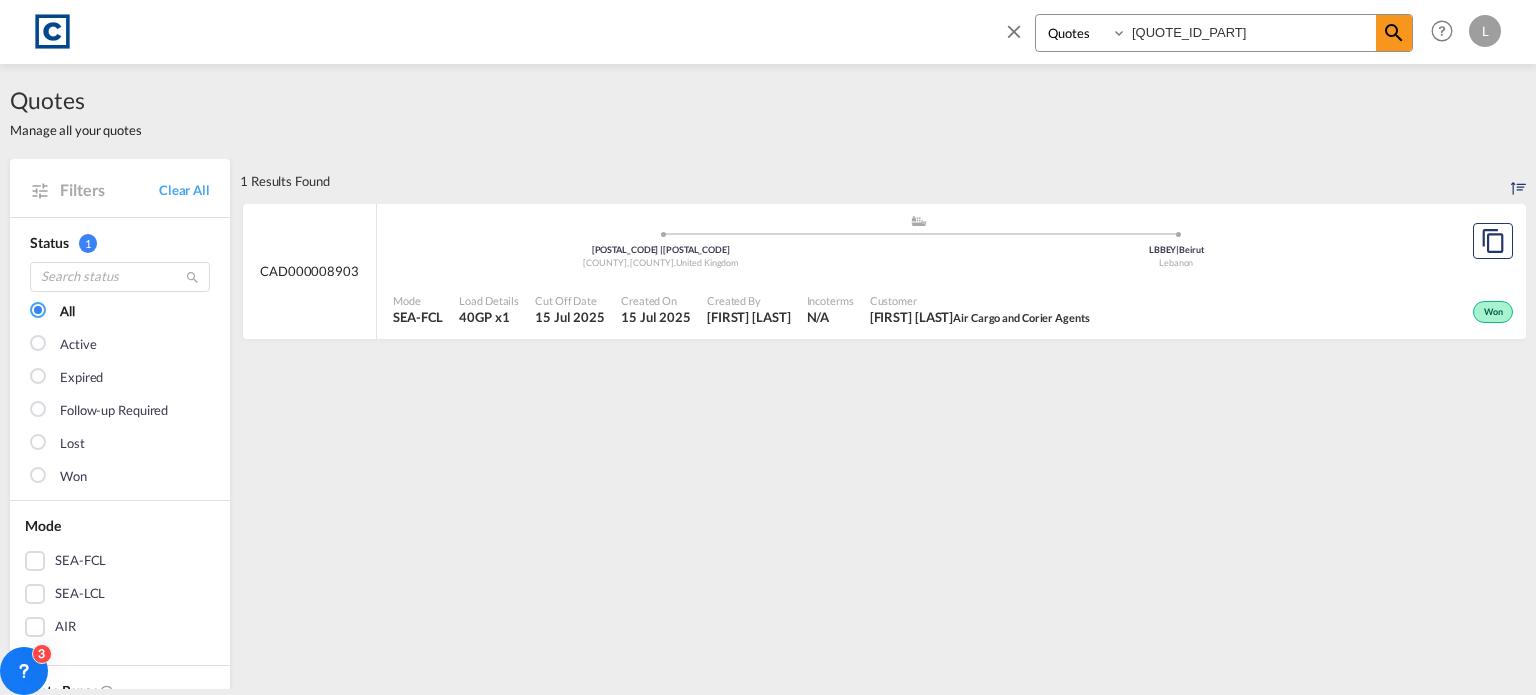 click on "Customer" at bounding box center (980, 300) 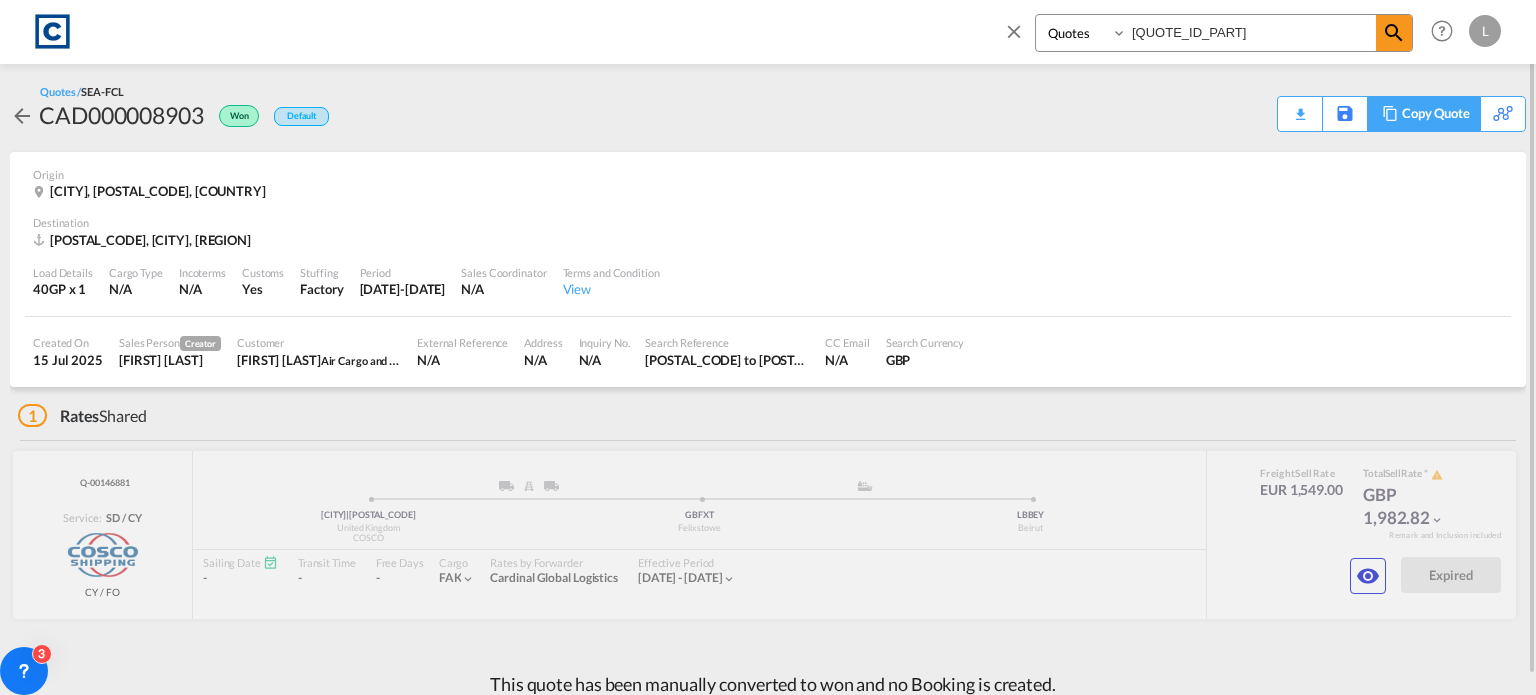 click on "Copy Quote" at bounding box center [1436, 114] 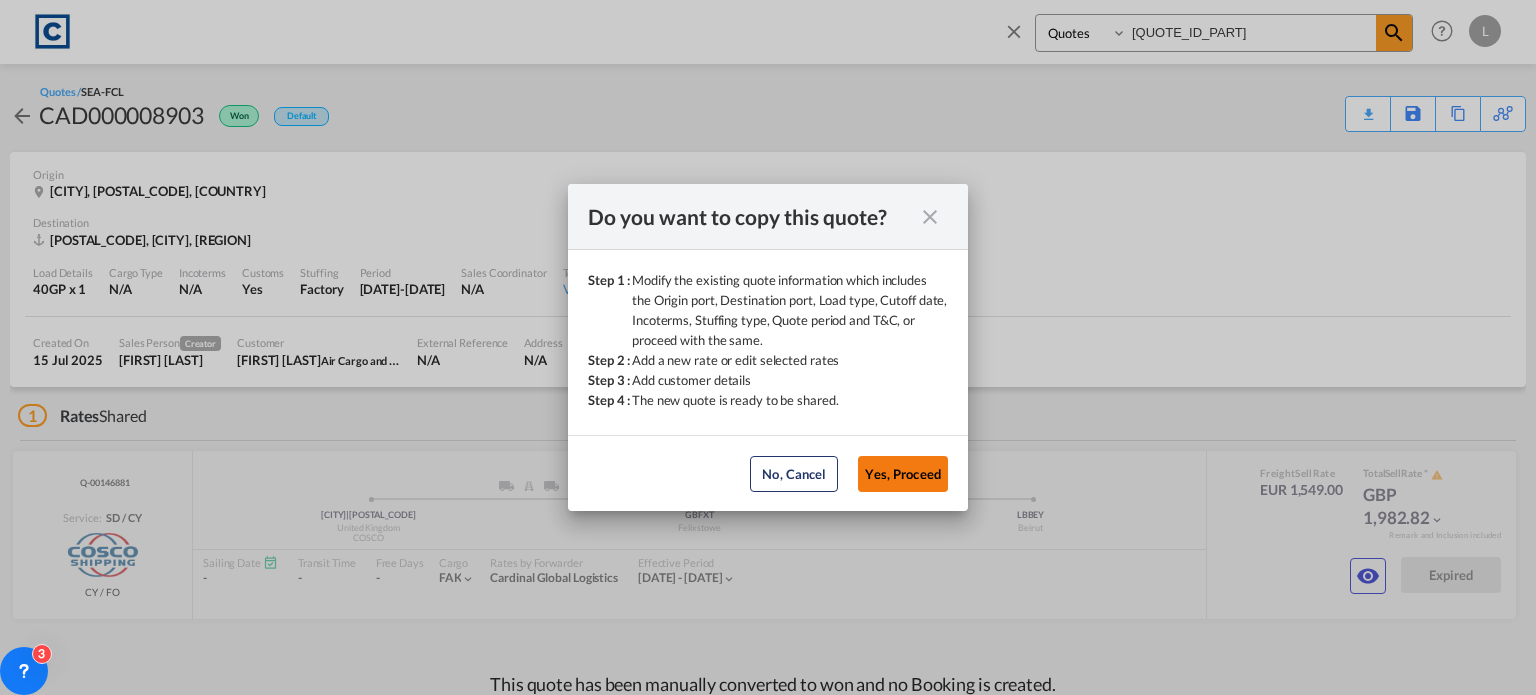 click on "Yes, Proceed" 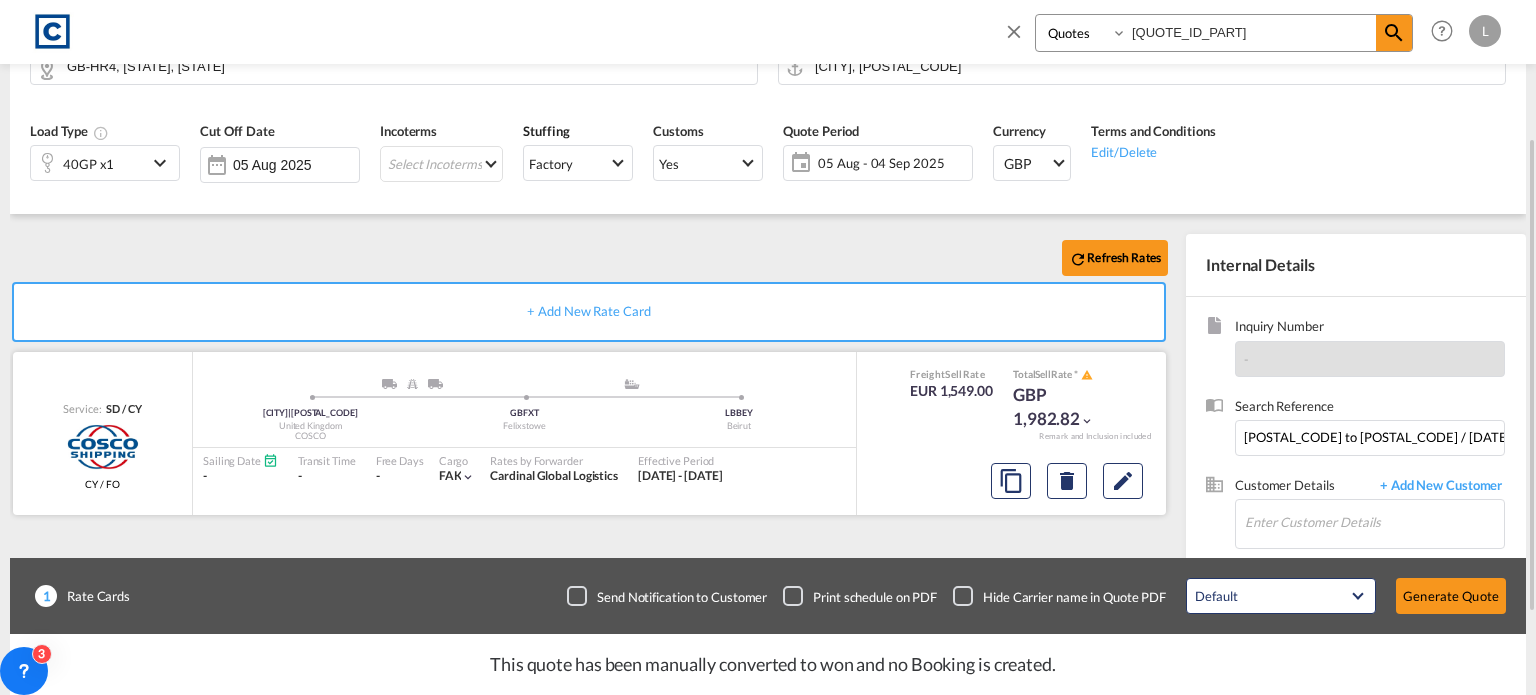 scroll, scrollTop: 300, scrollLeft: 0, axis: vertical 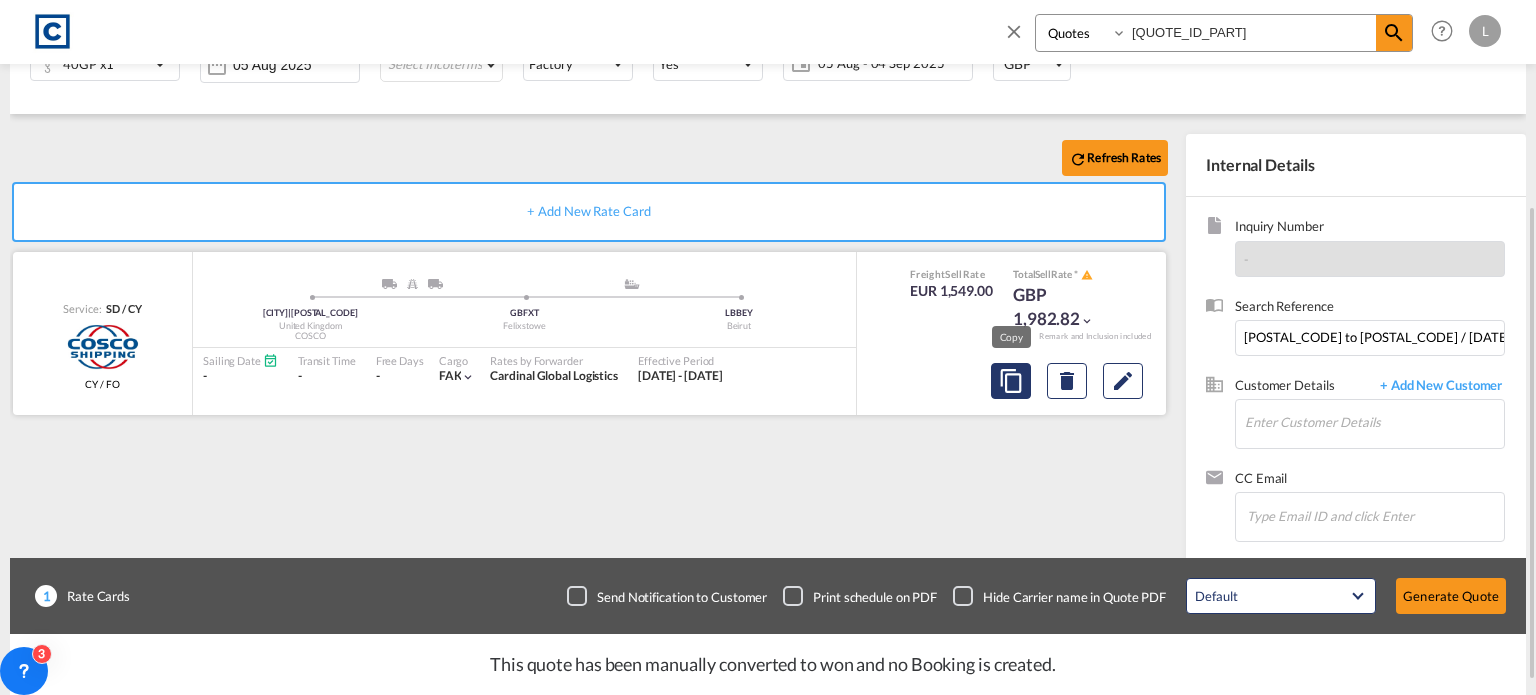 click at bounding box center [1011, 381] 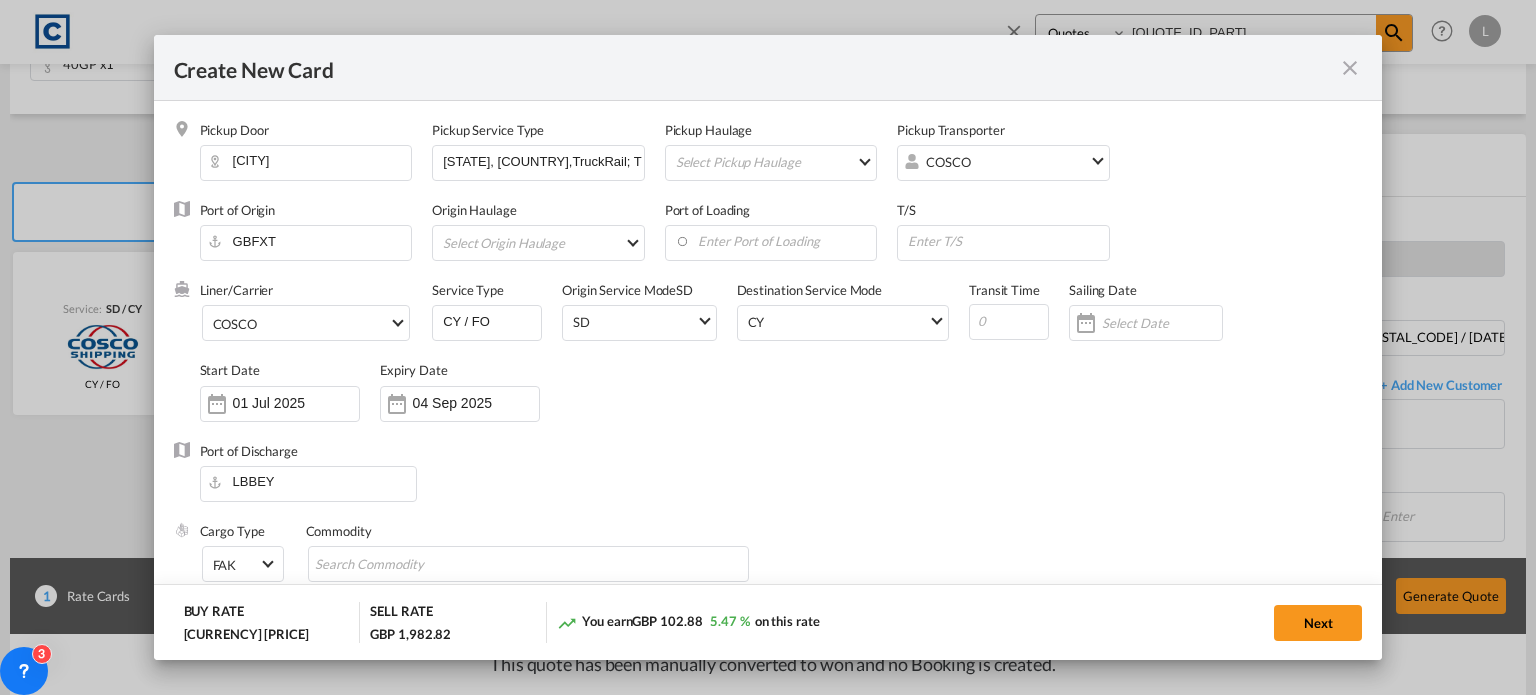 select on "per B/L" 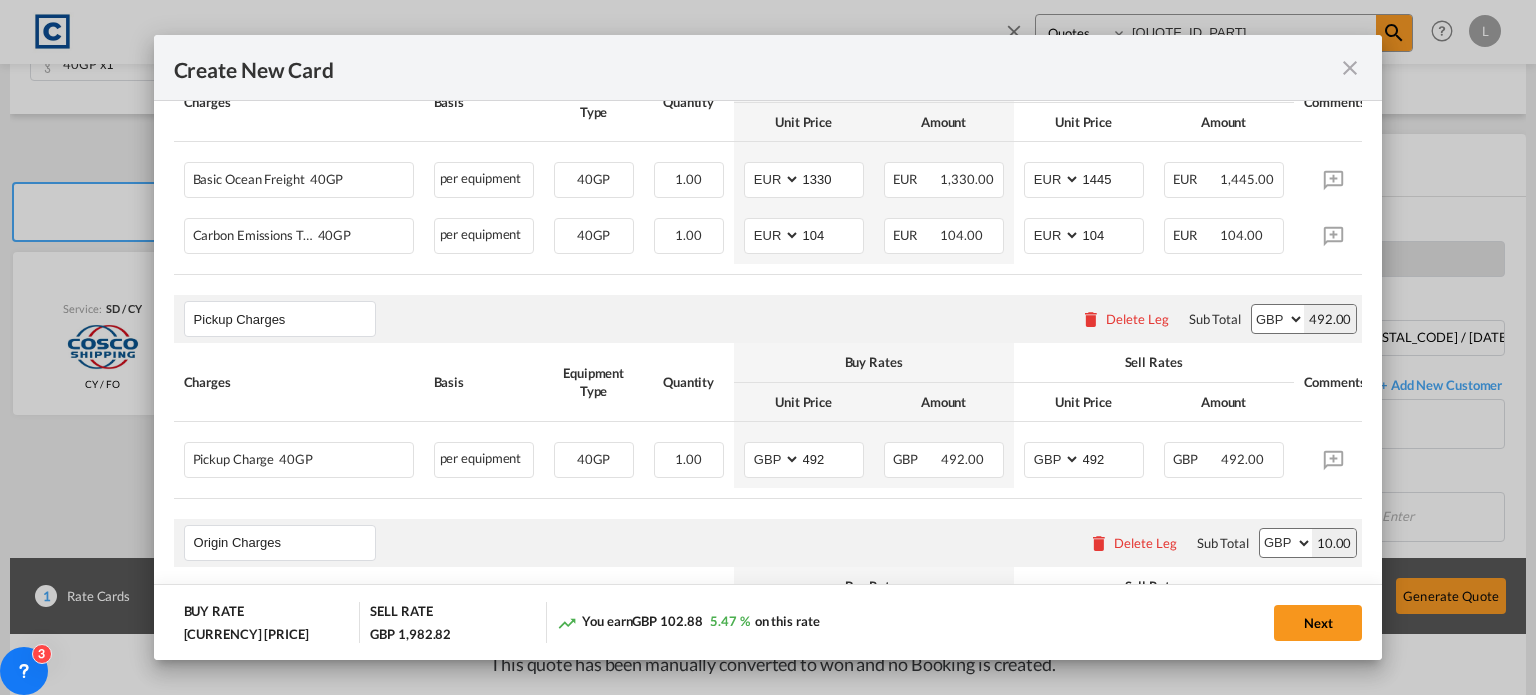 scroll, scrollTop: 800, scrollLeft: 0, axis: vertical 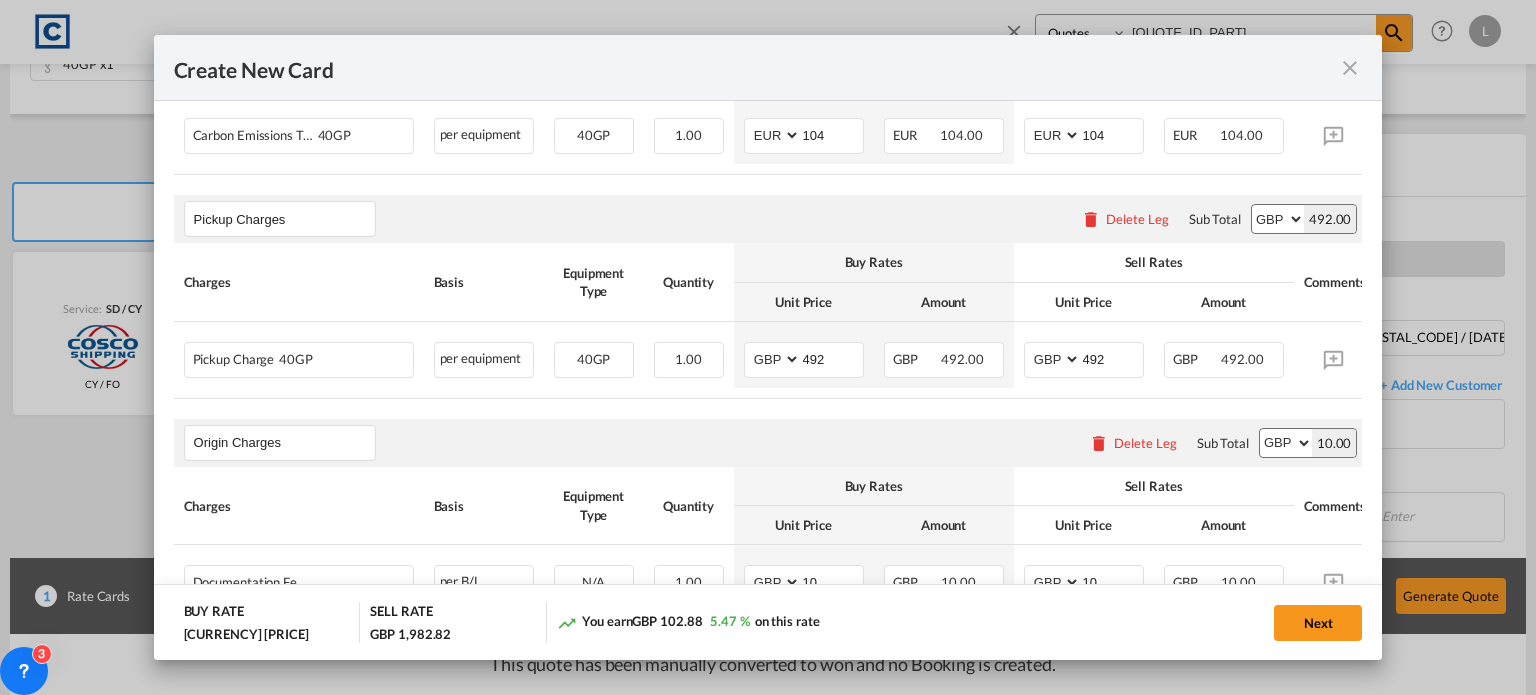 click at bounding box center [1350, 68] 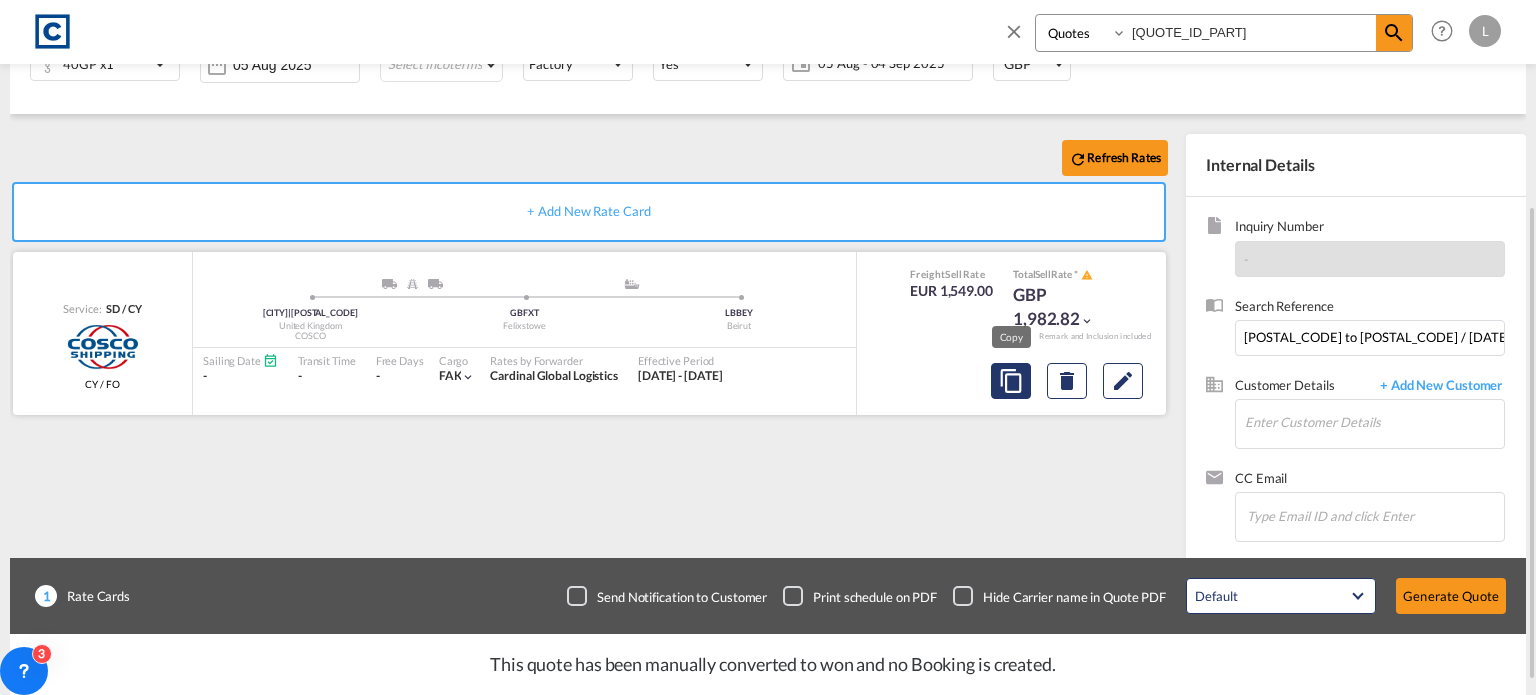 click at bounding box center (1011, 381) 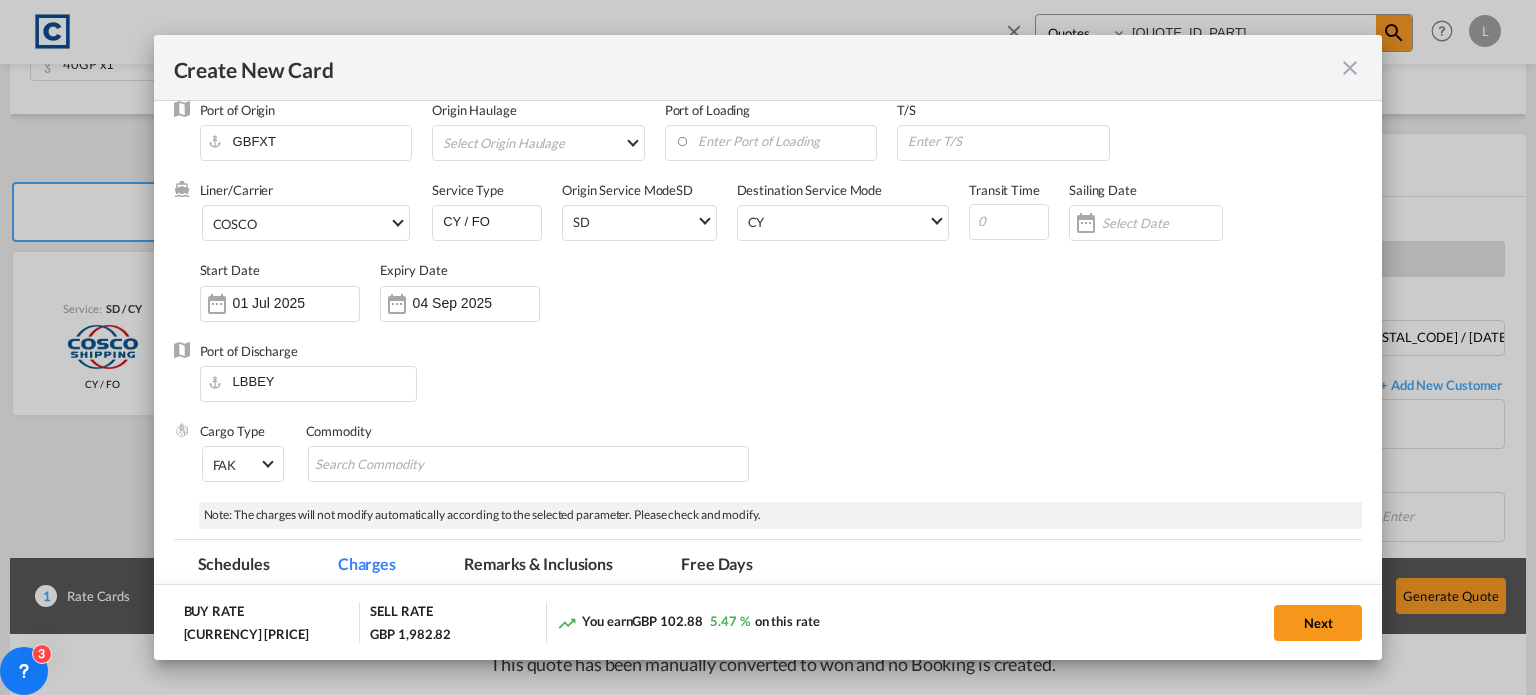 scroll, scrollTop: 0, scrollLeft: 0, axis: both 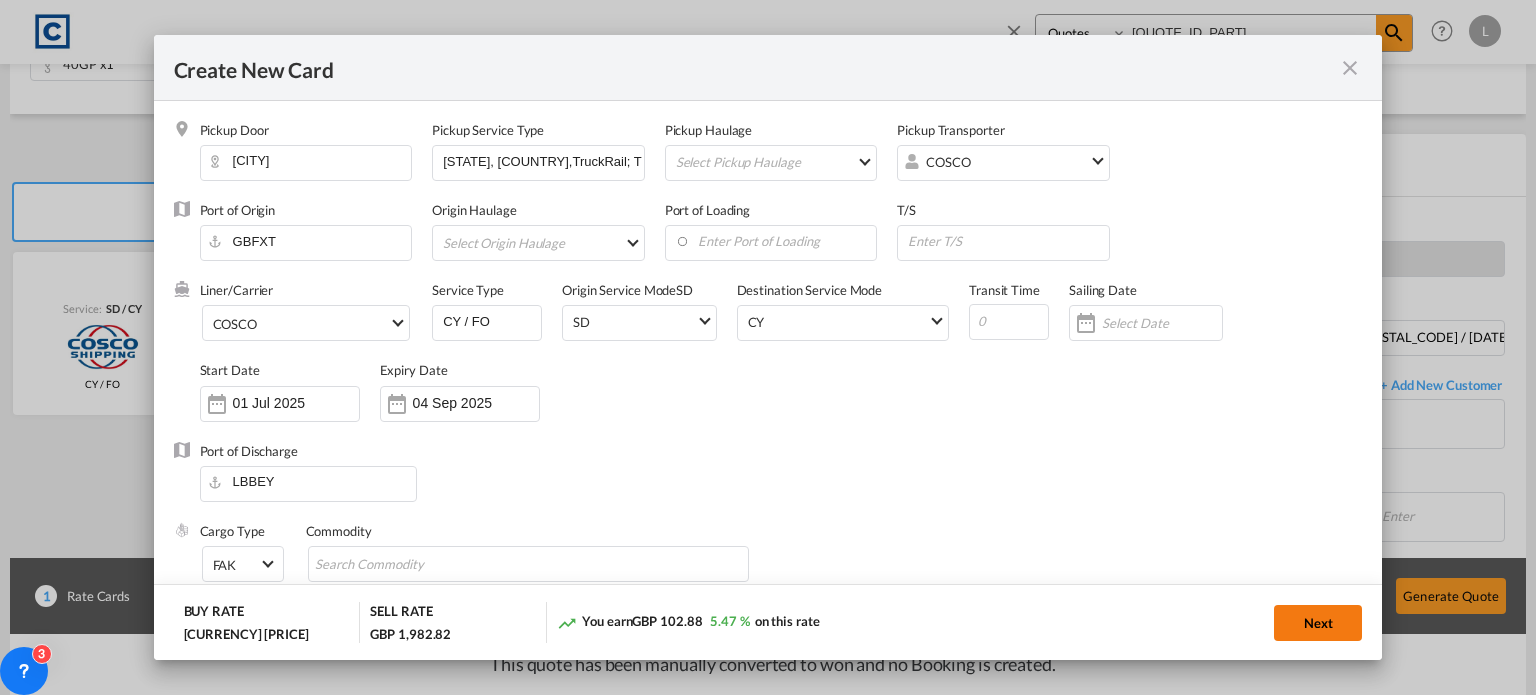 click on "Next" 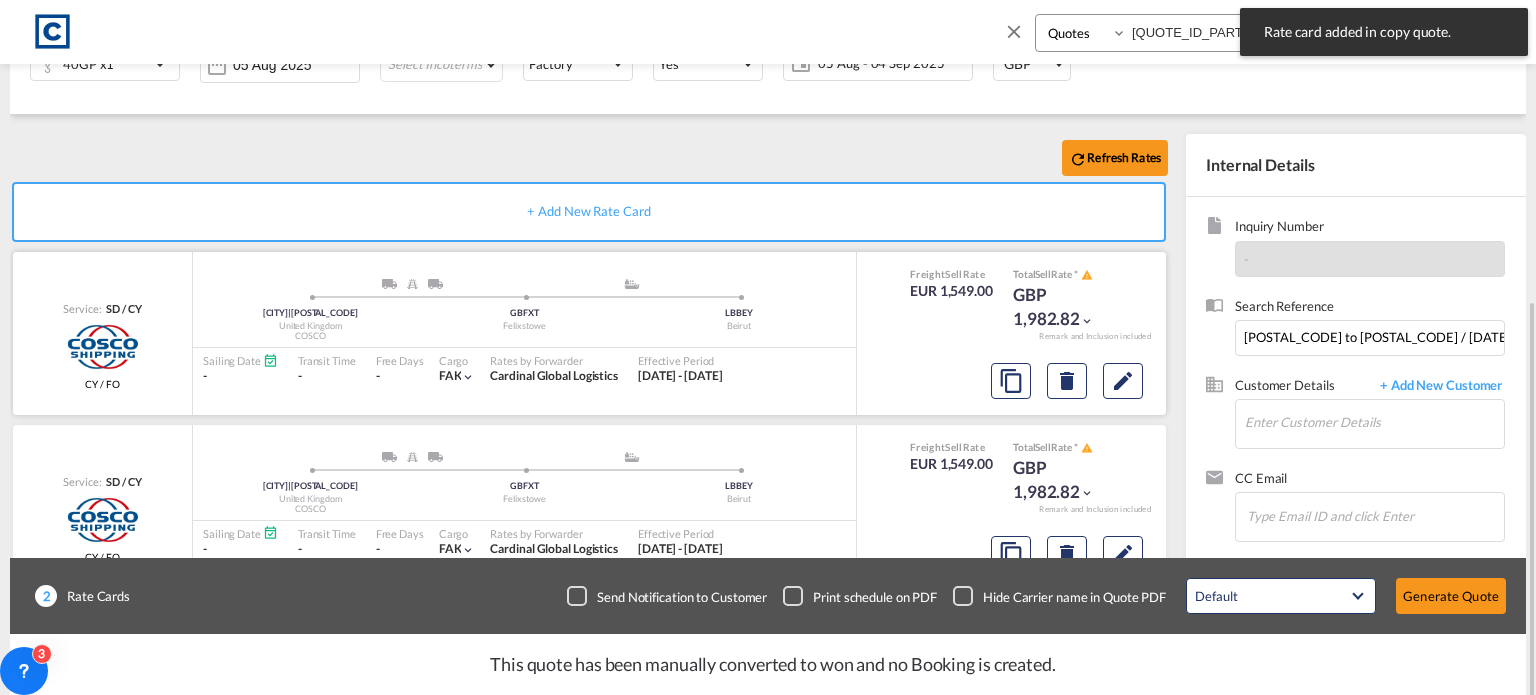 scroll, scrollTop: 363, scrollLeft: 0, axis: vertical 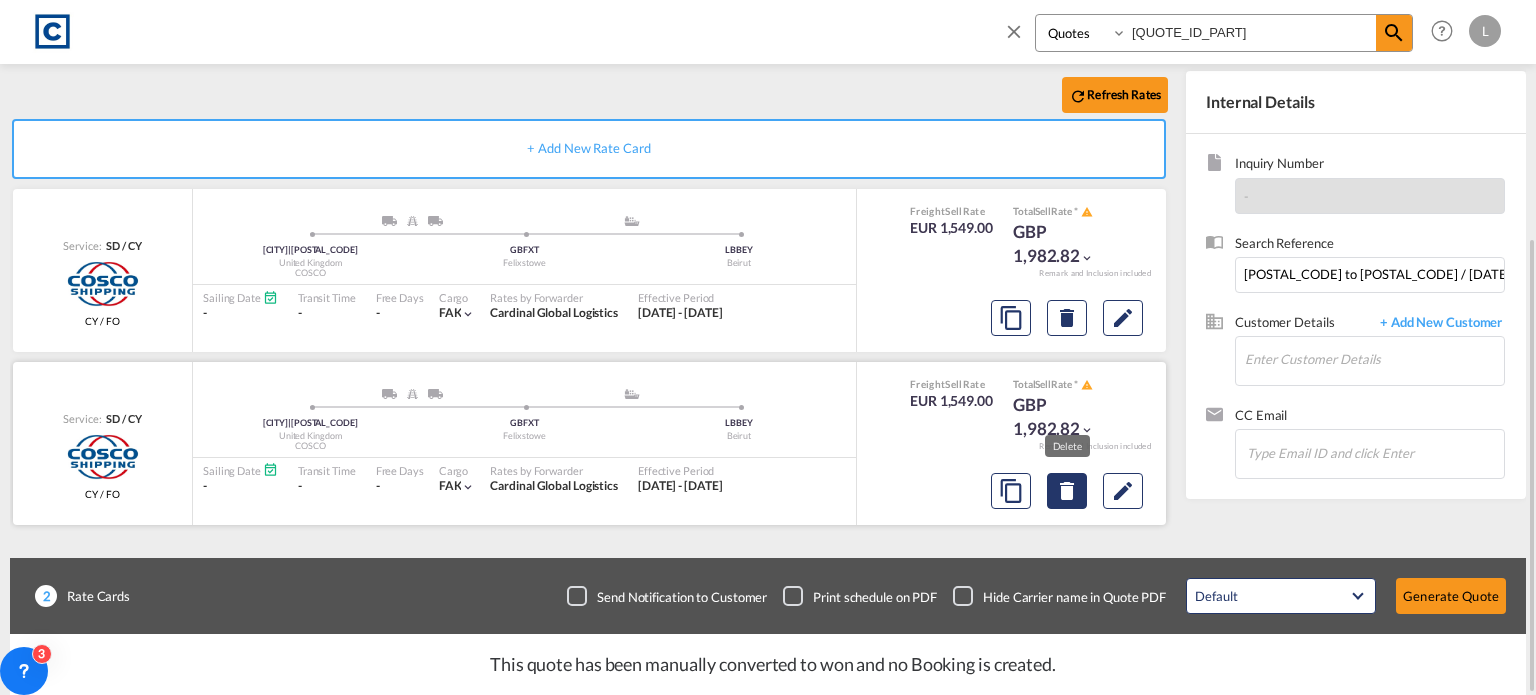 click at bounding box center [1067, 318] 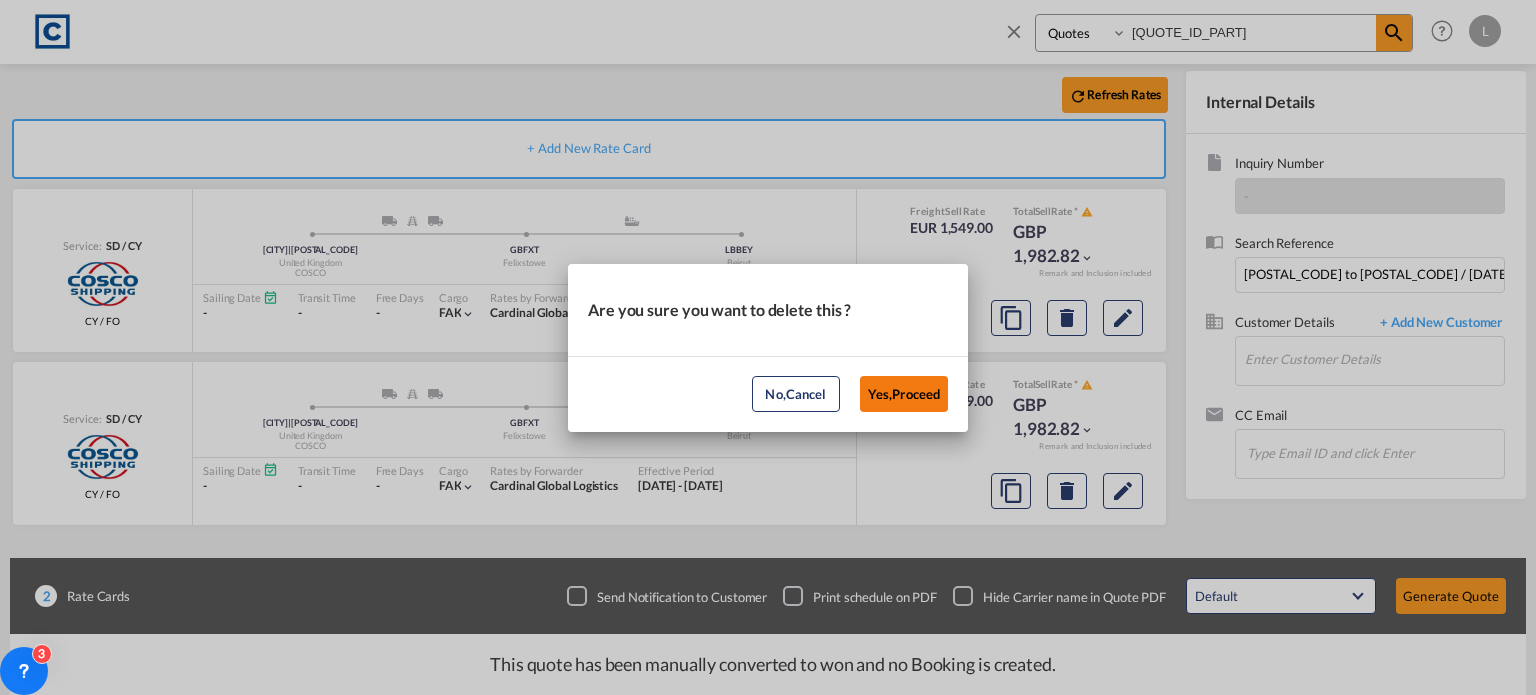 click on "Yes,Proceed" at bounding box center (904, 394) 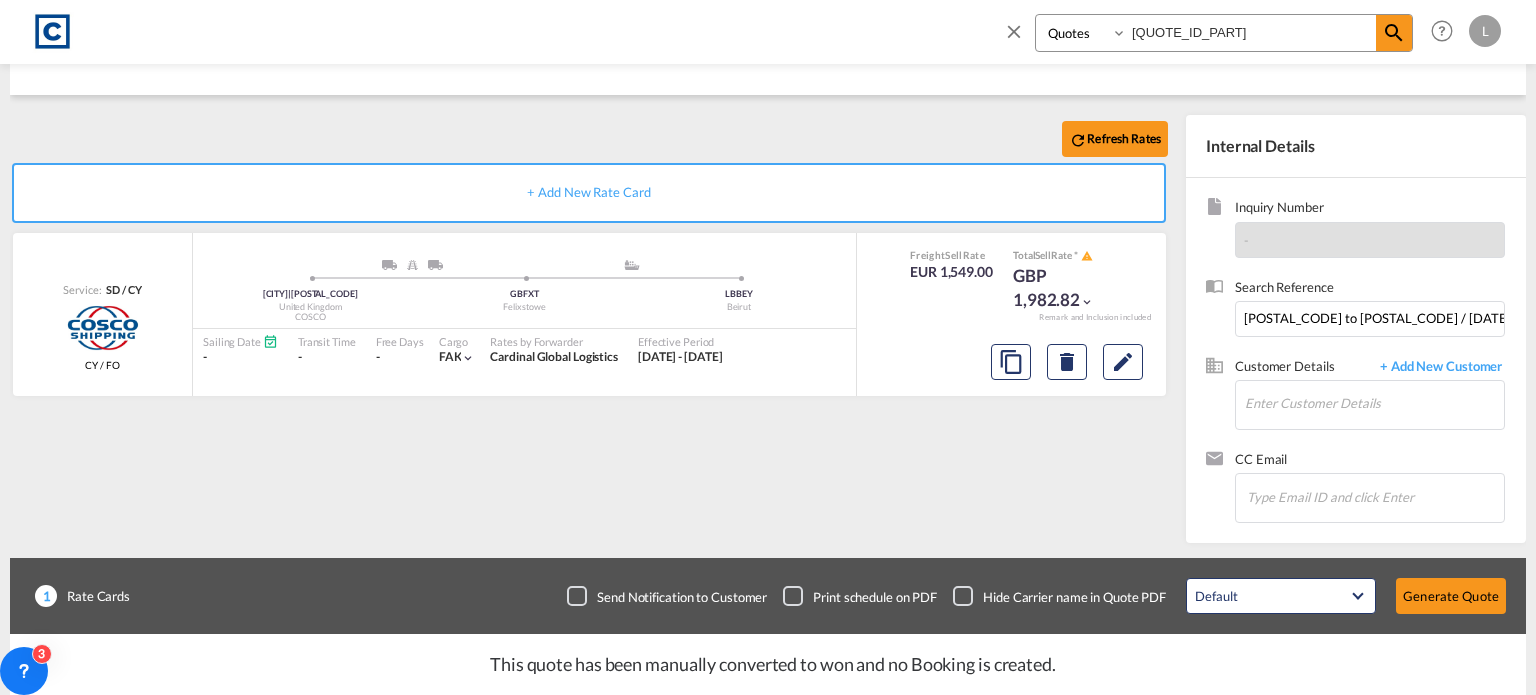 scroll, scrollTop: 319, scrollLeft: 0, axis: vertical 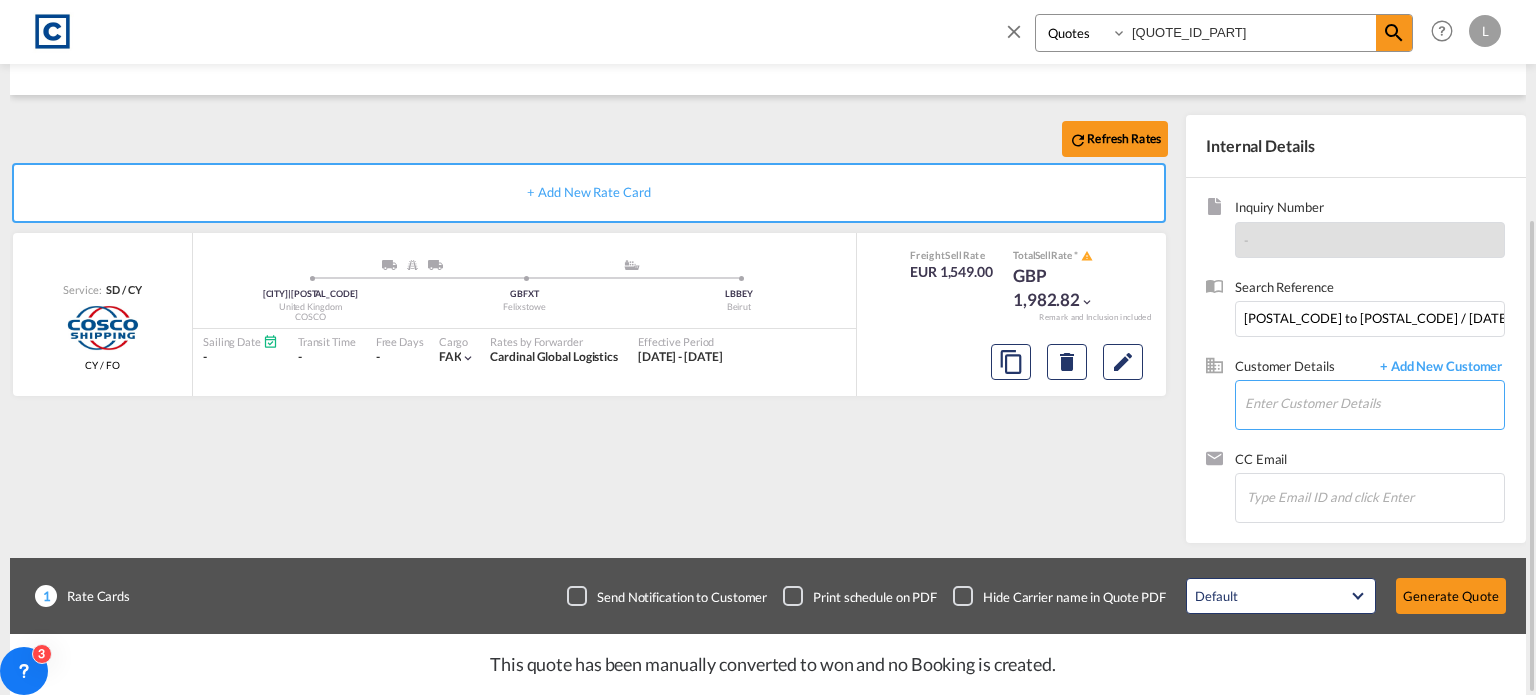 click on "Enter Customer Details" at bounding box center (1374, 403) 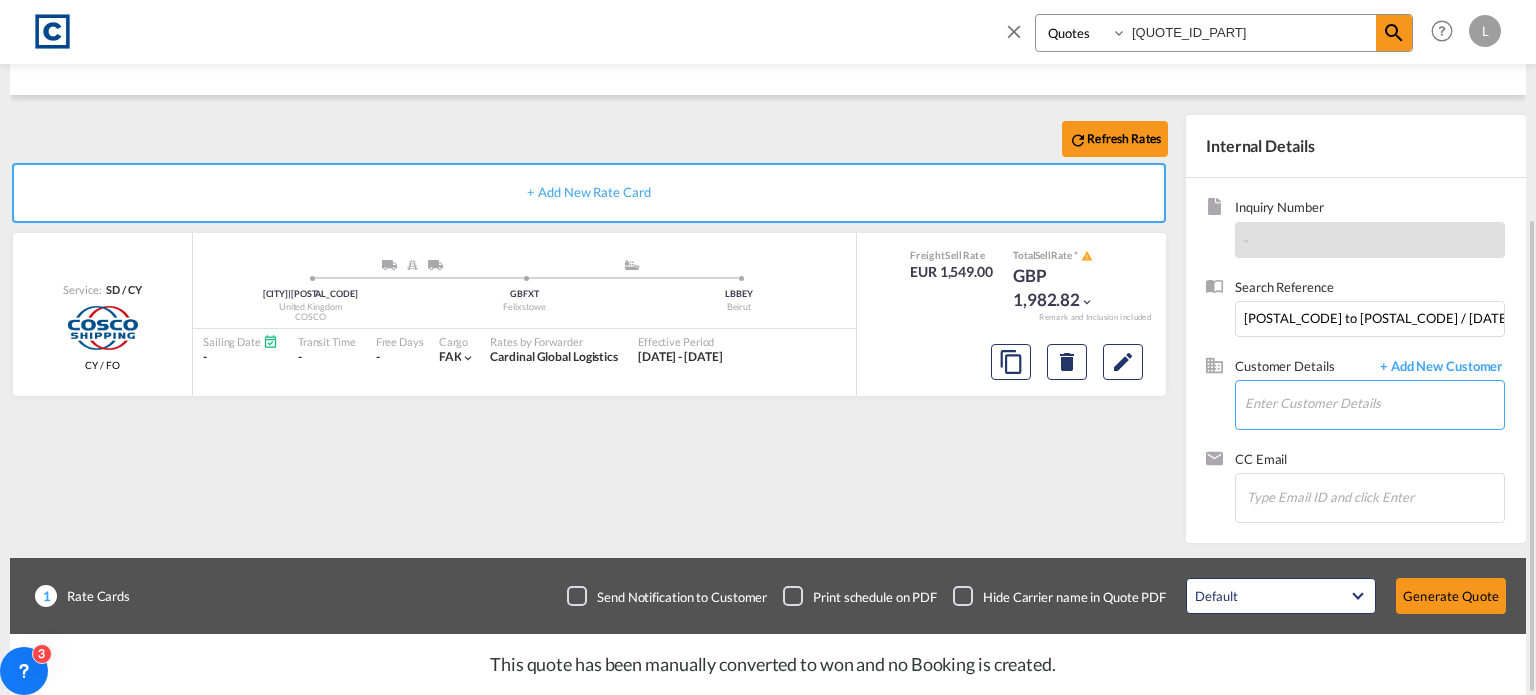 paste on "[EMAIL]" 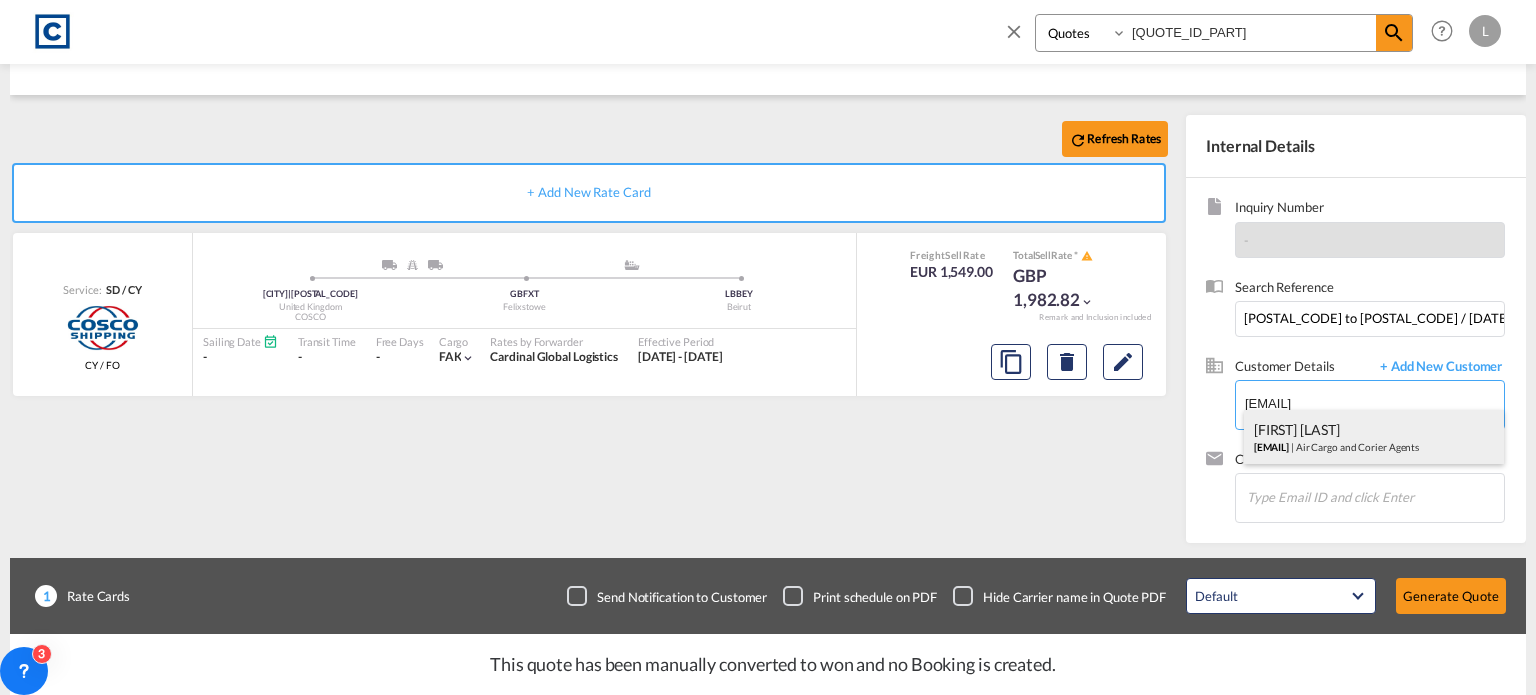 click on "[FIRST] [LAST], [EMAIL]    |    Air Cargo and Corier Agents" at bounding box center [1374, 437] 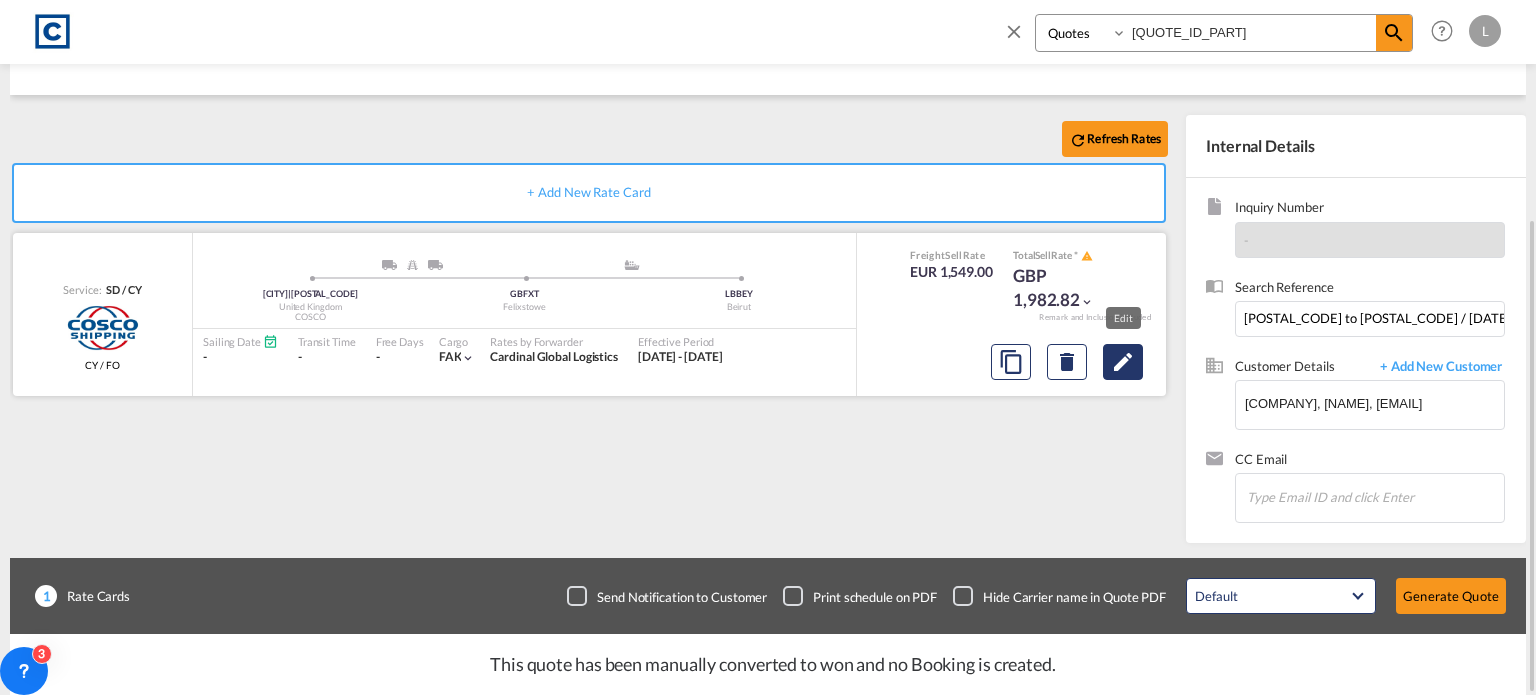 click at bounding box center (1123, 362) 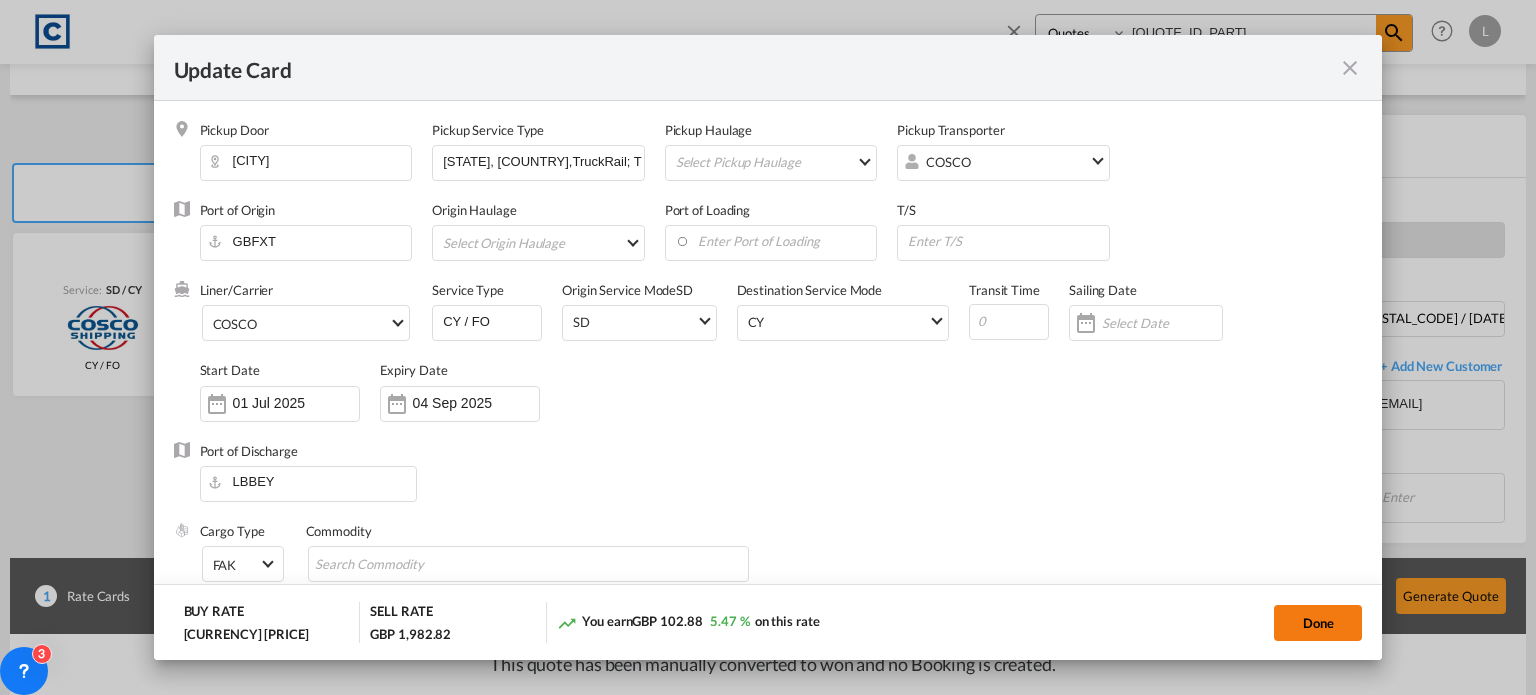 click on "Done" 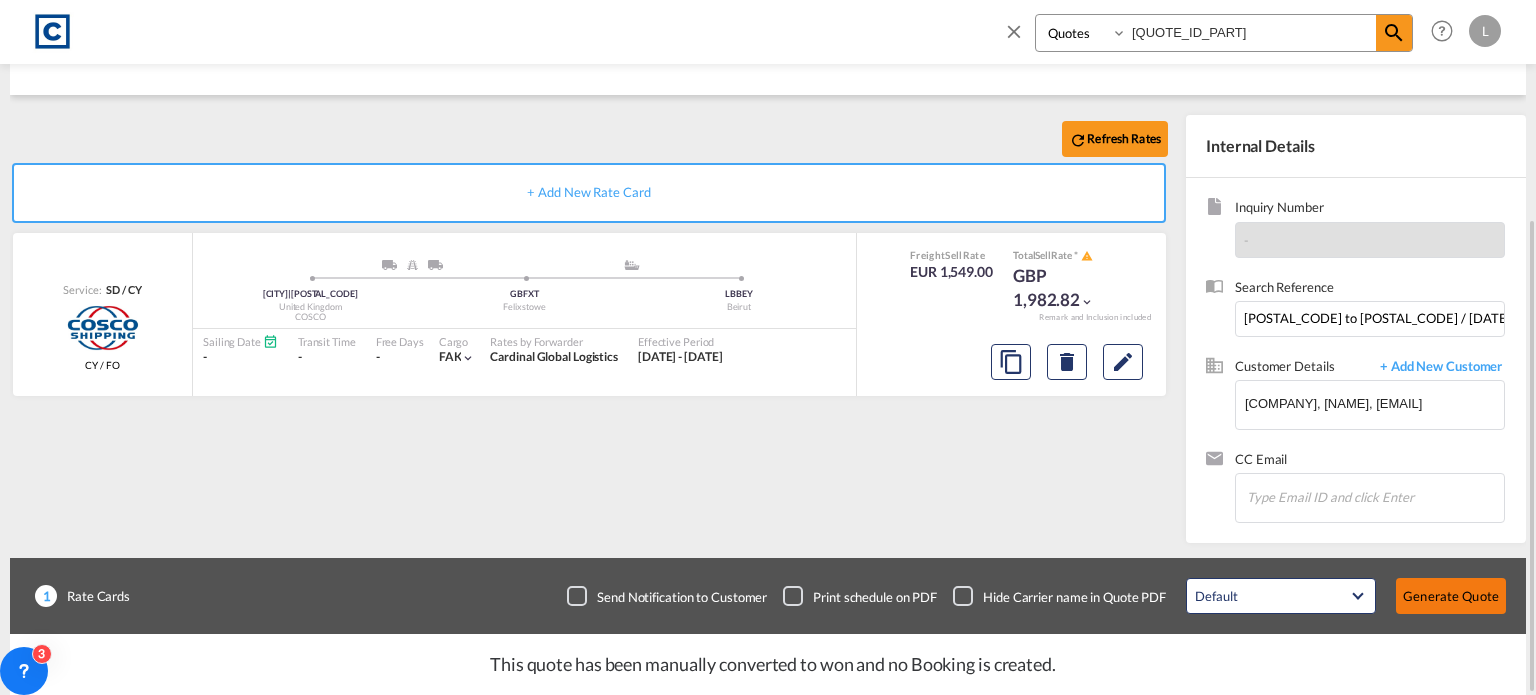 click on "Generate Quote" at bounding box center (1451, 596) 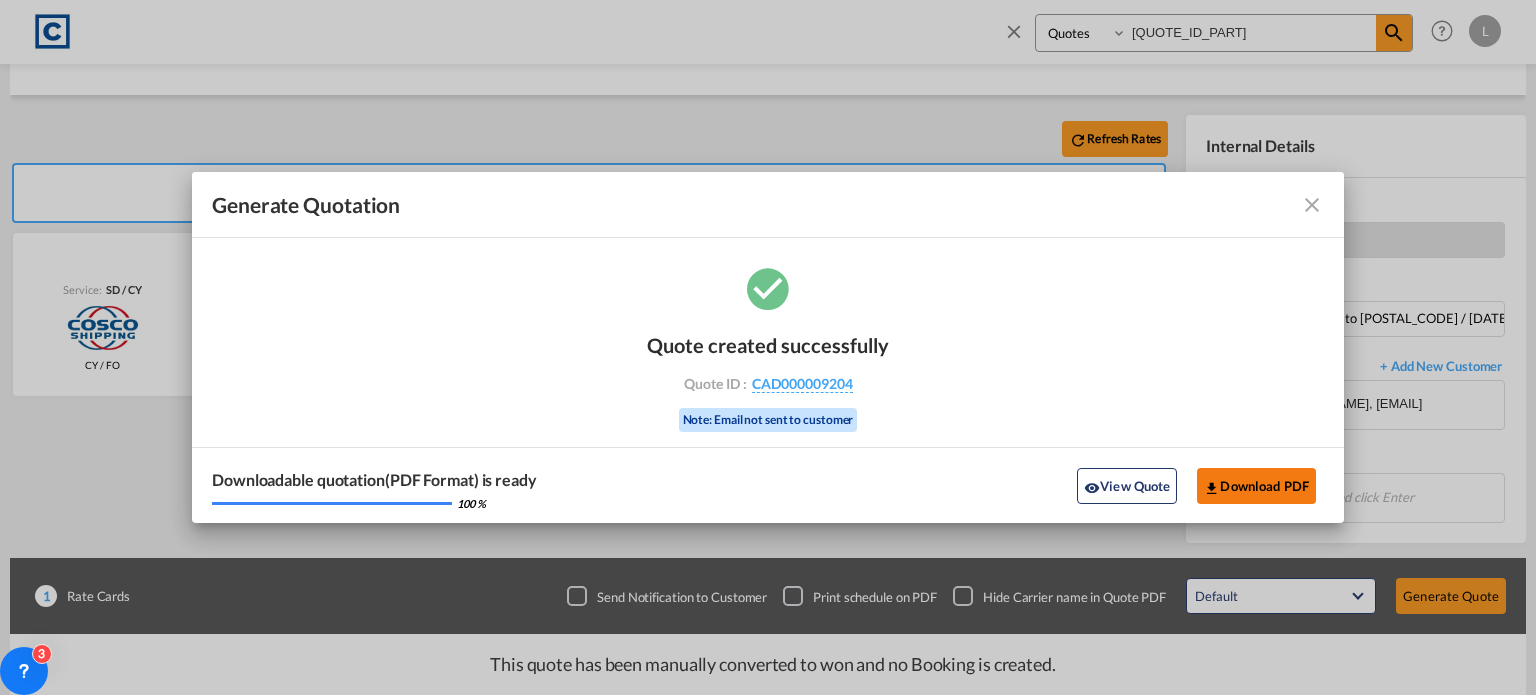 click on "Download PDF" at bounding box center (1256, 486) 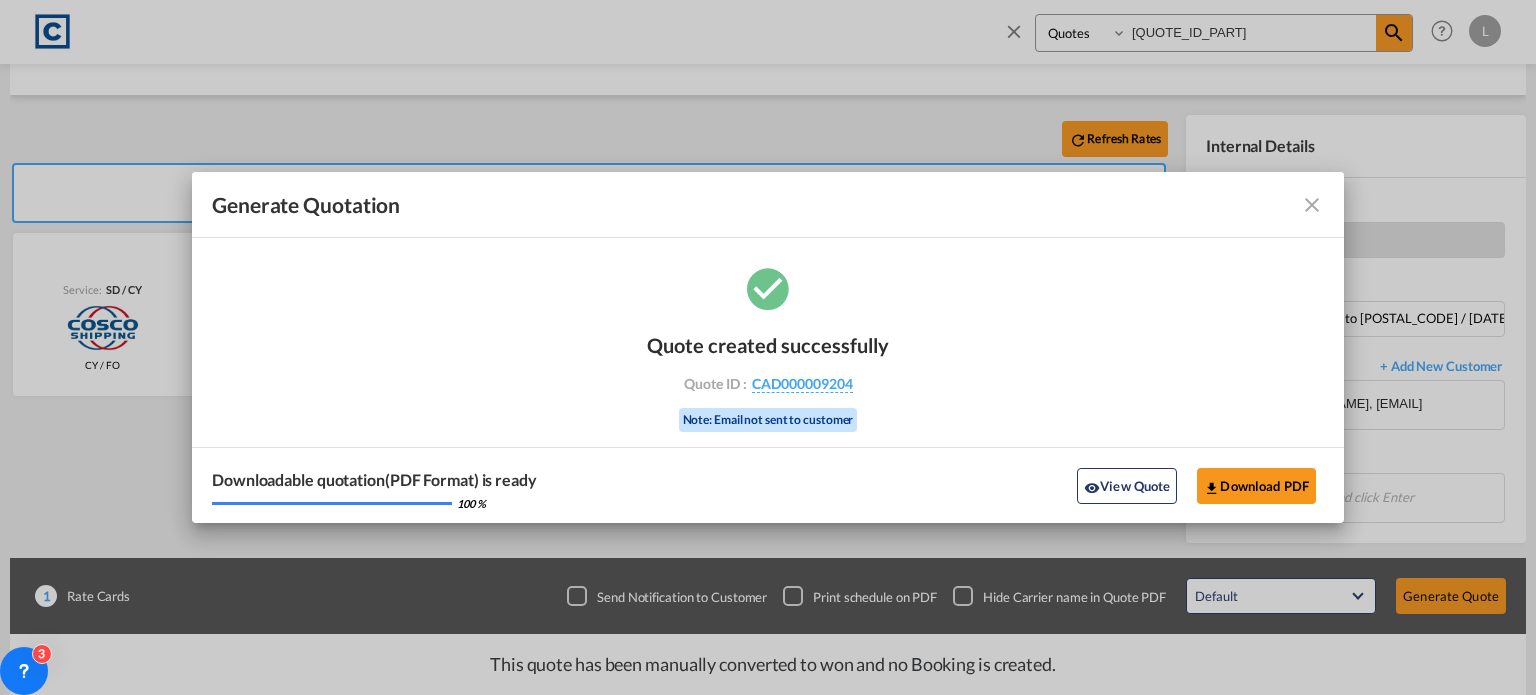 click at bounding box center [1312, 205] 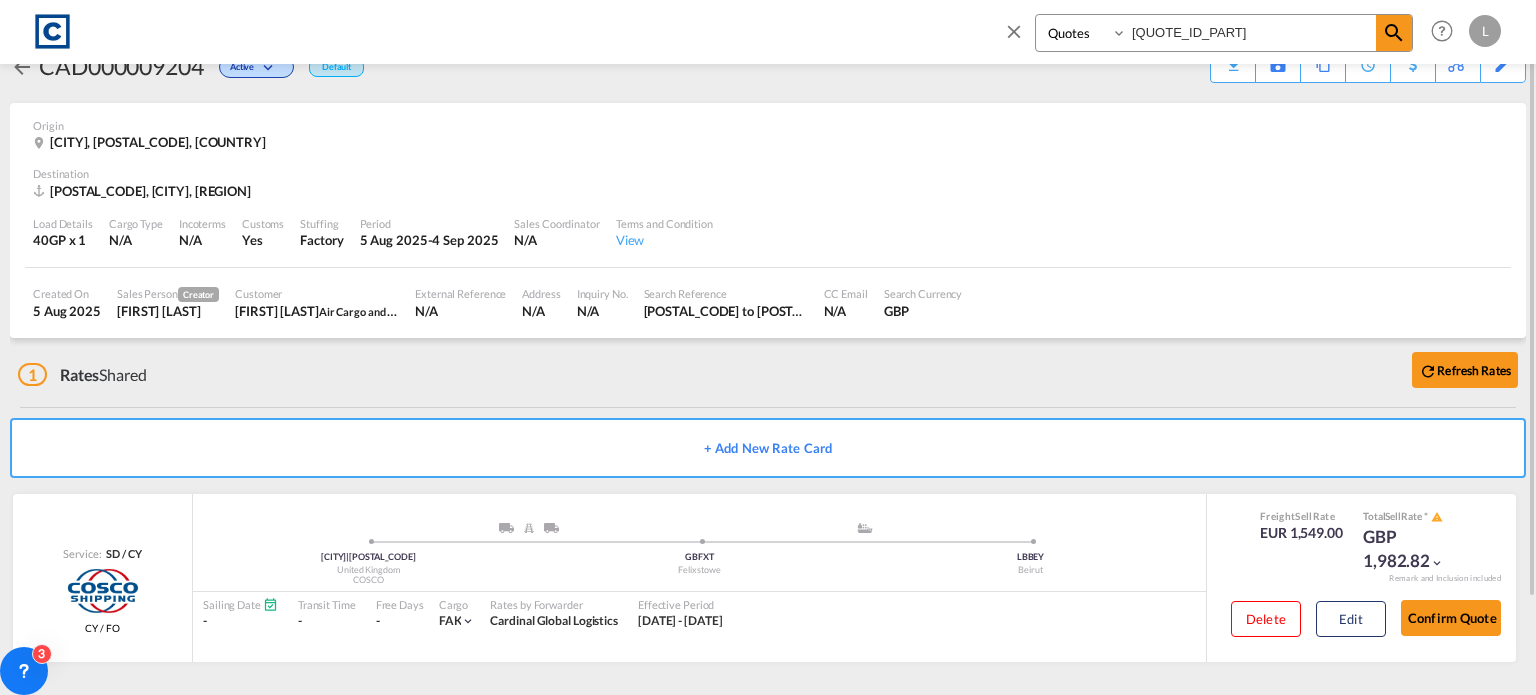 scroll, scrollTop: 0, scrollLeft: 0, axis: both 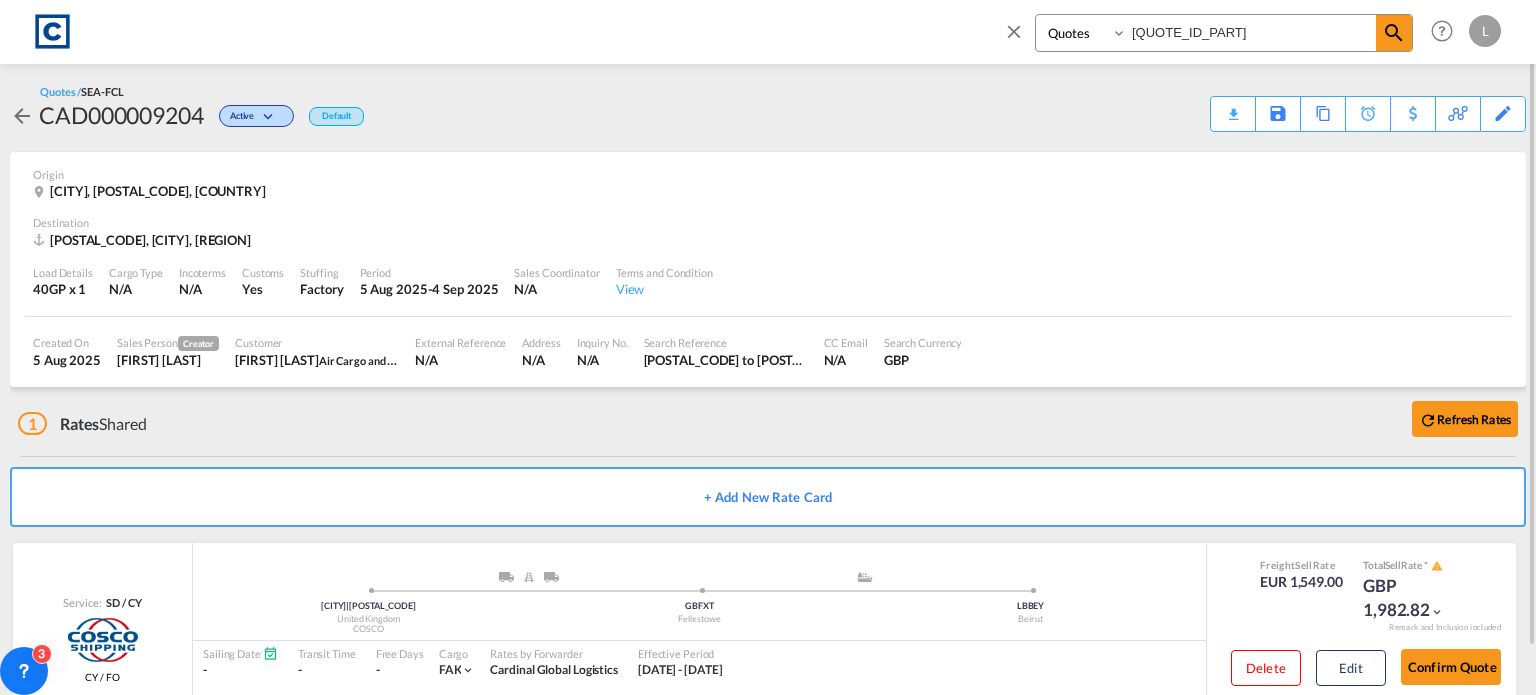 click at bounding box center [1014, 31] 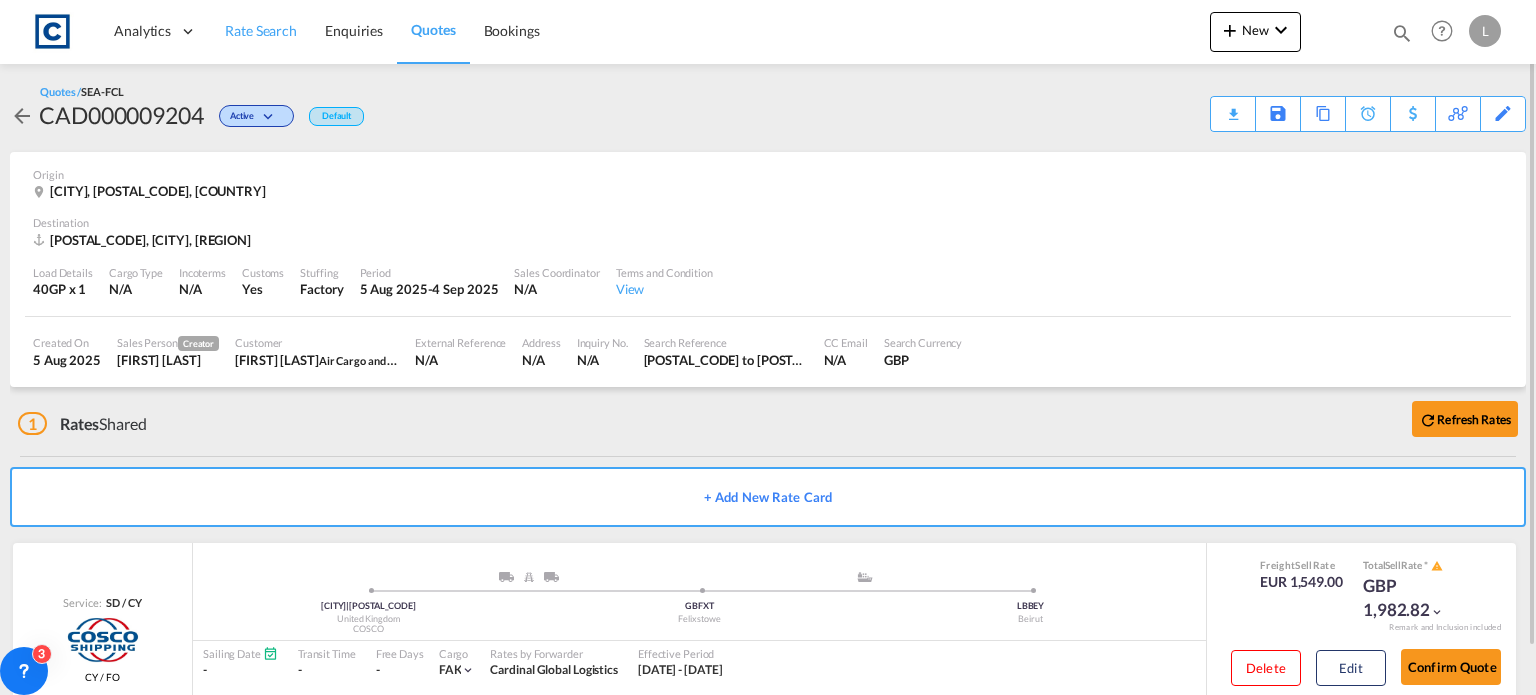 click on "Rate Search" at bounding box center (261, 30) 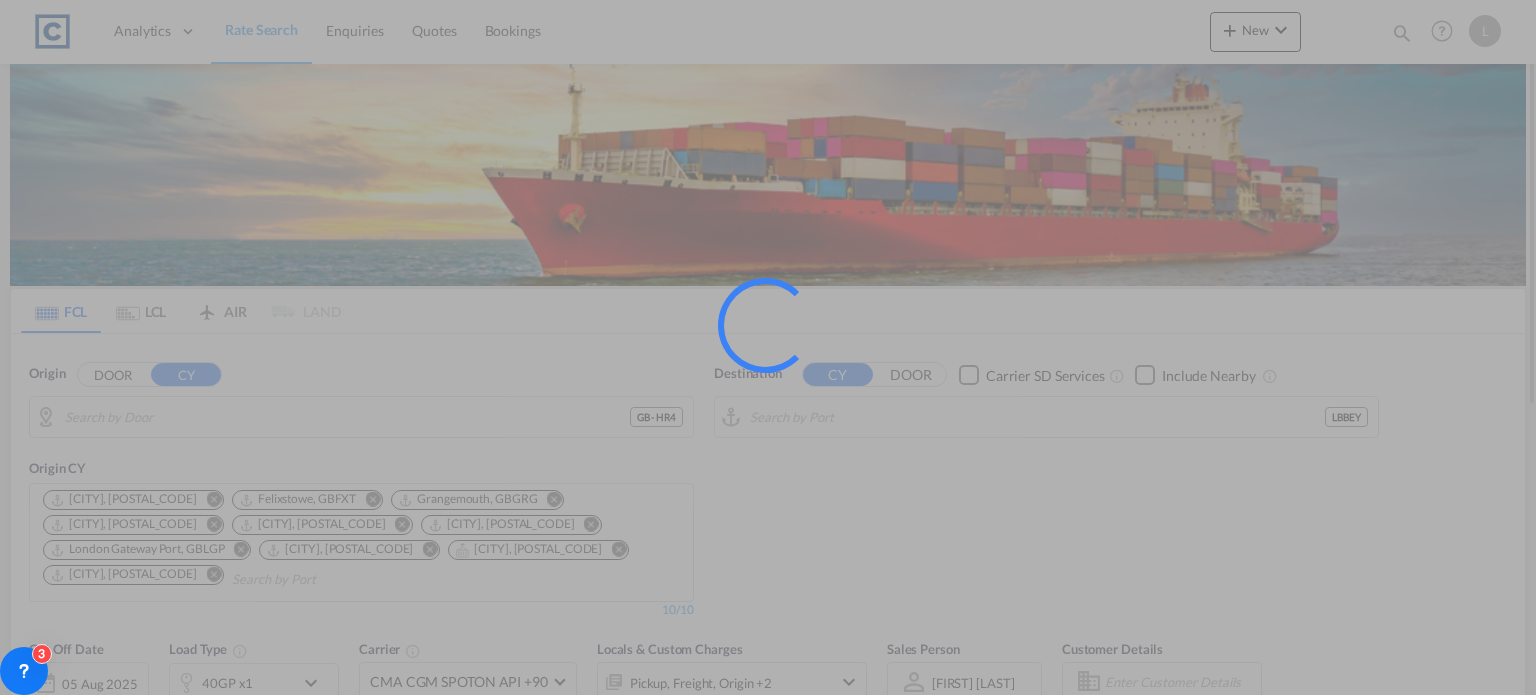 type on "GB-HR4, [STATE], [STATE]" 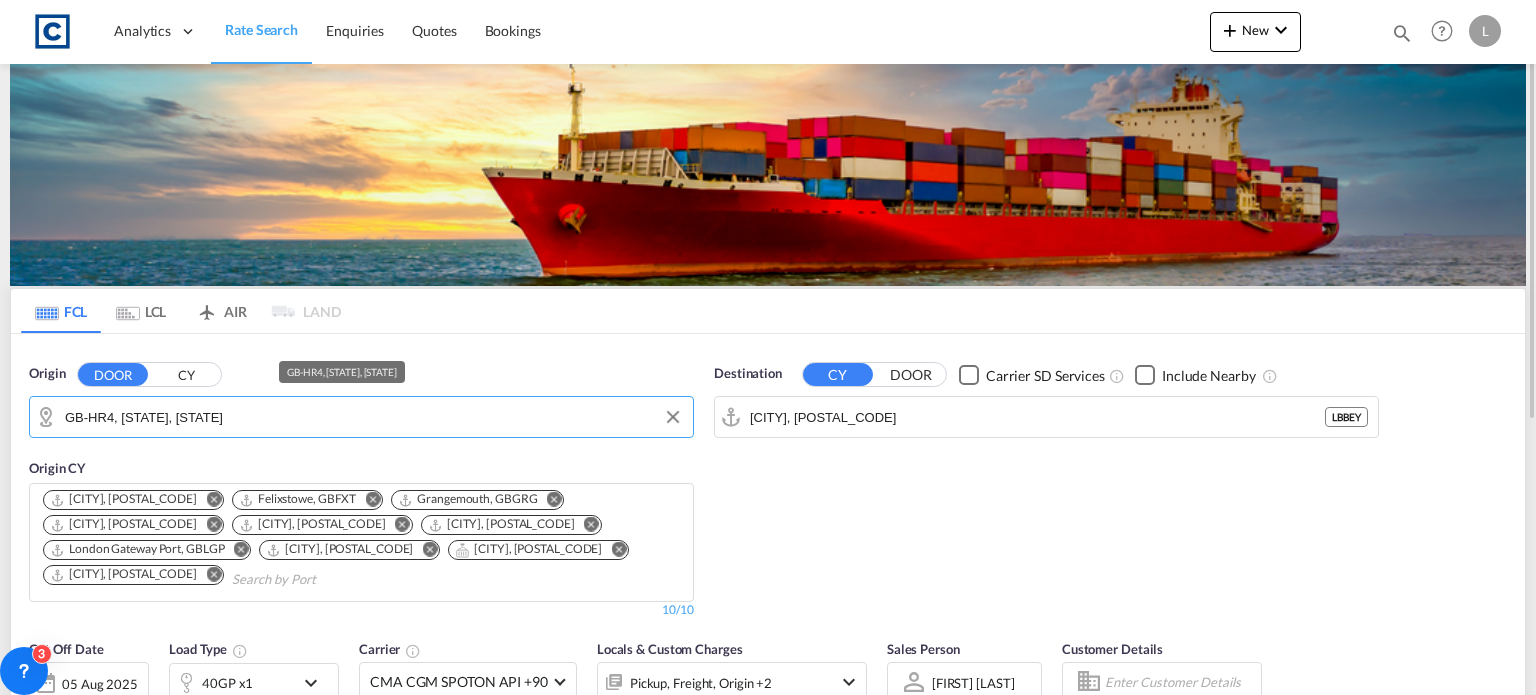 click on "GB-HR4, [STATE], [STATE]" at bounding box center [374, 417] 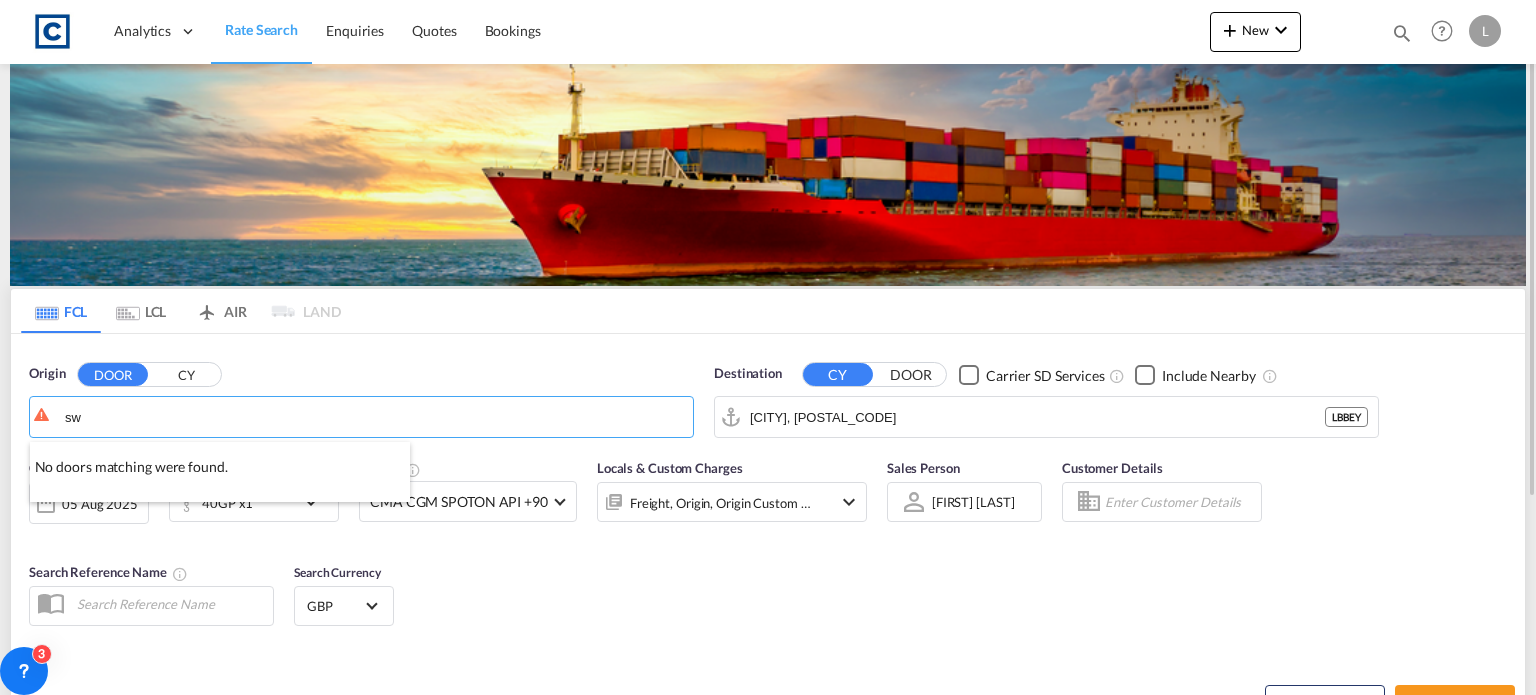 type on "s" 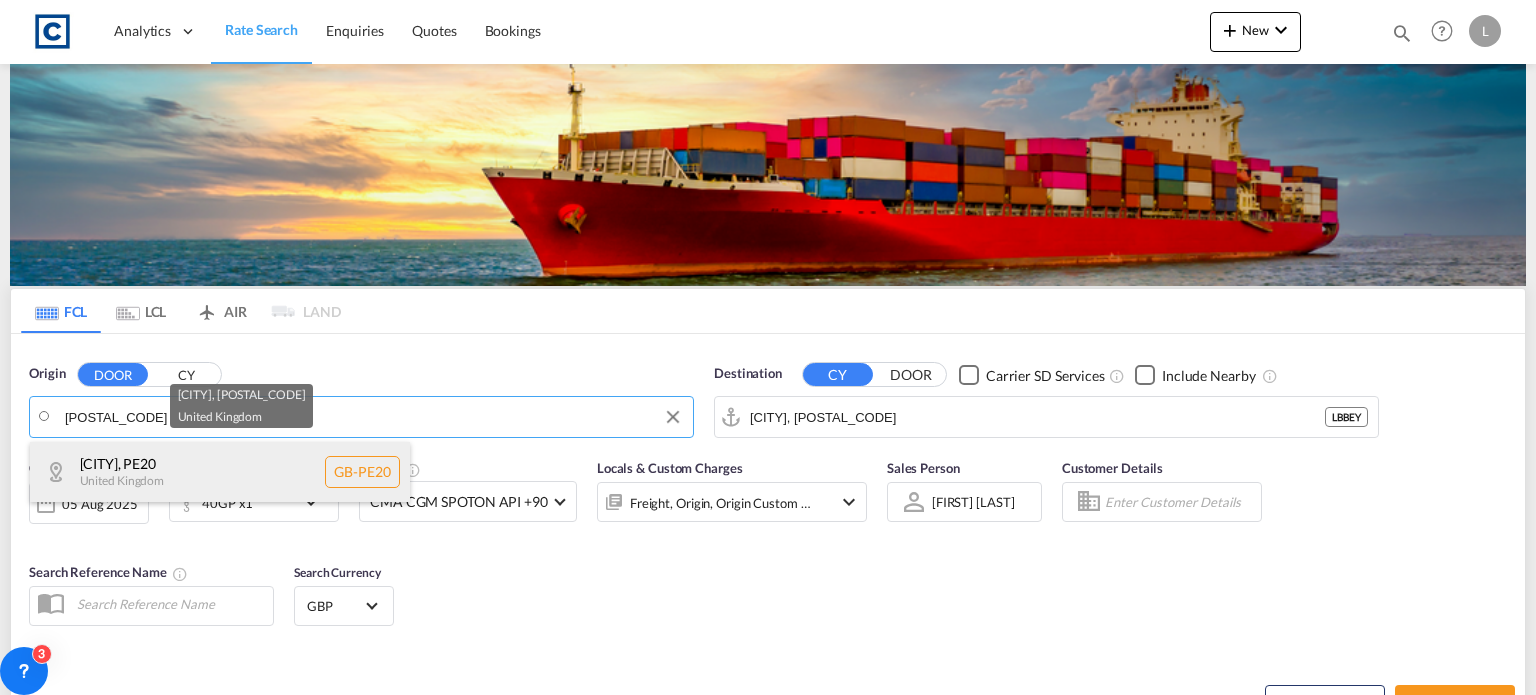click on "[CITY] ,
[POSTAL_CODE]
[COUNTRY]
[POSTAL_CODE]" at bounding box center (220, 472) 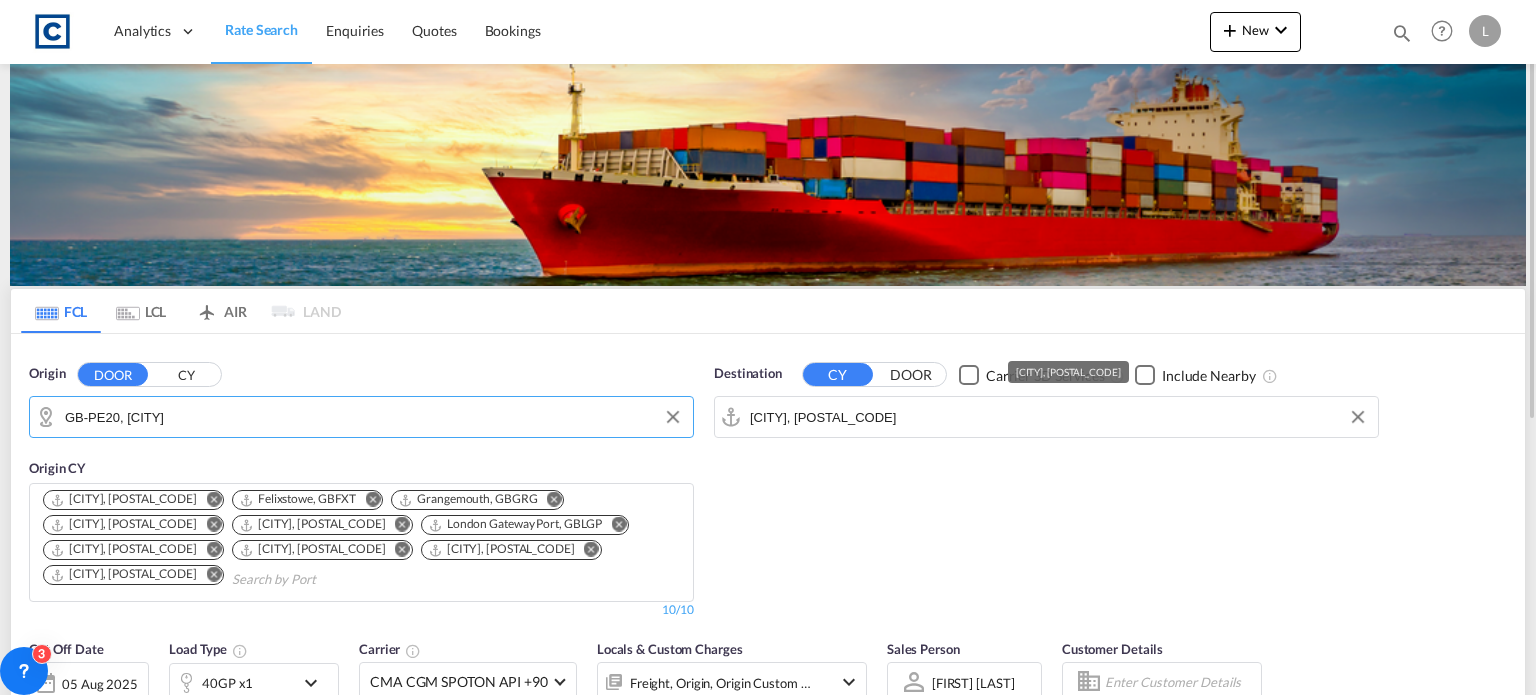 click on "[CITY], [POSTAL_CODE]" at bounding box center (1059, 417) 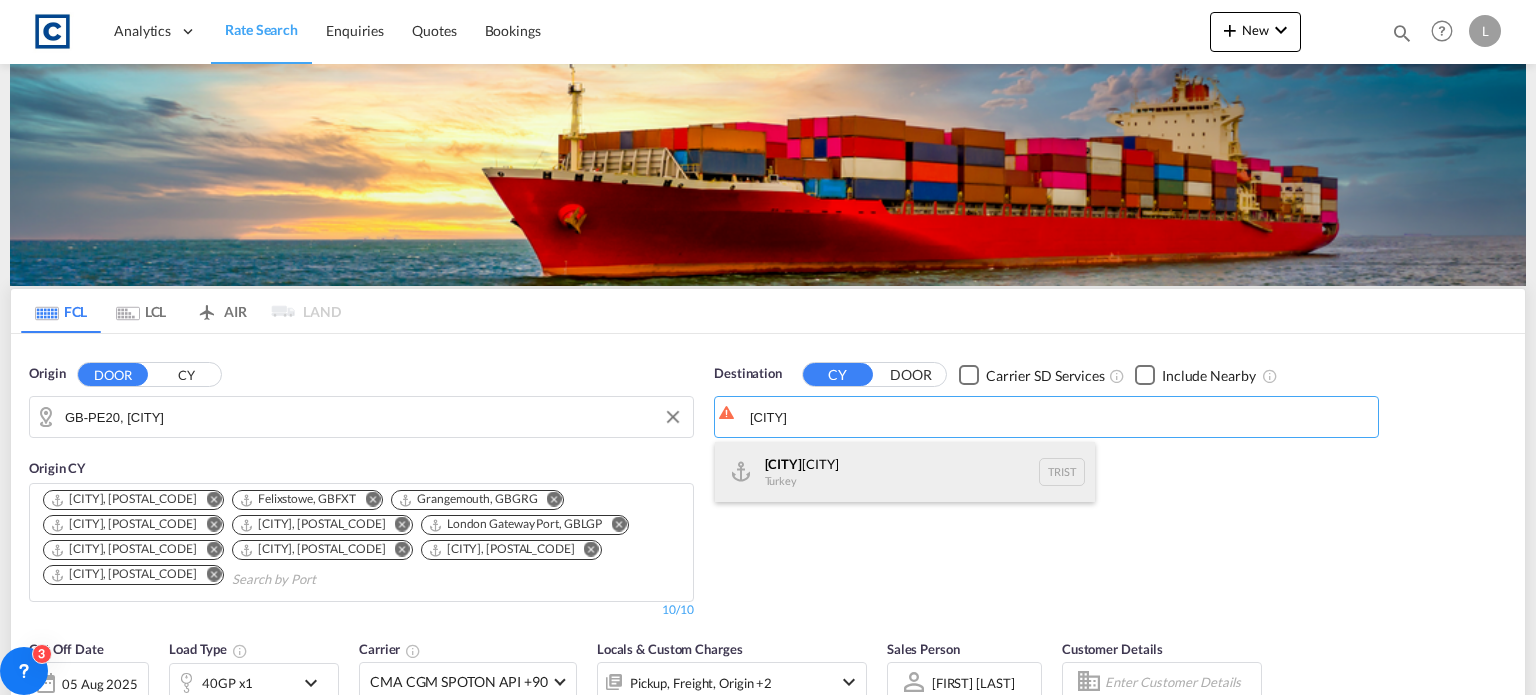click on "[CITY]
[COUNTRY]
TRIST" at bounding box center (905, 472) 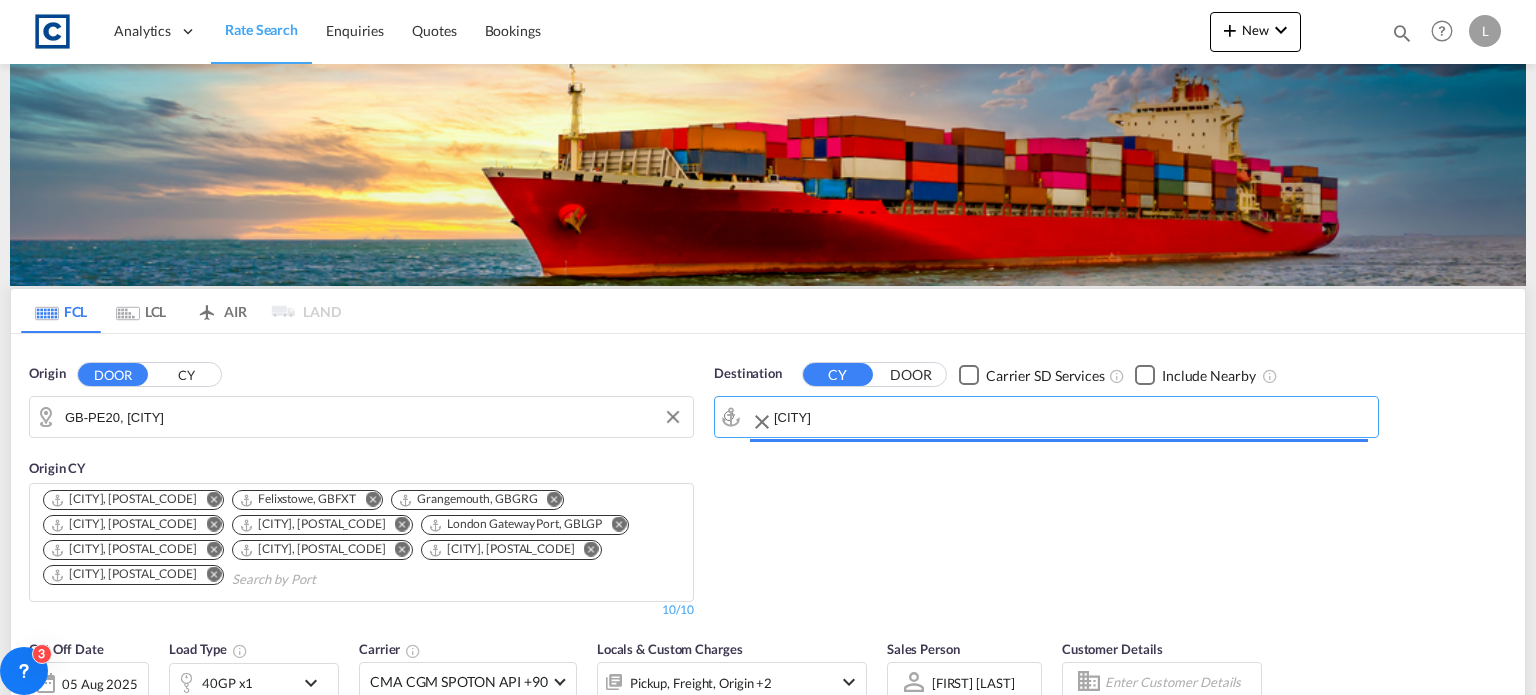 type on "Istanbul, TRIST" 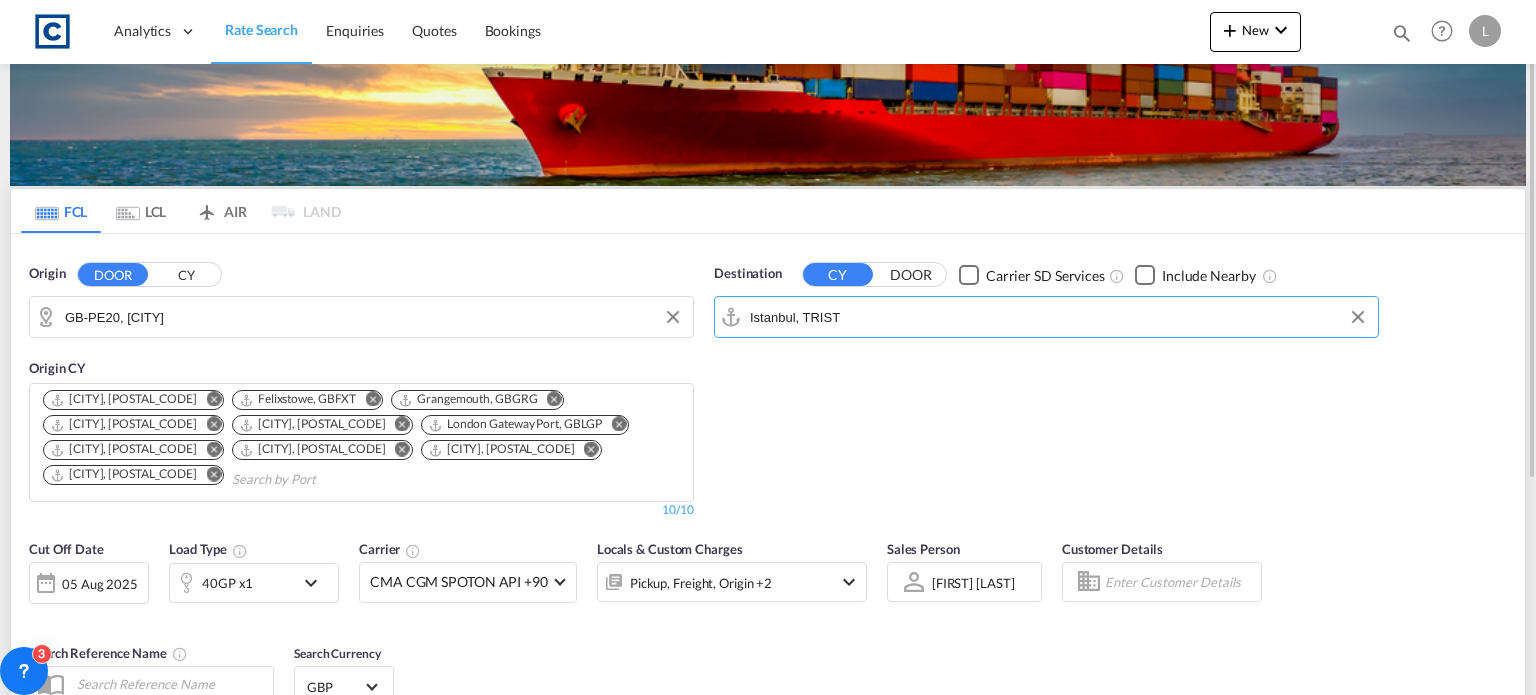 scroll, scrollTop: 200, scrollLeft: 0, axis: vertical 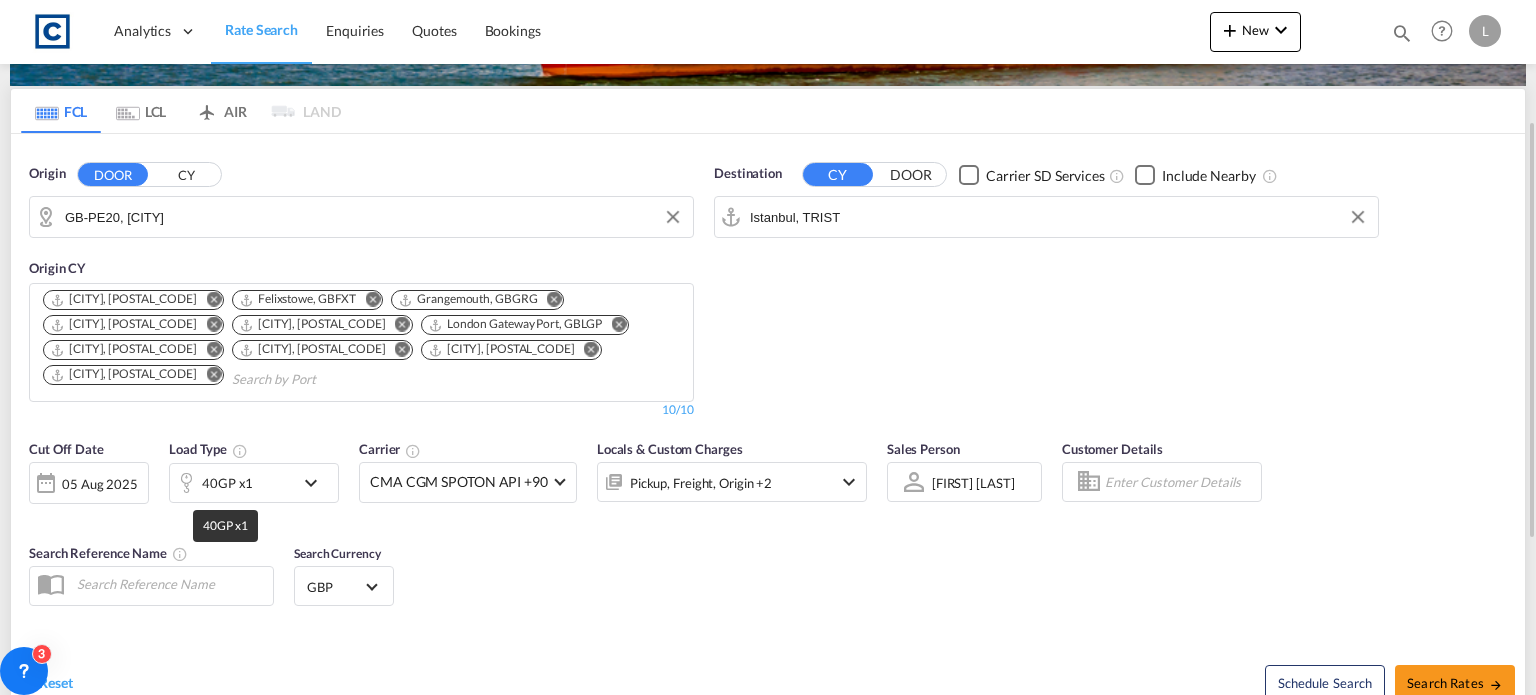 click on "40GP x1" at bounding box center [227, 483] 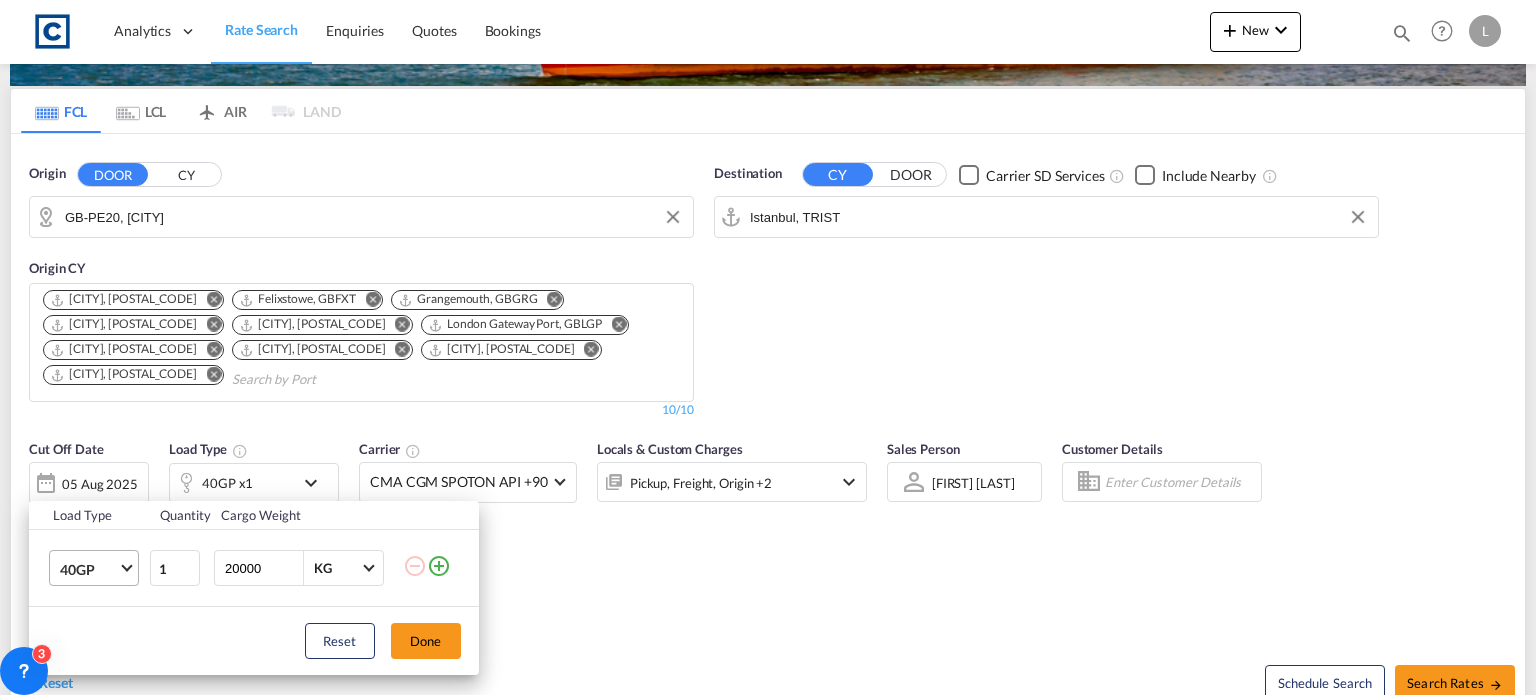click on "40GP" at bounding box center [89, 570] 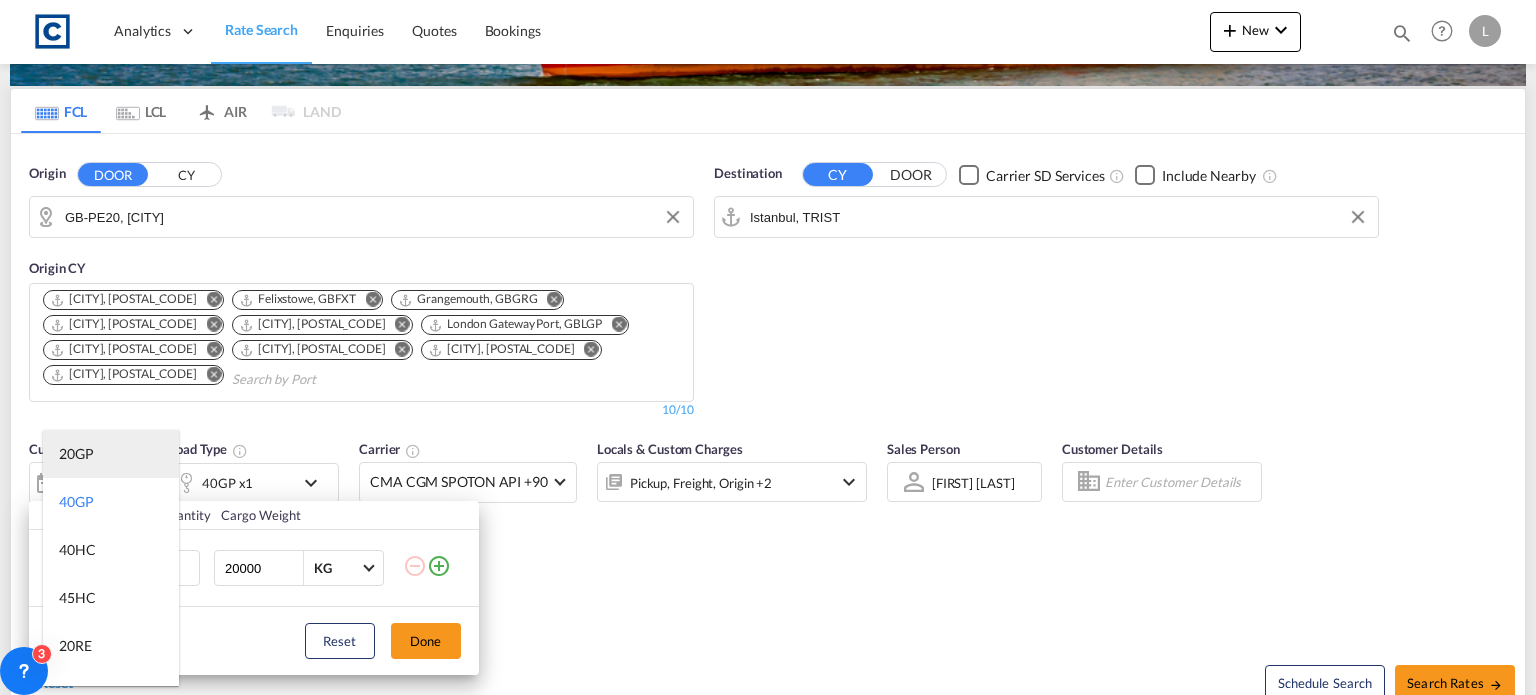 click on "20GP" at bounding box center (76, 454) 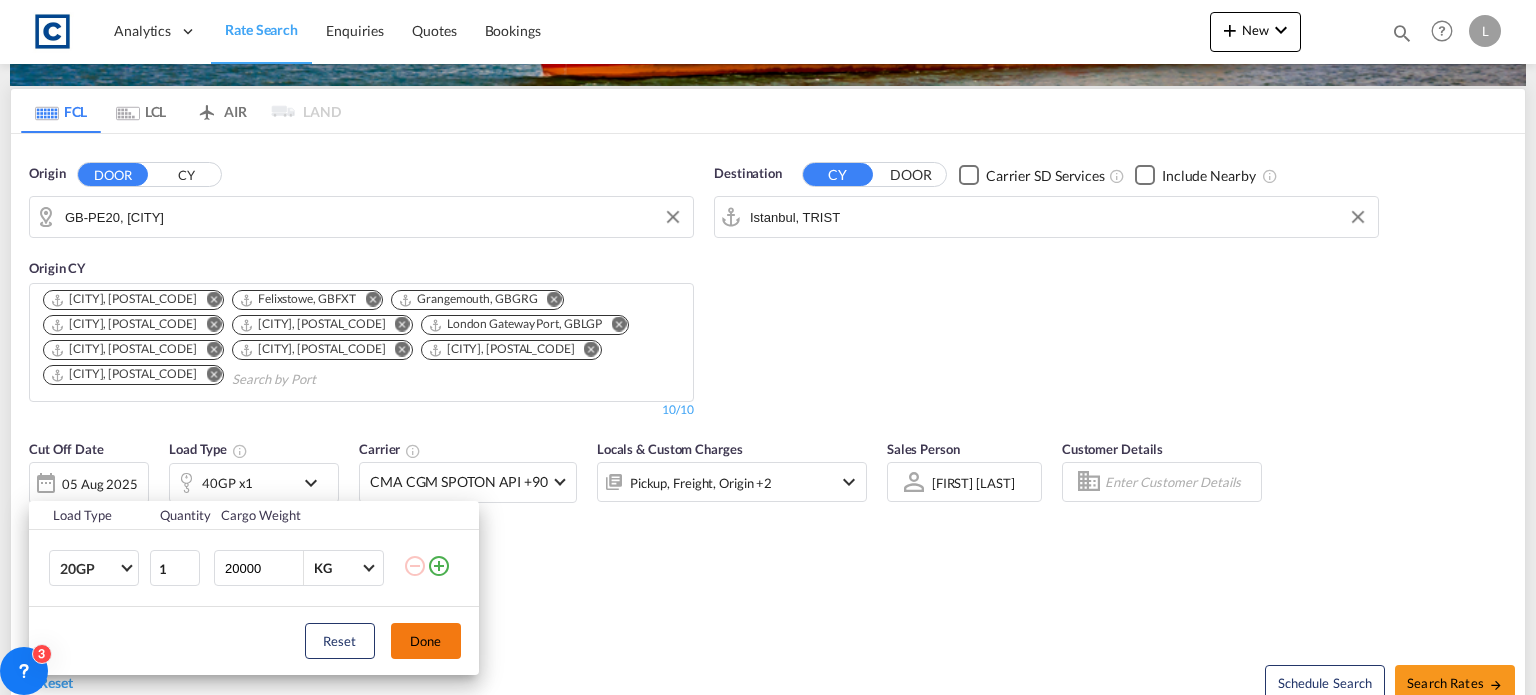 click on "Done" at bounding box center [426, 641] 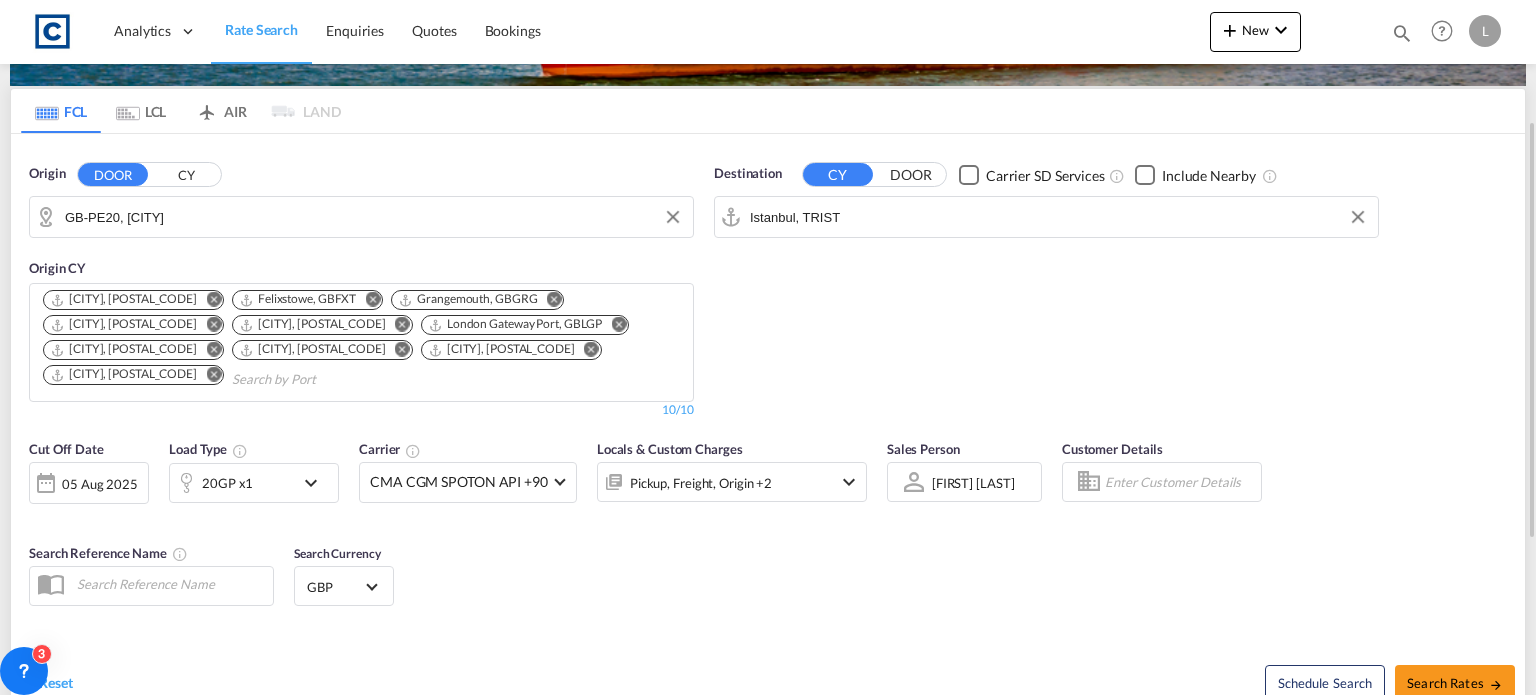 click on "QUOTE DETAILS
CUSTOMER DETAILS QUOTE ID Start Date
[DATE]   Expiry Date
[DATE]
Incoterms
Select Incoterms
FAS - import
Free Alongside Ship FOB - export
Free on Board CFR - export
Cost and Freight DDP - export
Delivery Duty Paid CIF - import
Cost,Insurance and Freight FOB - import
Free on Board DPU - export
Delivery at Place Unloaded EXW - import
Ex Works CPT - export
Carrier Paid to DAP - import
Delivered at Place DPU - import
Delivery at Place Unloaded DAP - export
Delivered at Place CIP - export
Carriage and Insurance Paid to FCA - export
Free Carrier CFR - import
Cost and Freight FCA - import
Free Carrier CIF - export
Cost,Insurance and Freight FAS - export
Free Alongside Ship CIP - import
Carriage and Insurance Paid to CPT - import
Carrier Paid to  -
Terms & Conditions Rich Text Editor, editor12 Editor toolbars Clipboard/Undo   Undo  Keyboard shortcut Ctrl+Z   Redo  Keyboard shortcut Ctrl+Y Links   Link   Unlink Insert" at bounding box center (768, 526) 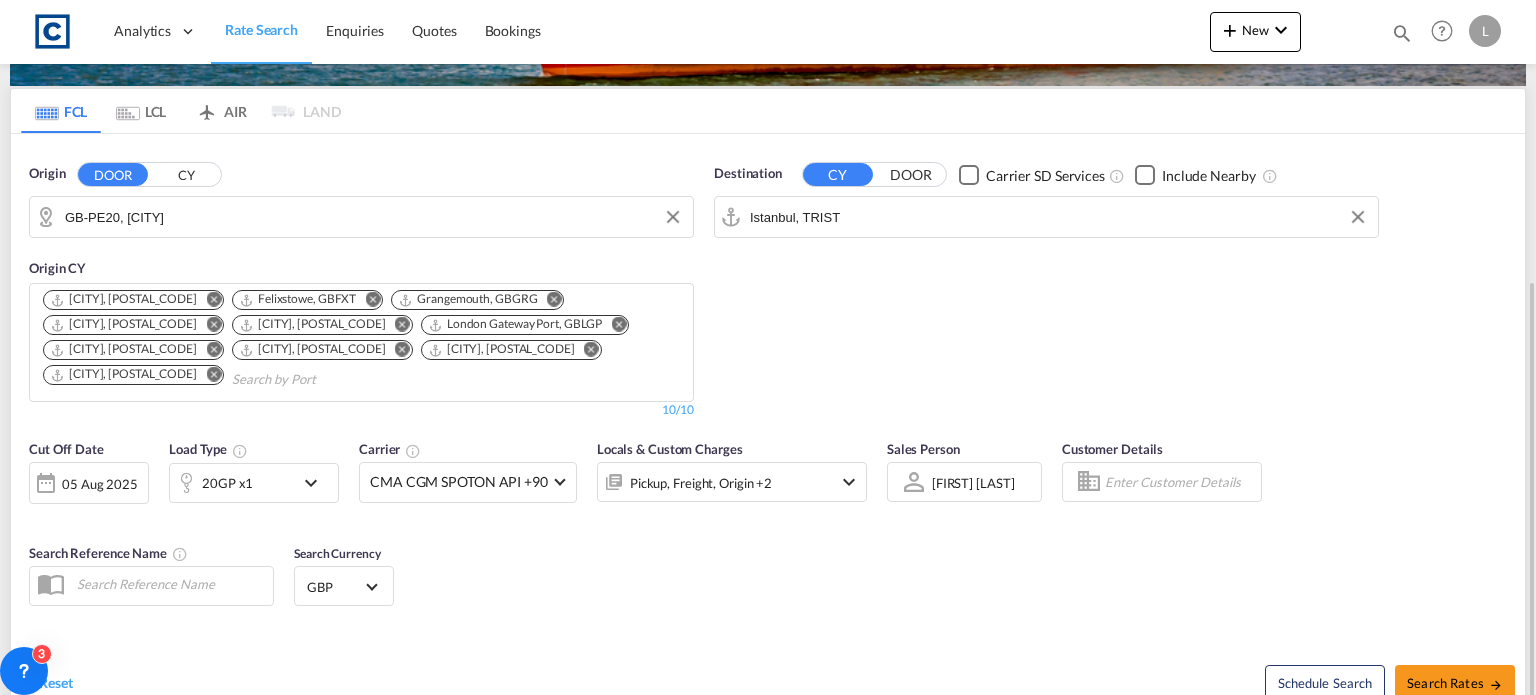scroll, scrollTop: 400, scrollLeft: 0, axis: vertical 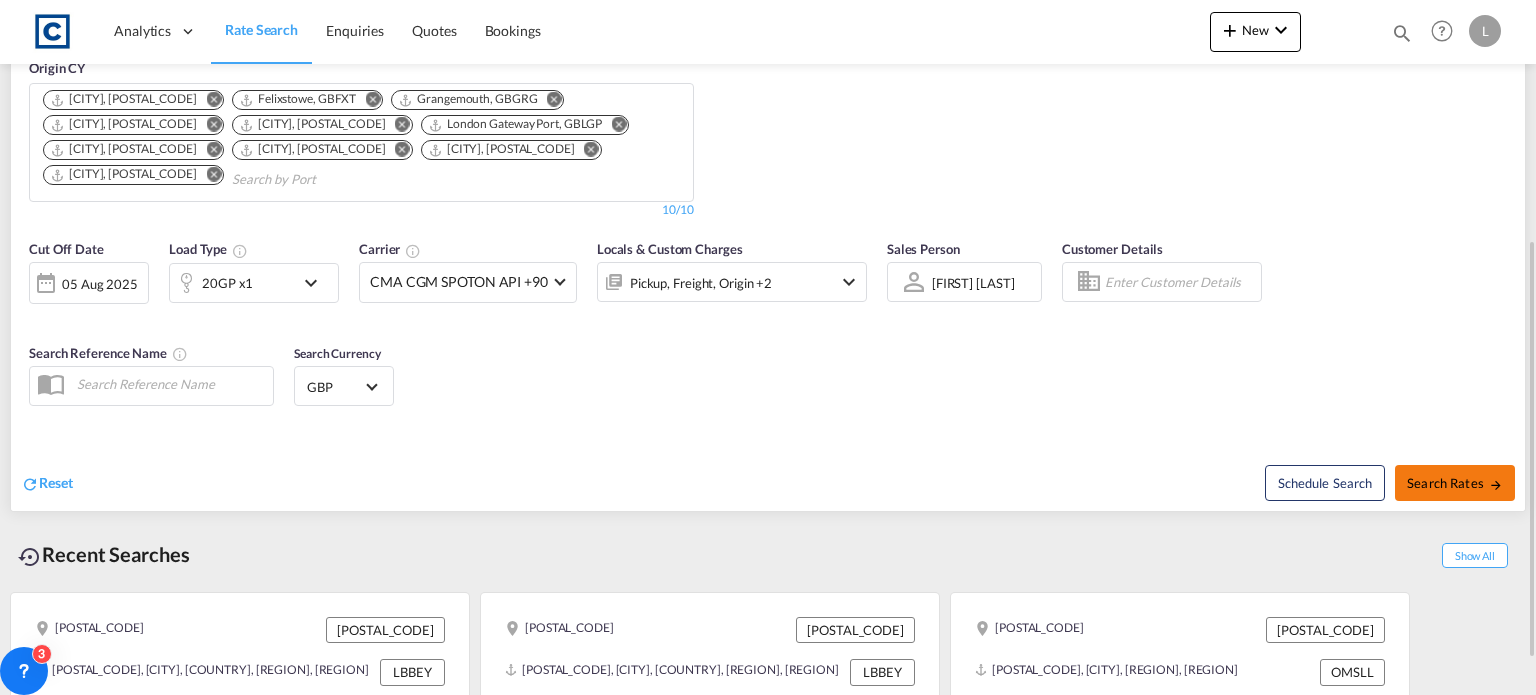 click on "Search Rates" at bounding box center [1455, 483] 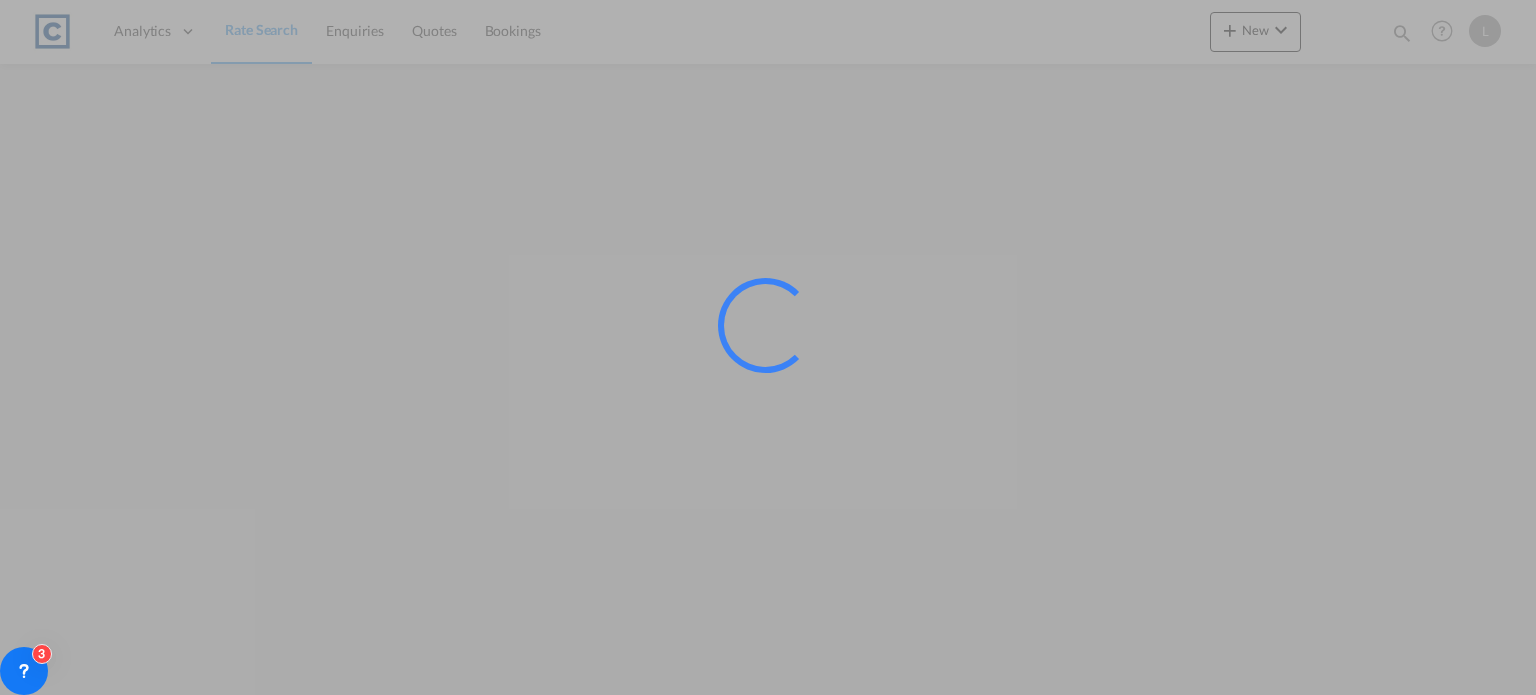 scroll, scrollTop: 0, scrollLeft: 0, axis: both 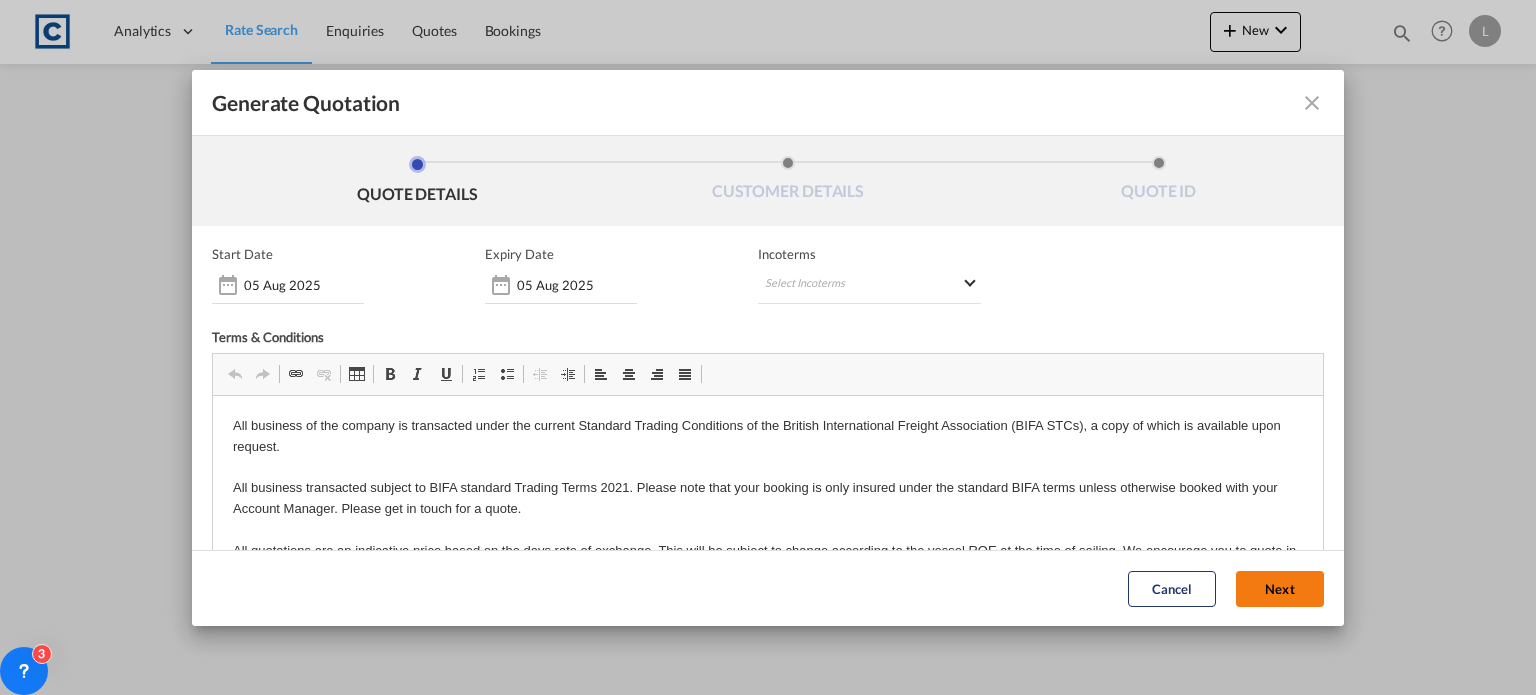 click on "Next" at bounding box center [1280, 589] 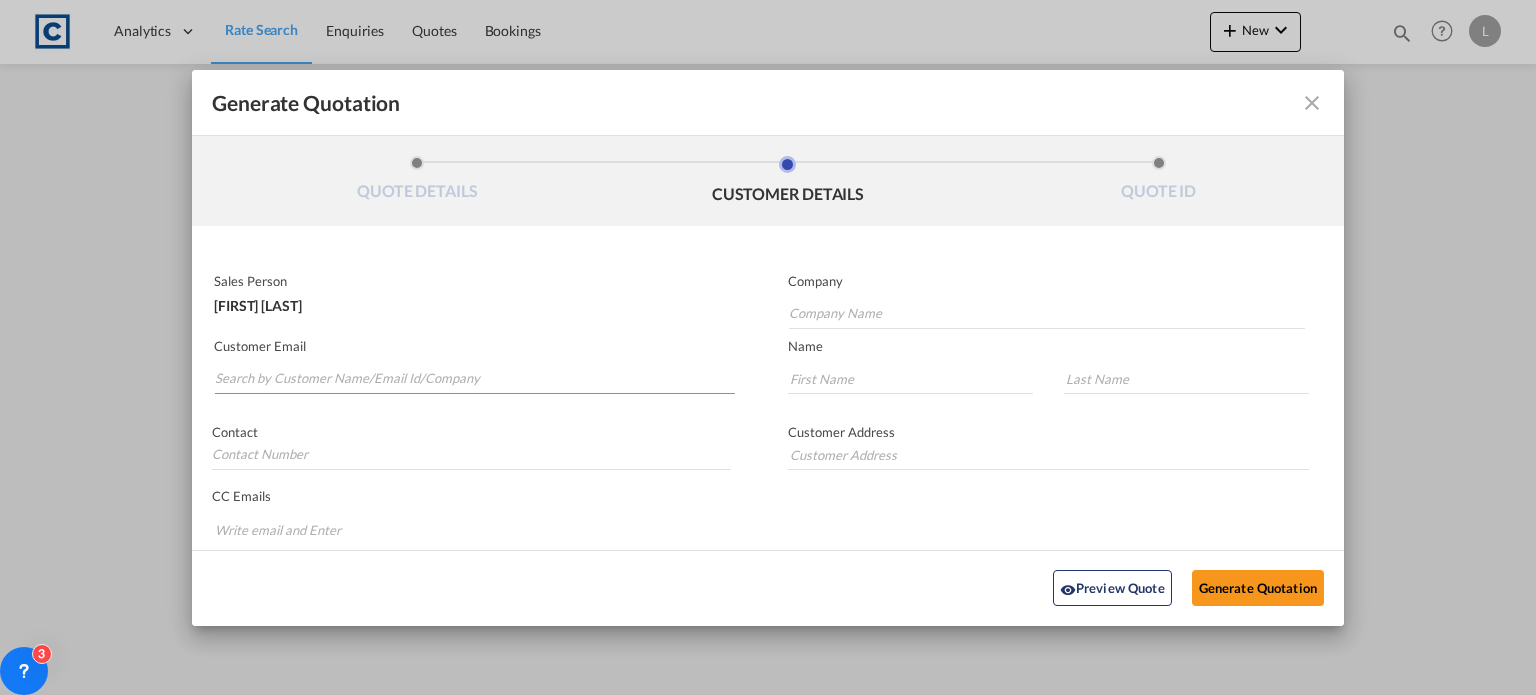 click at bounding box center (475, 379) 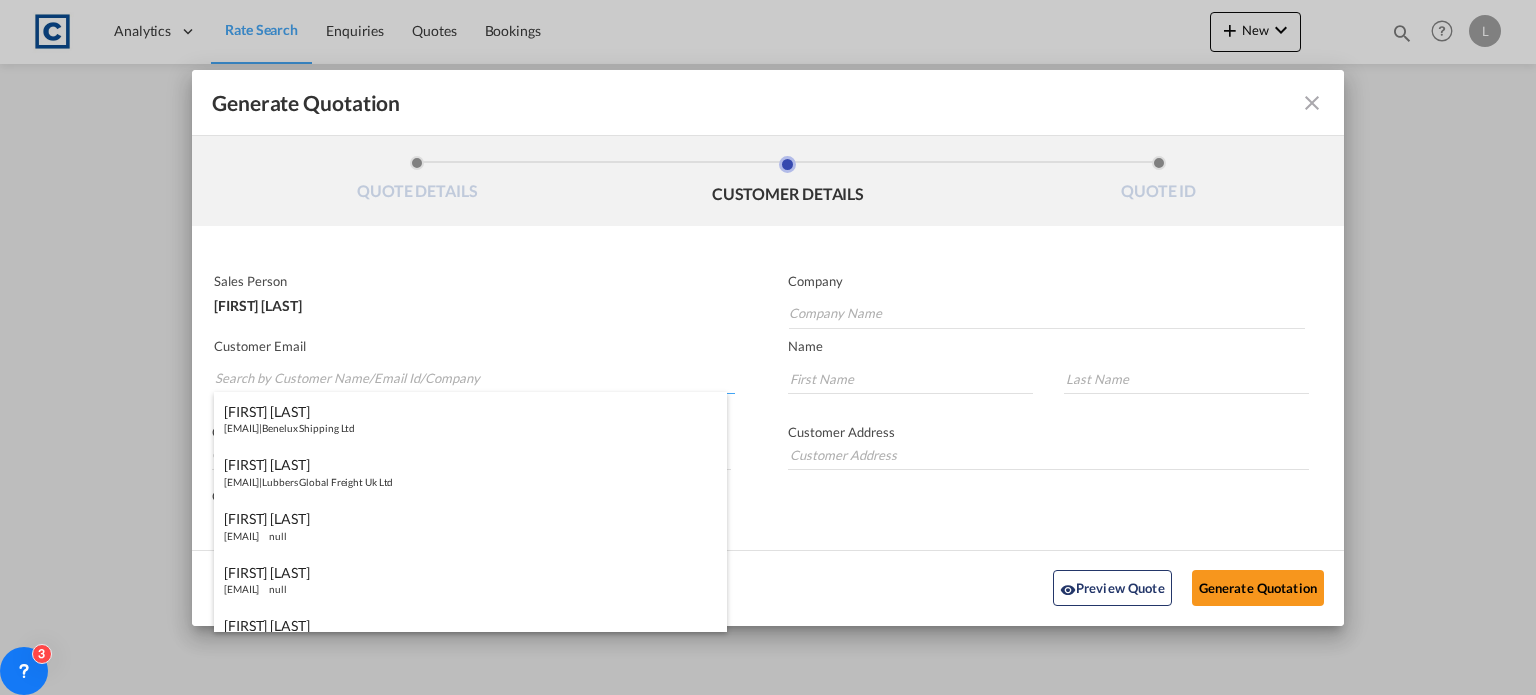 paste on "[FIRST] [LAST] <[EMAIL]>" 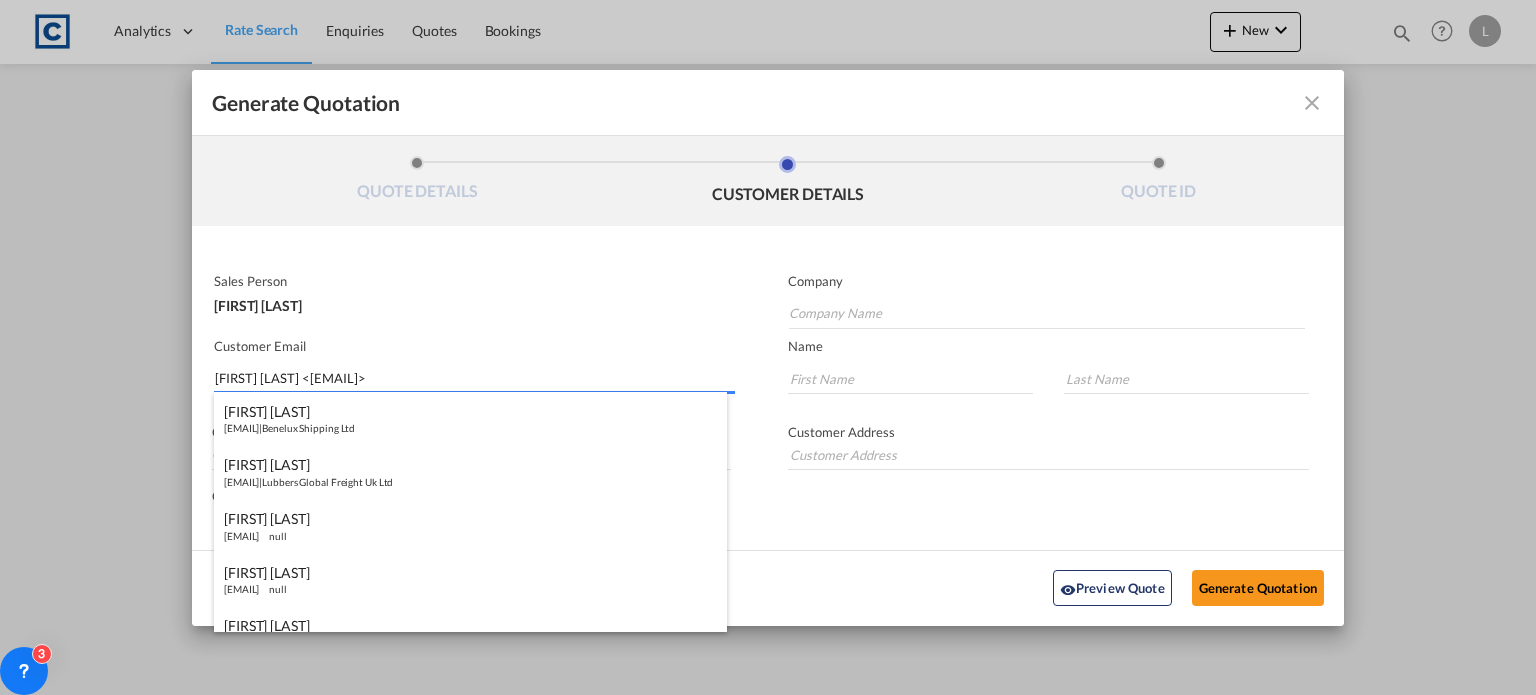 click on "[FIRST] [LAST] <[EMAIL]>" at bounding box center (475, 379) 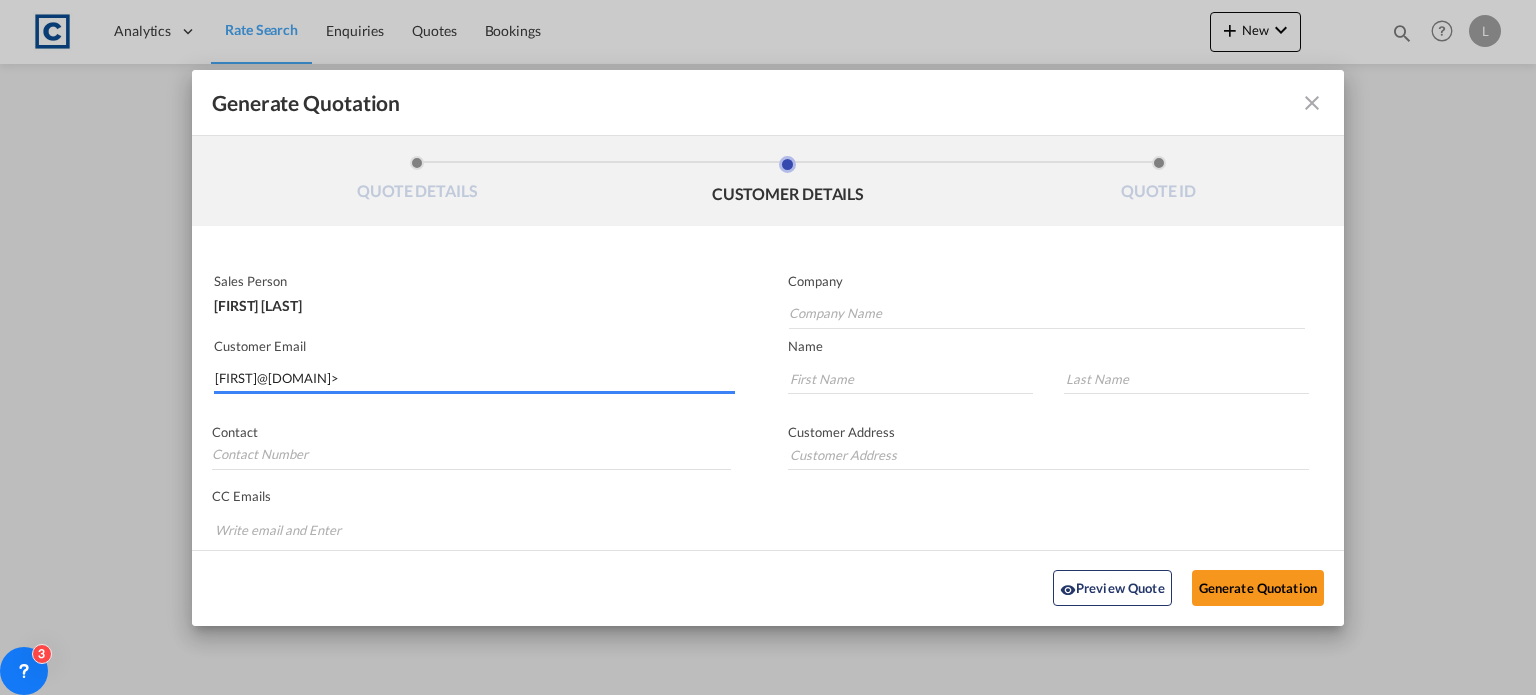 click on "[FIRST]@[DOMAIN]>" at bounding box center (475, 379) 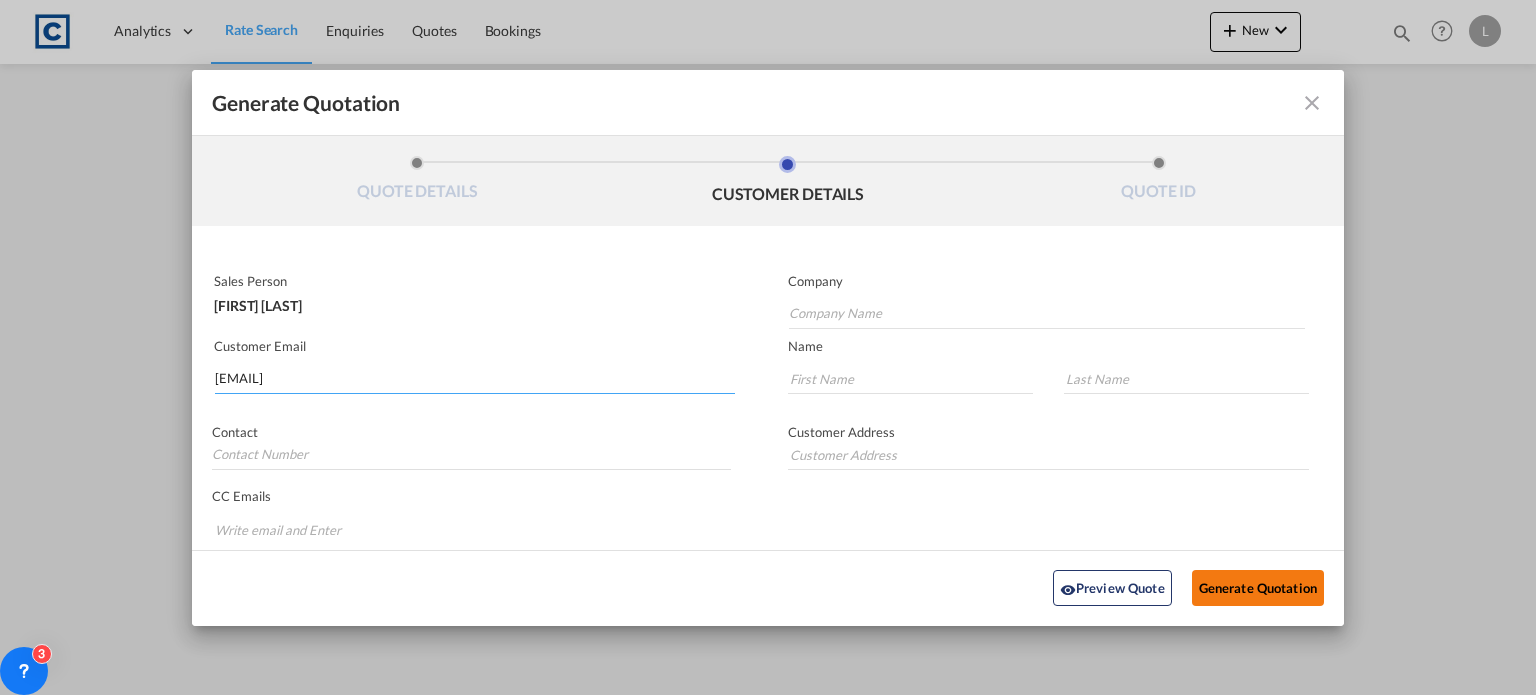 type on "[EMAIL]" 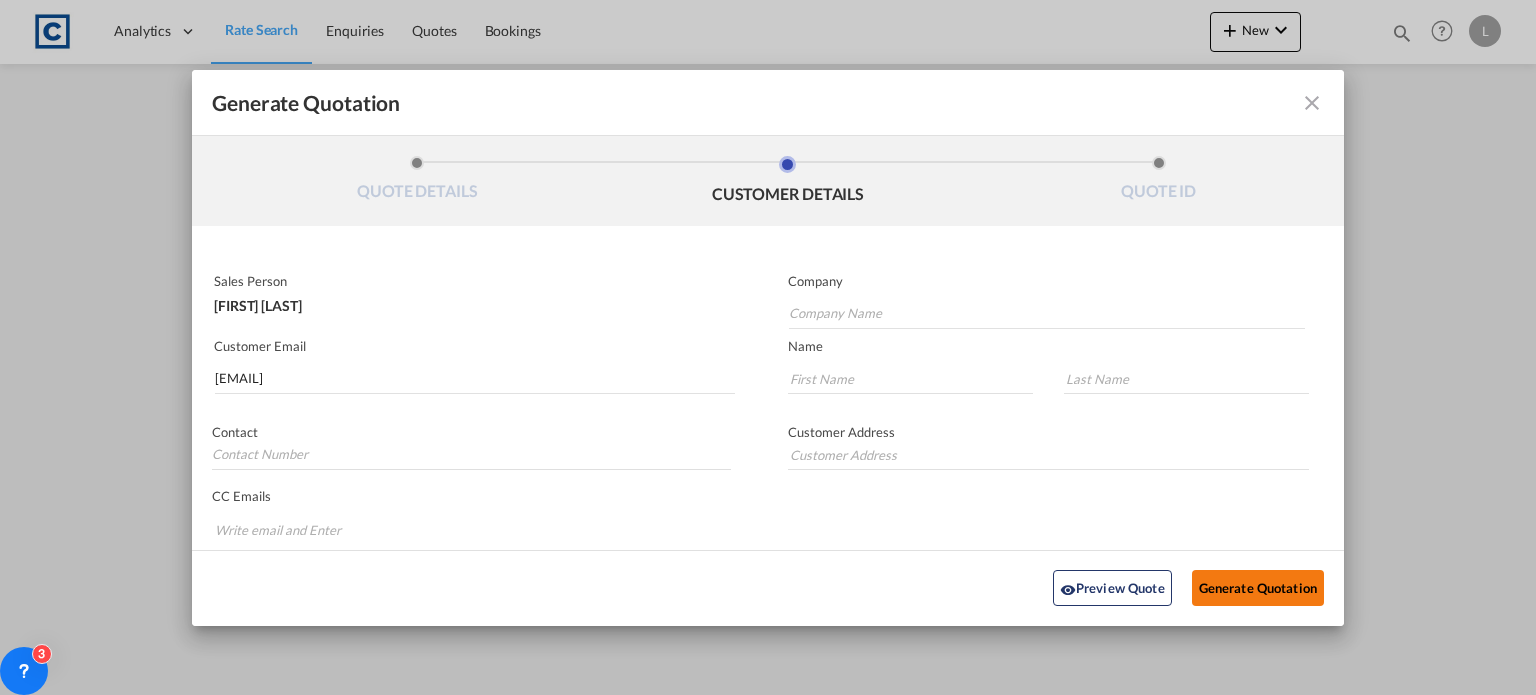 click on "Generate Quotation" at bounding box center [1258, 588] 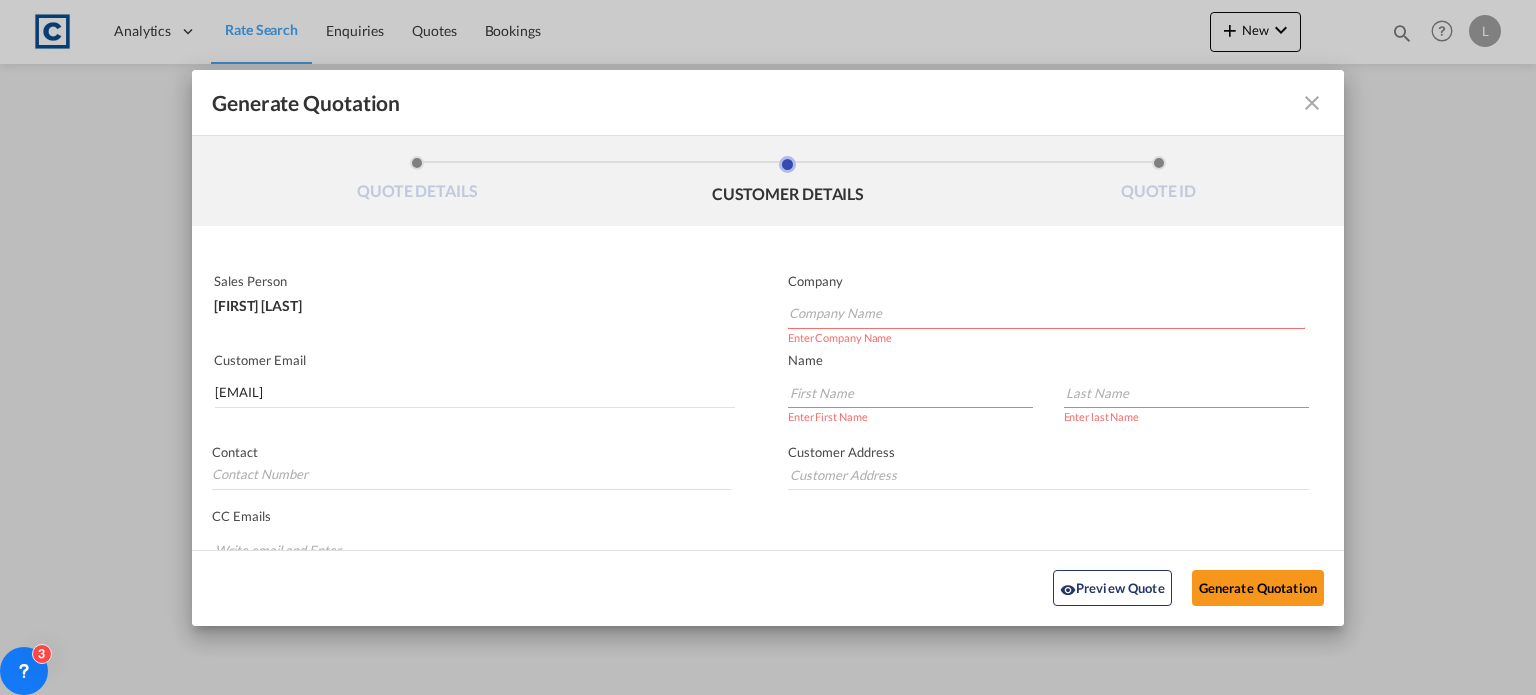 click at bounding box center (1047, 314) 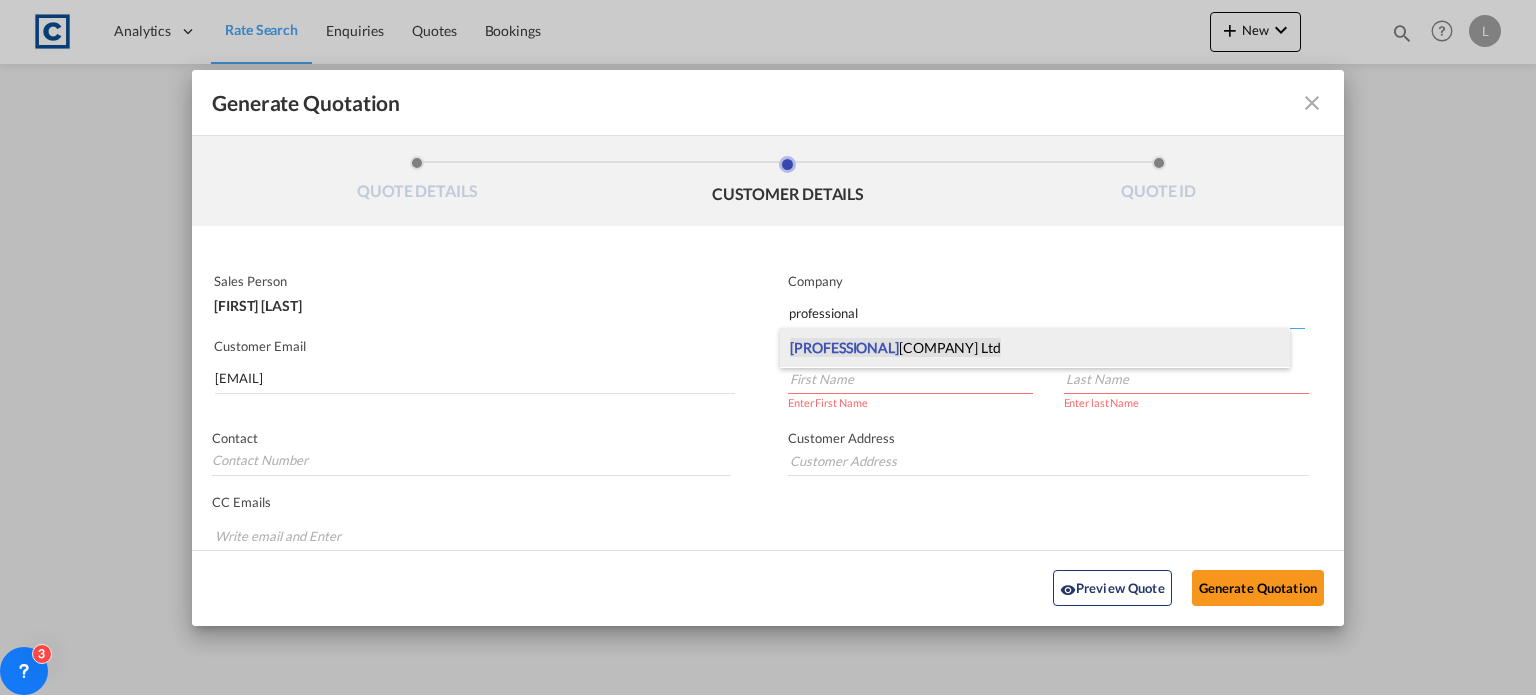 click on "[COMPANY], [COMPANY] Ltd" at bounding box center [895, 348] 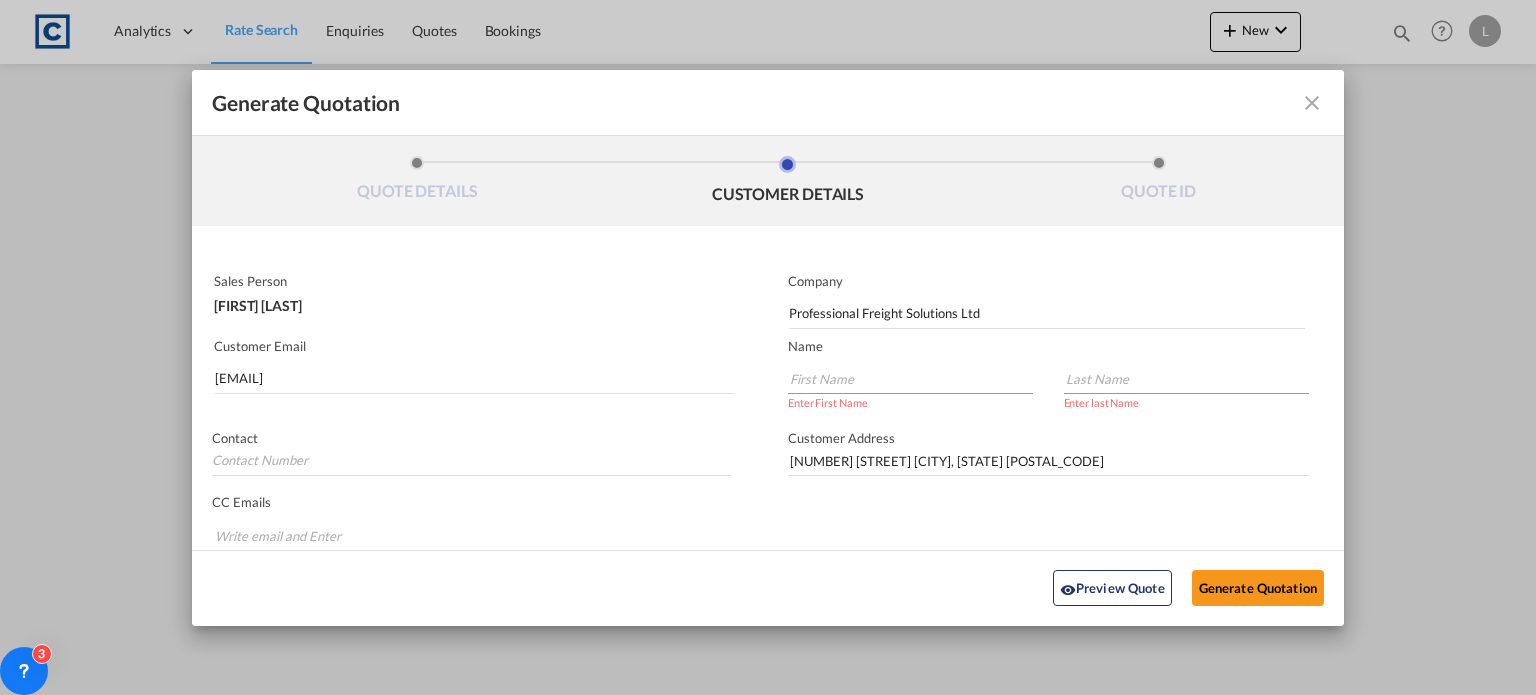 click at bounding box center (910, 379) 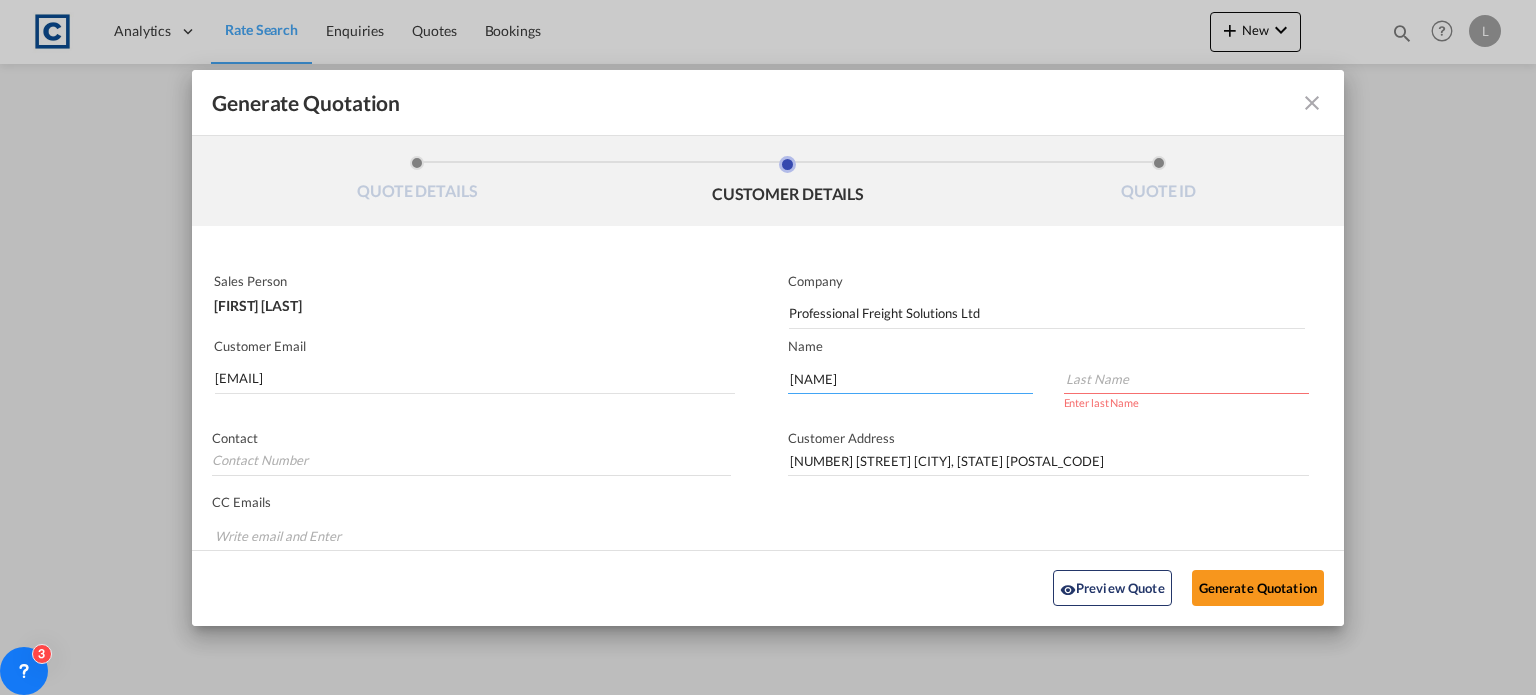 type on "[NAME]" 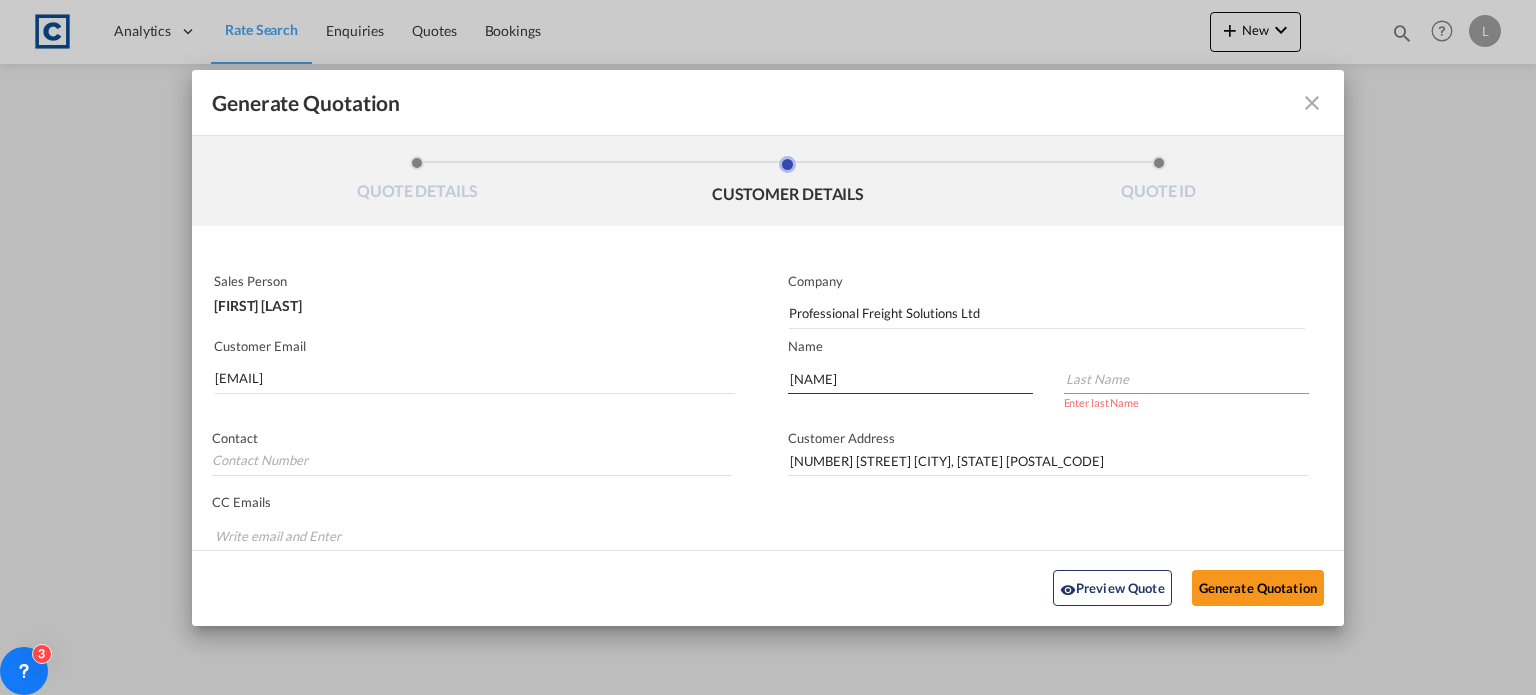 click at bounding box center (1186, 379) 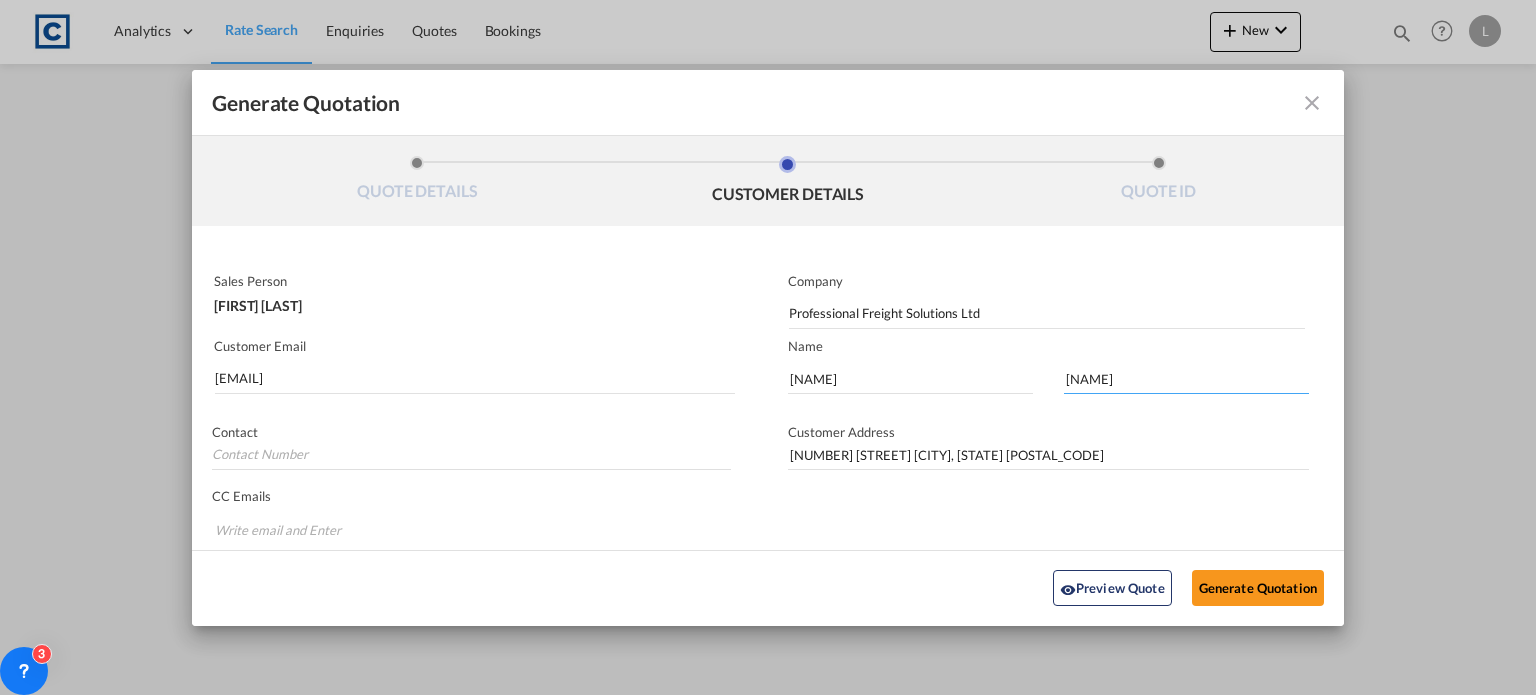 type on "[NAME]" 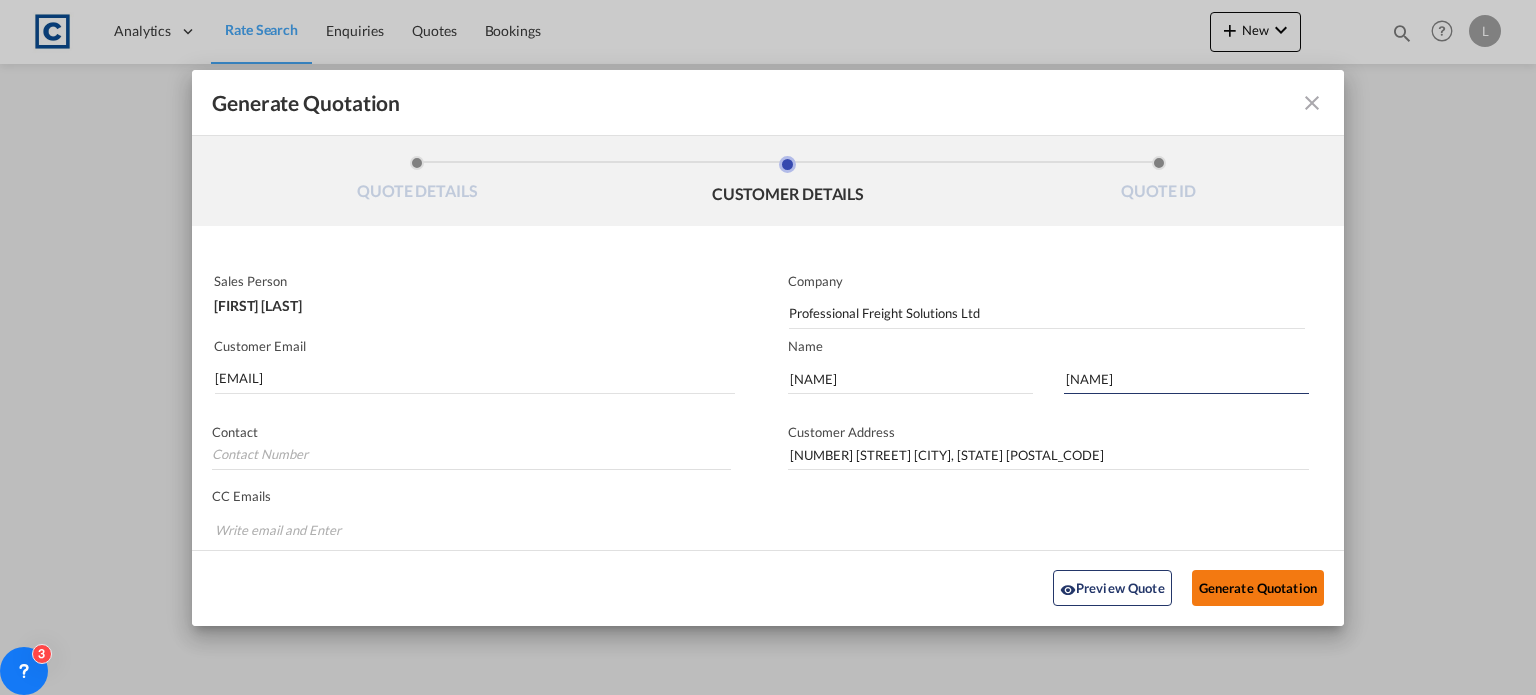 click on "Generate Quotation" at bounding box center [1258, 588] 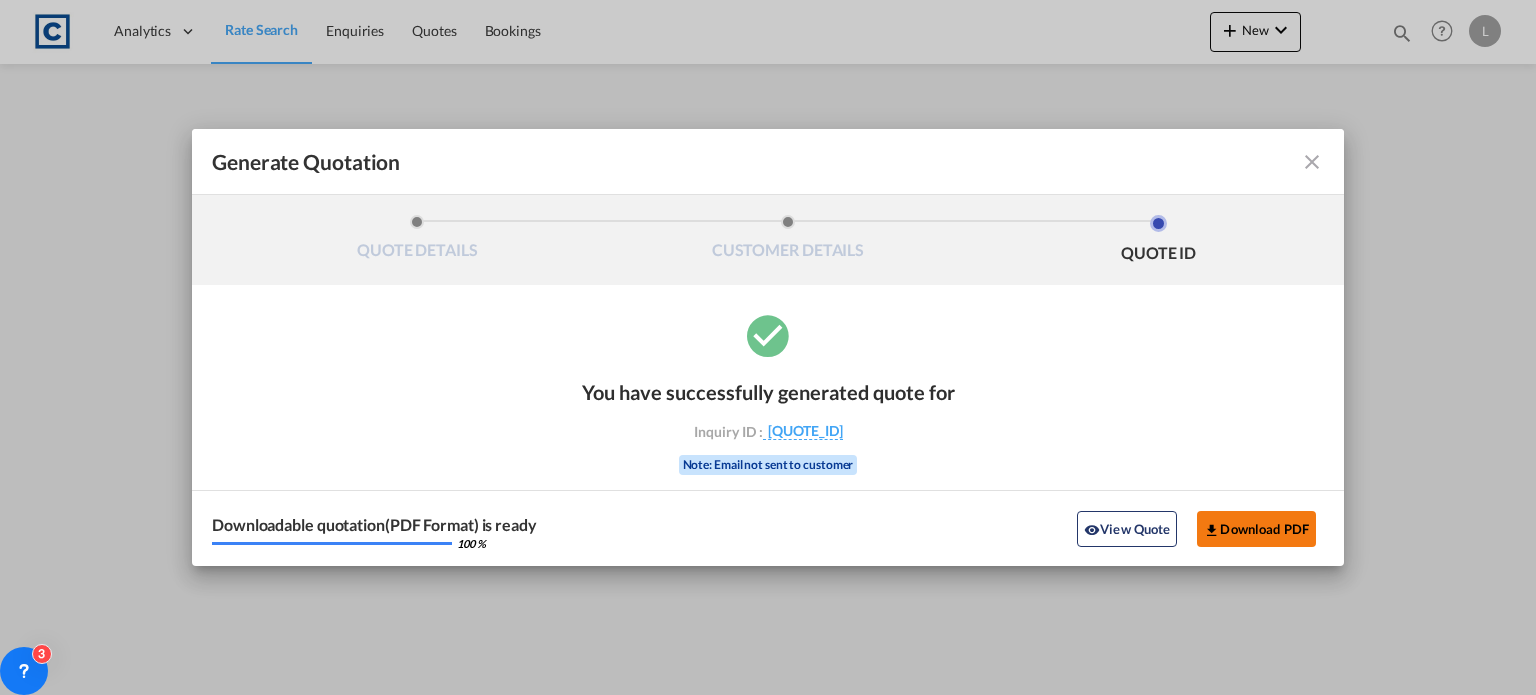 click on "Download PDF" at bounding box center (1256, 529) 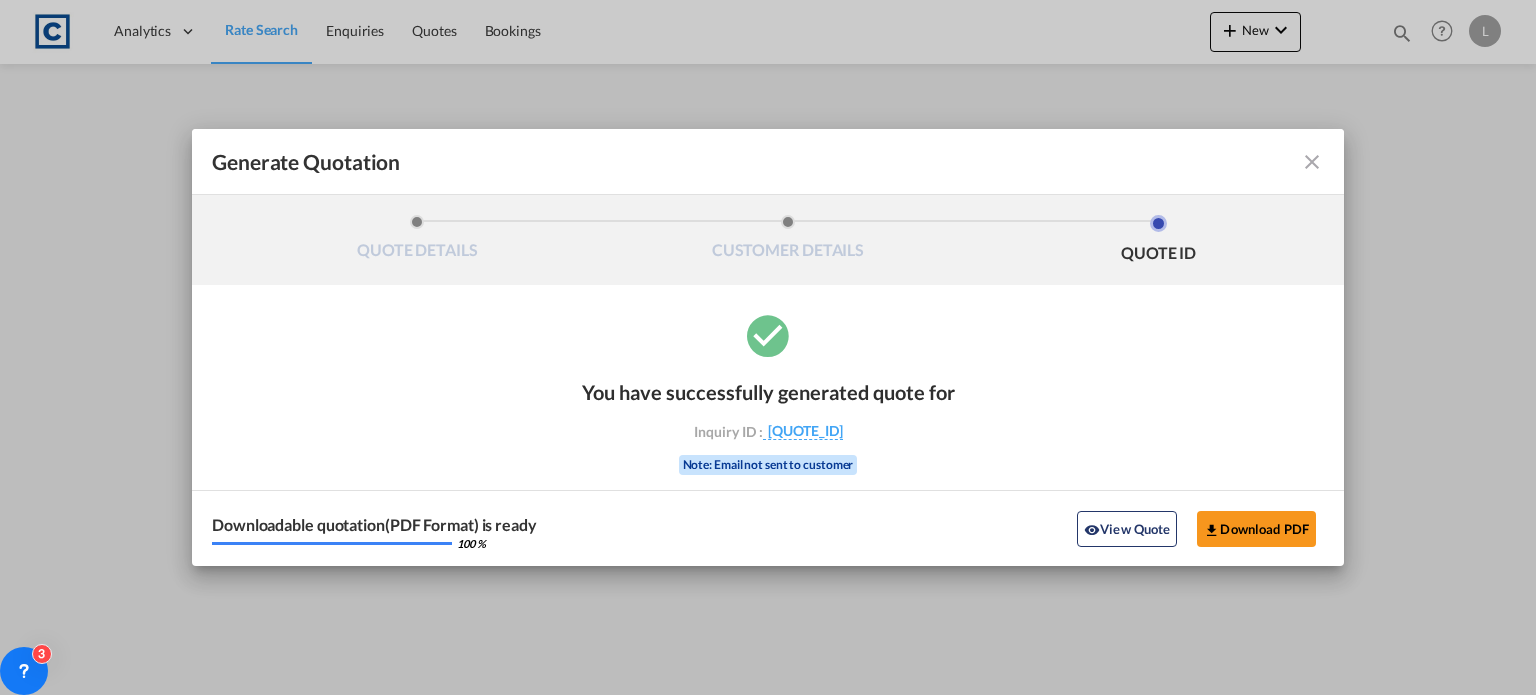 click at bounding box center (1312, 162) 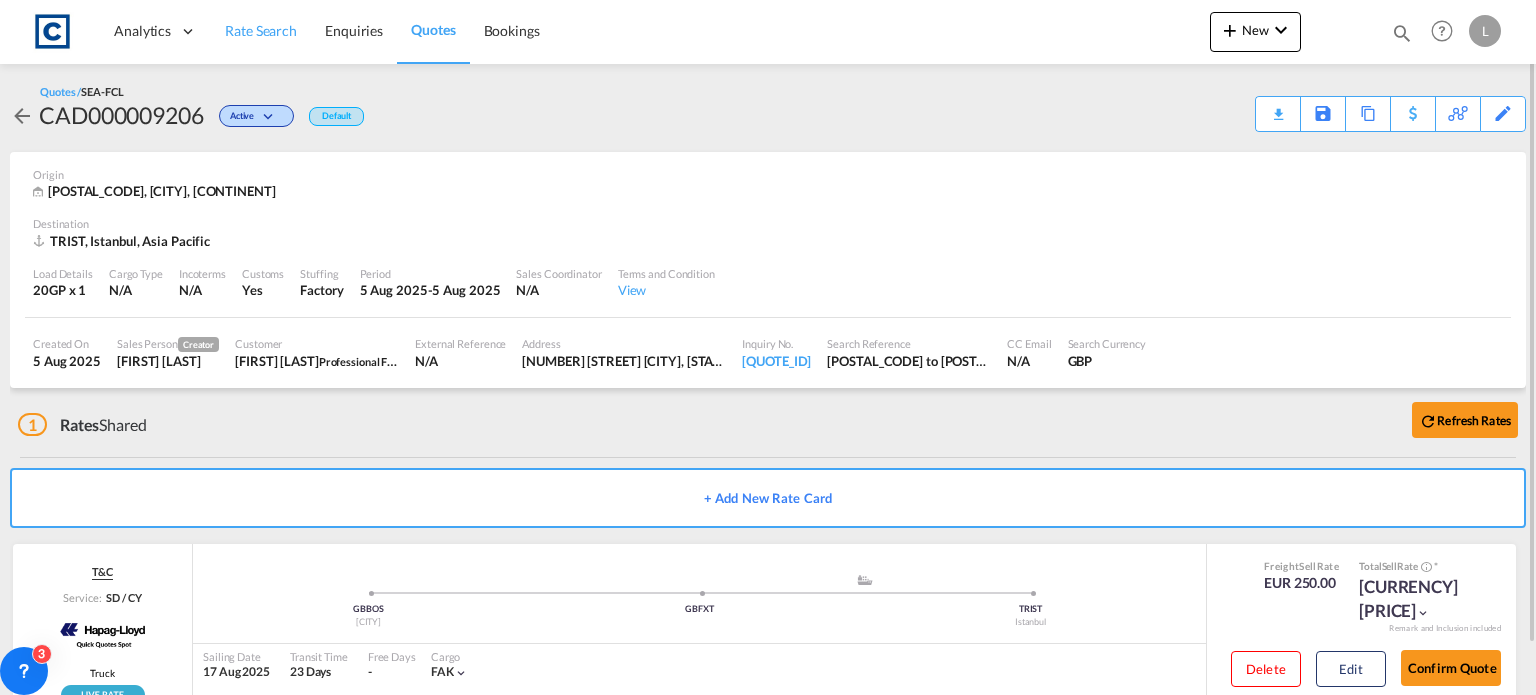 click on "Rate Search" at bounding box center (261, 30) 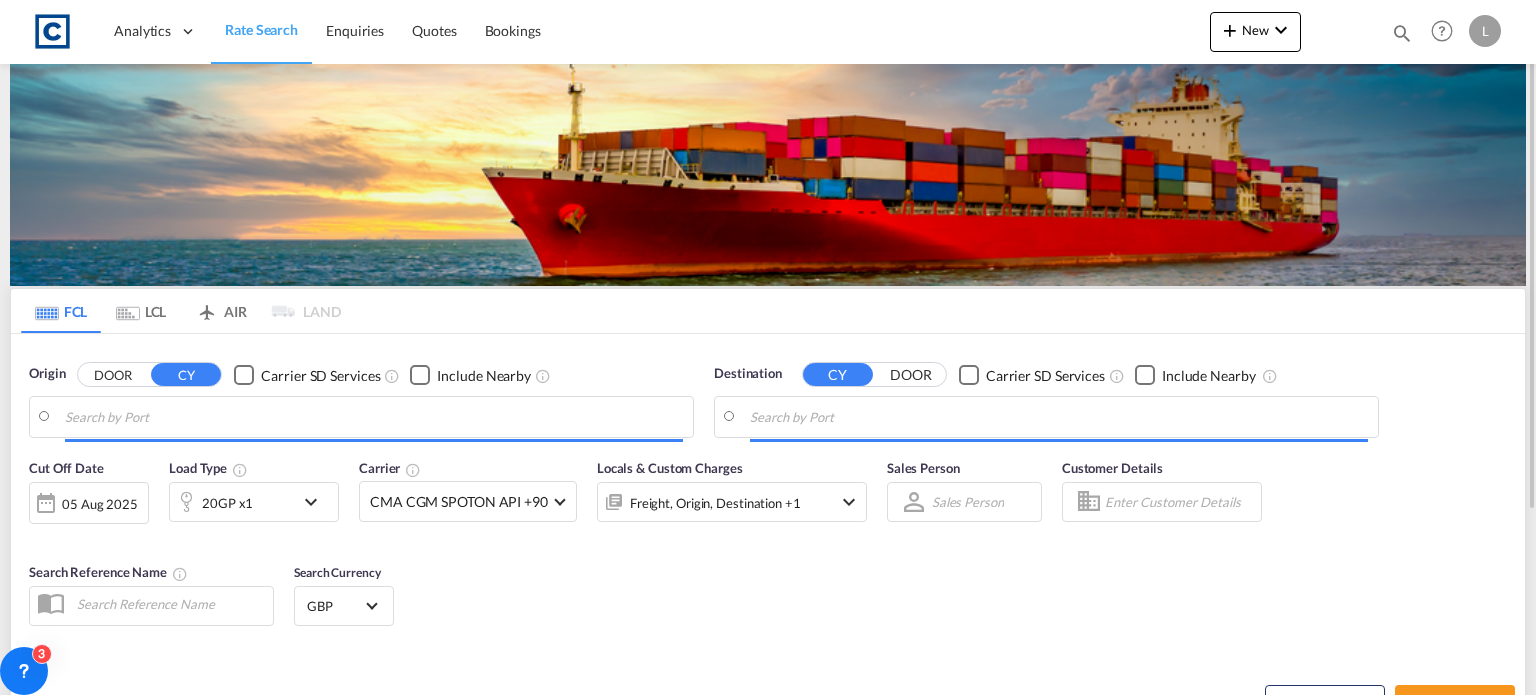 type on "GB-PE20, [CITY]" 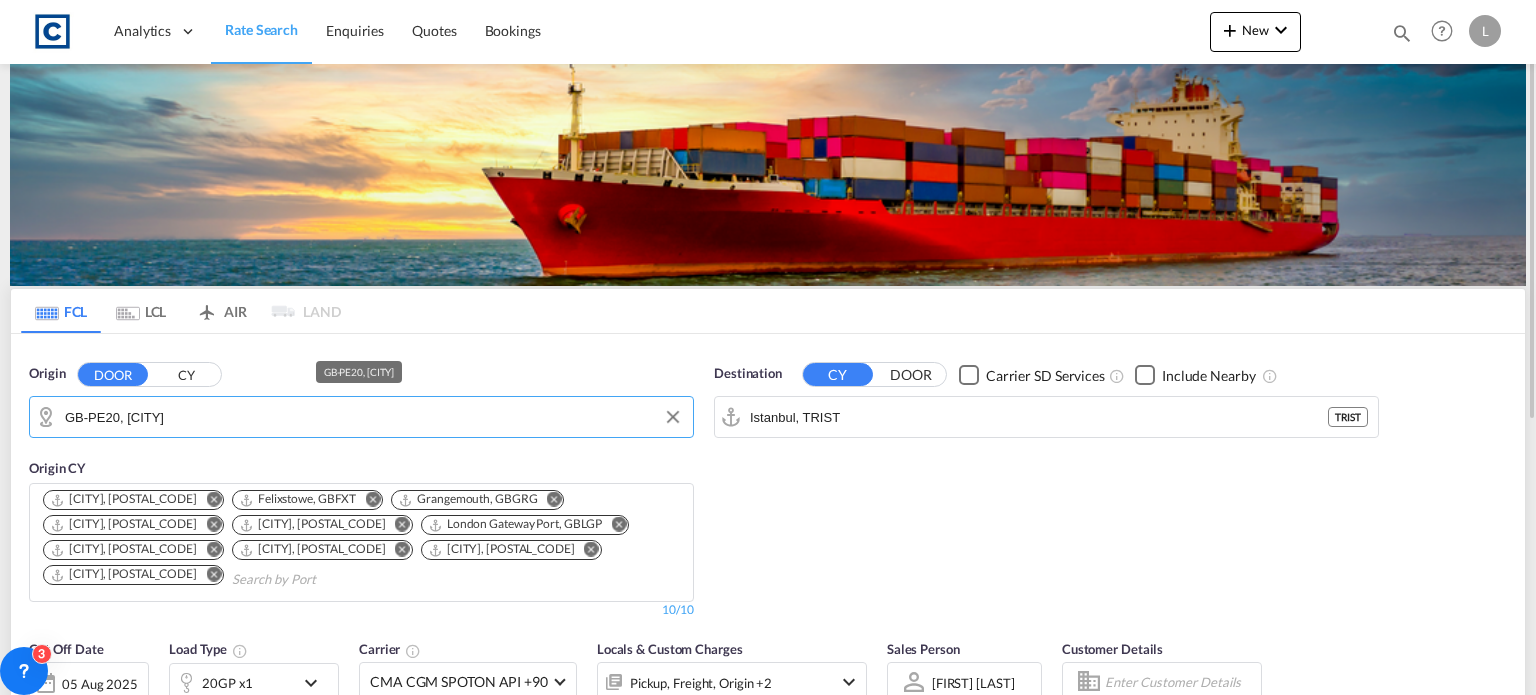 click on "GB-PE20, [CITY]" at bounding box center [374, 417] 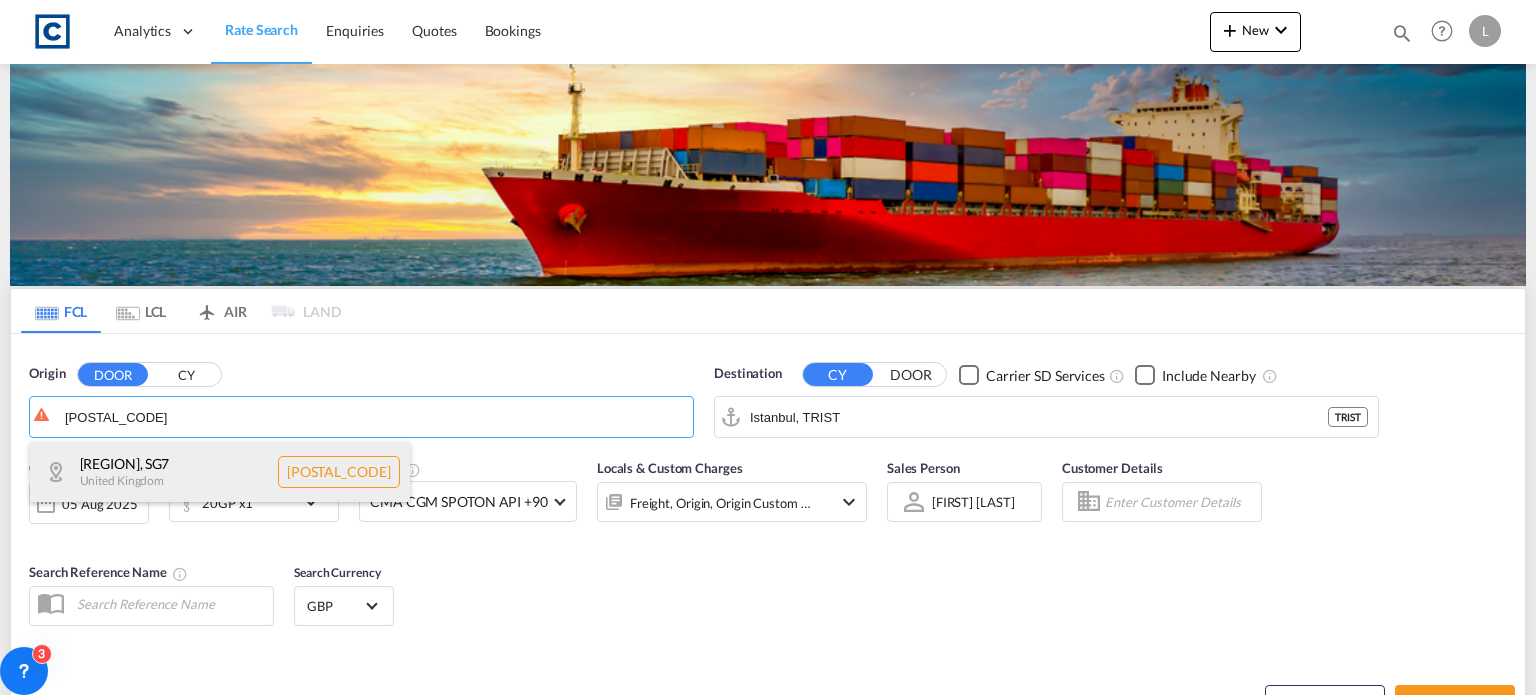 click on "[STATE] [STATE],
[POSTAL_CODE]
[COUNTRY]
GB-[POSTAL_CODE]" at bounding box center [220, 472] 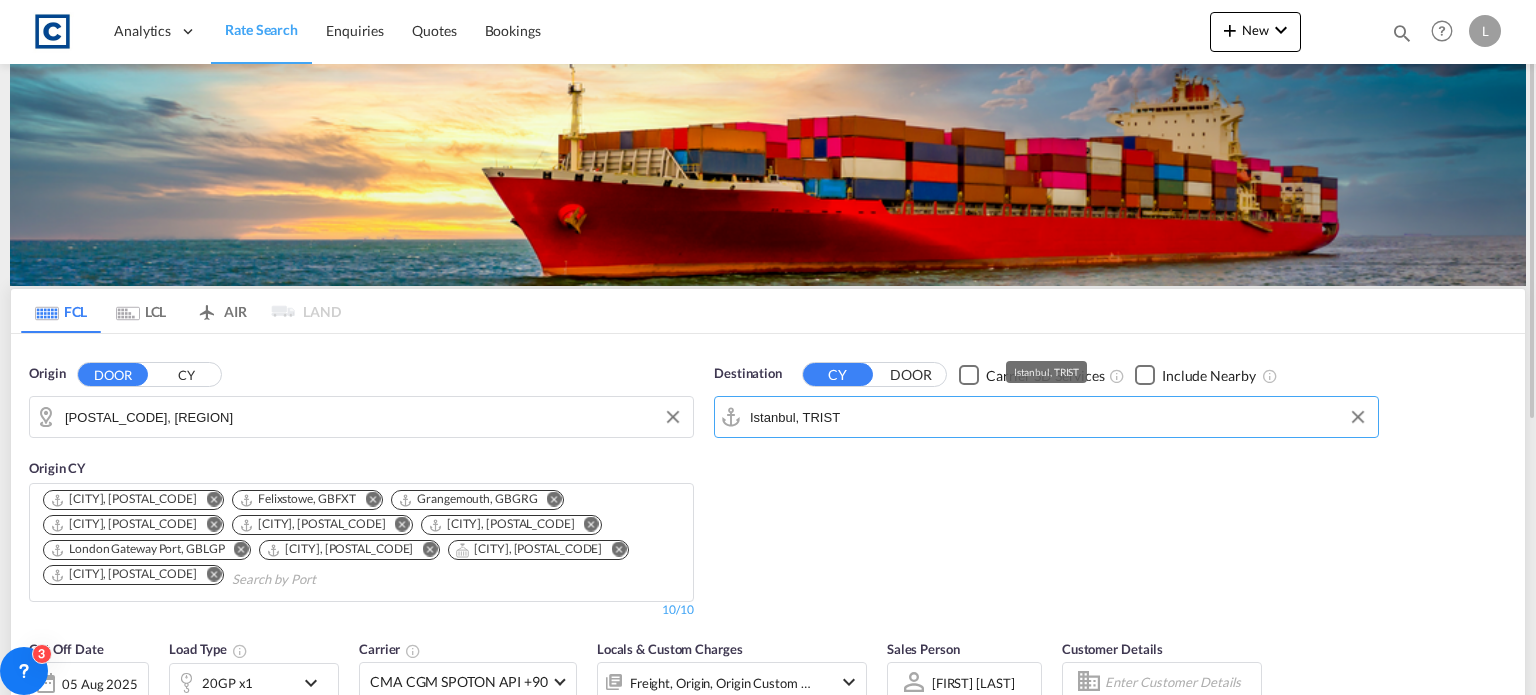 click on "Istanbul, TRIST" at bounding box center (1059, 417) 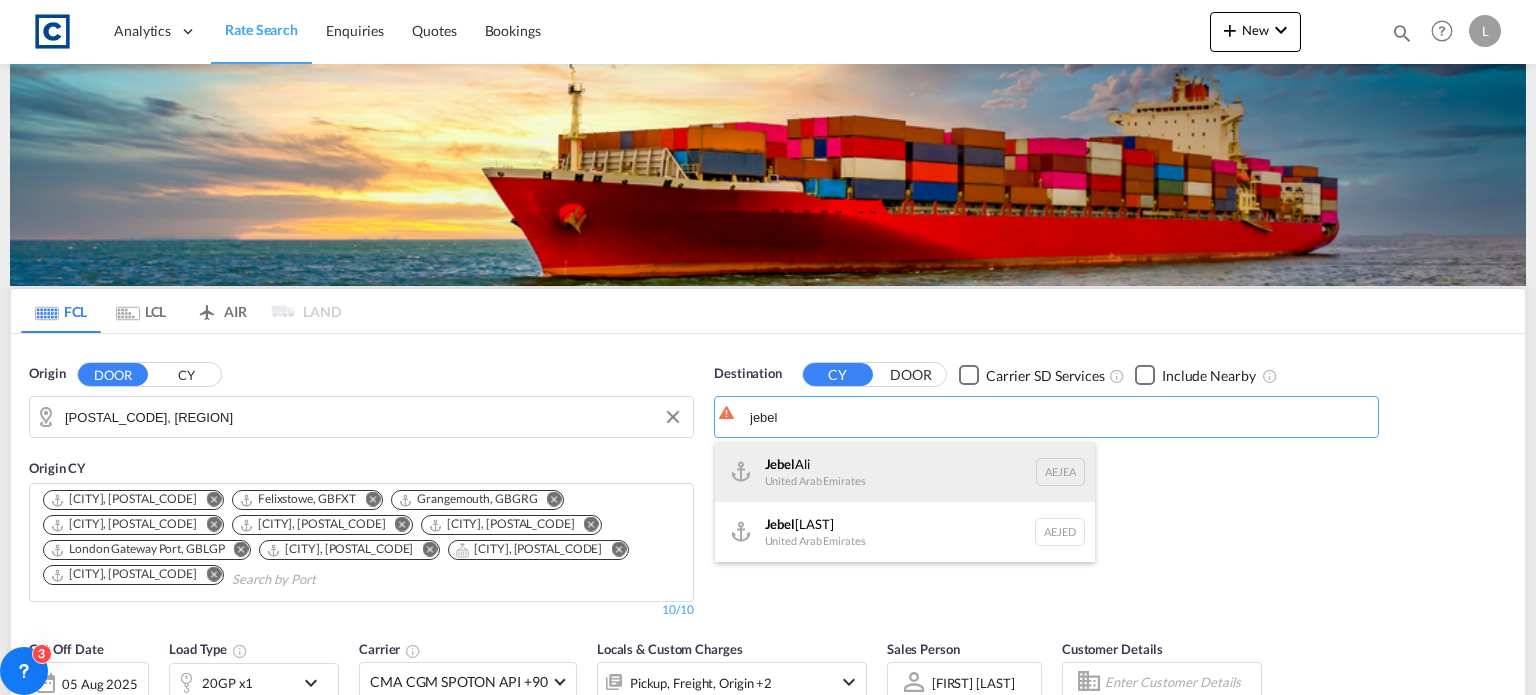click on "[CITY]
[COUNTRY]
[POSTAL_CODE]" at bounding box center (905, 472) 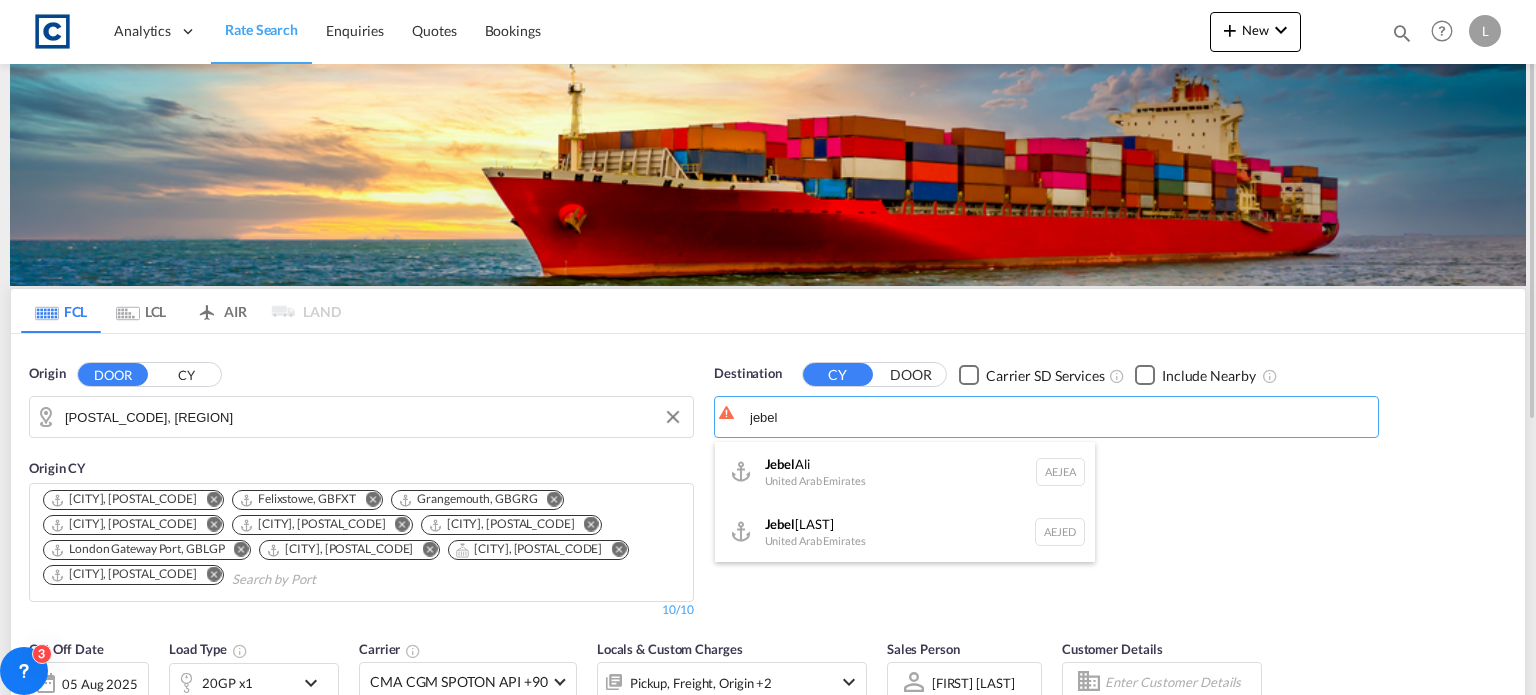 type on "Jebel Ali, AEJEA" 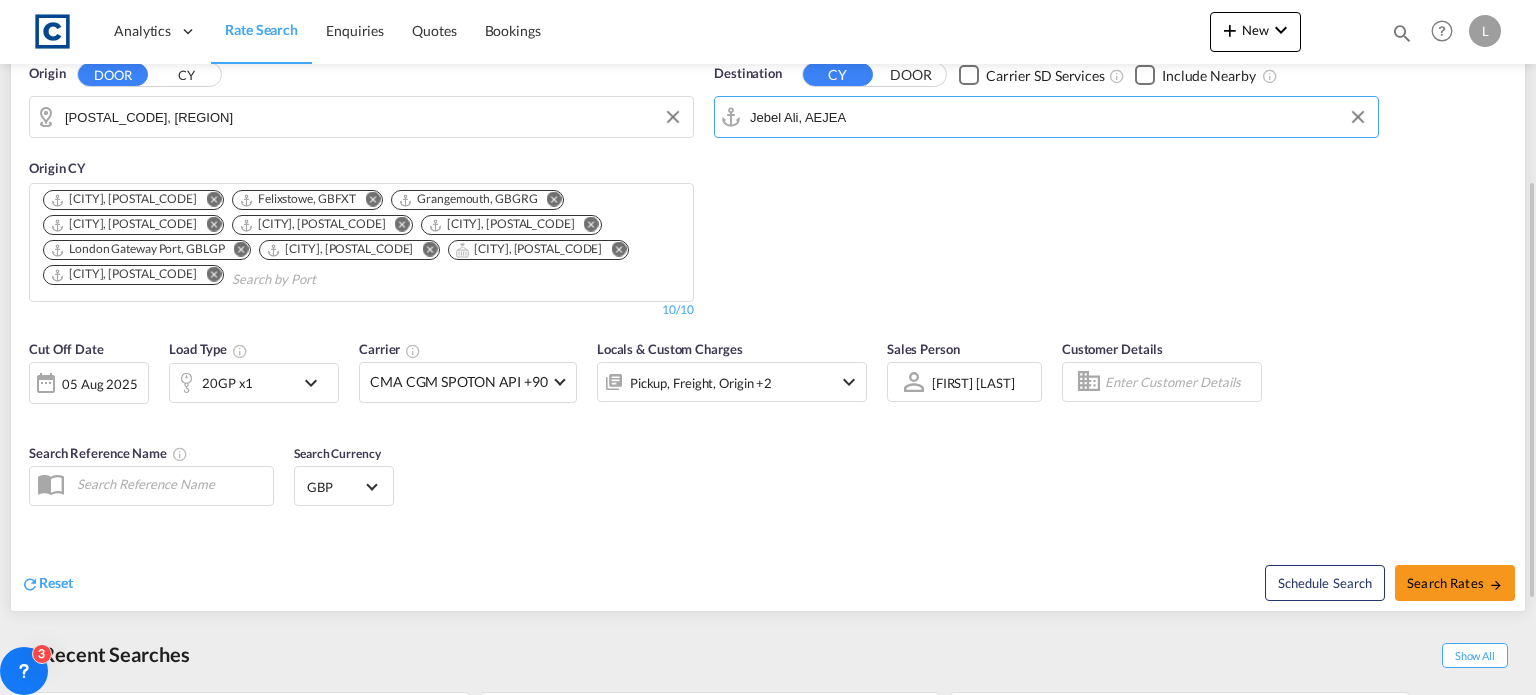 scroll, scrollTop: 400, scrollLeft: 0, axis: vertical 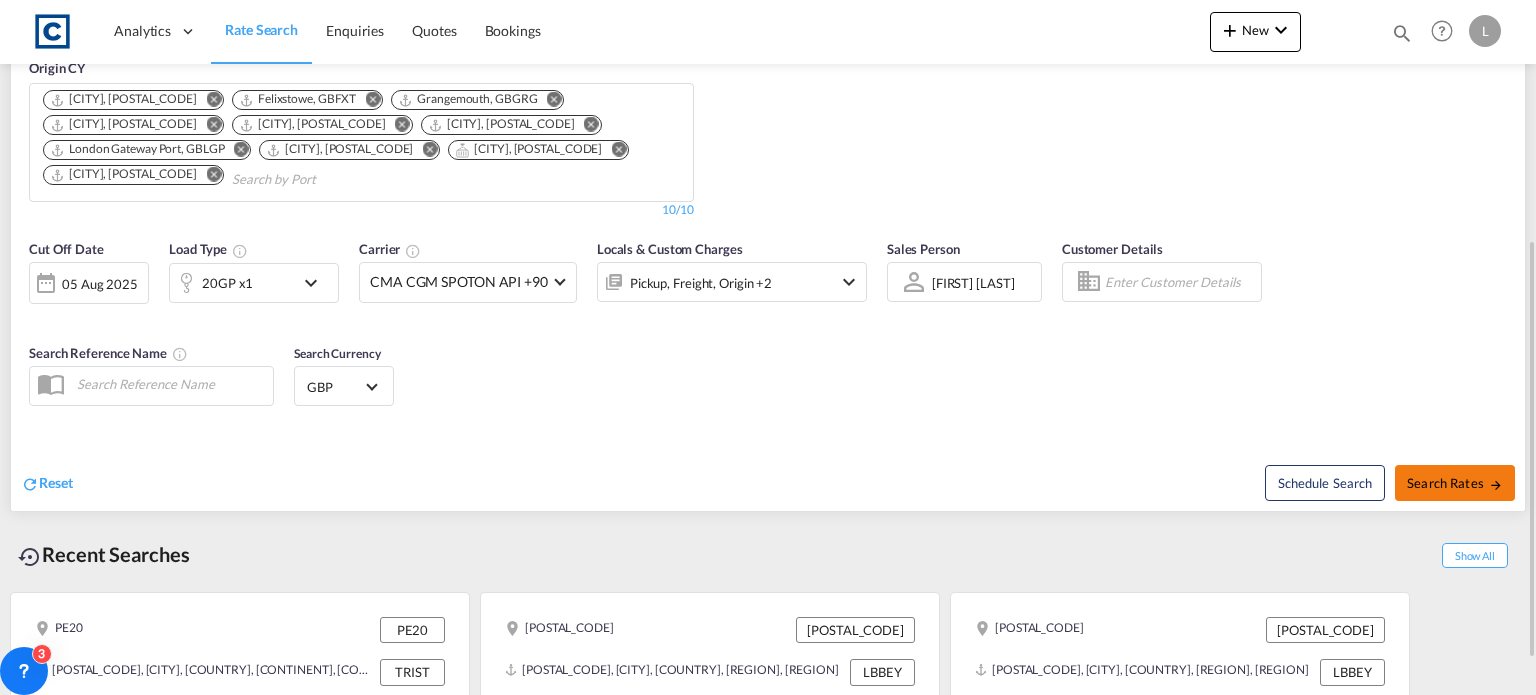 click on "Search Rates" at bounding box center (1455, 483) 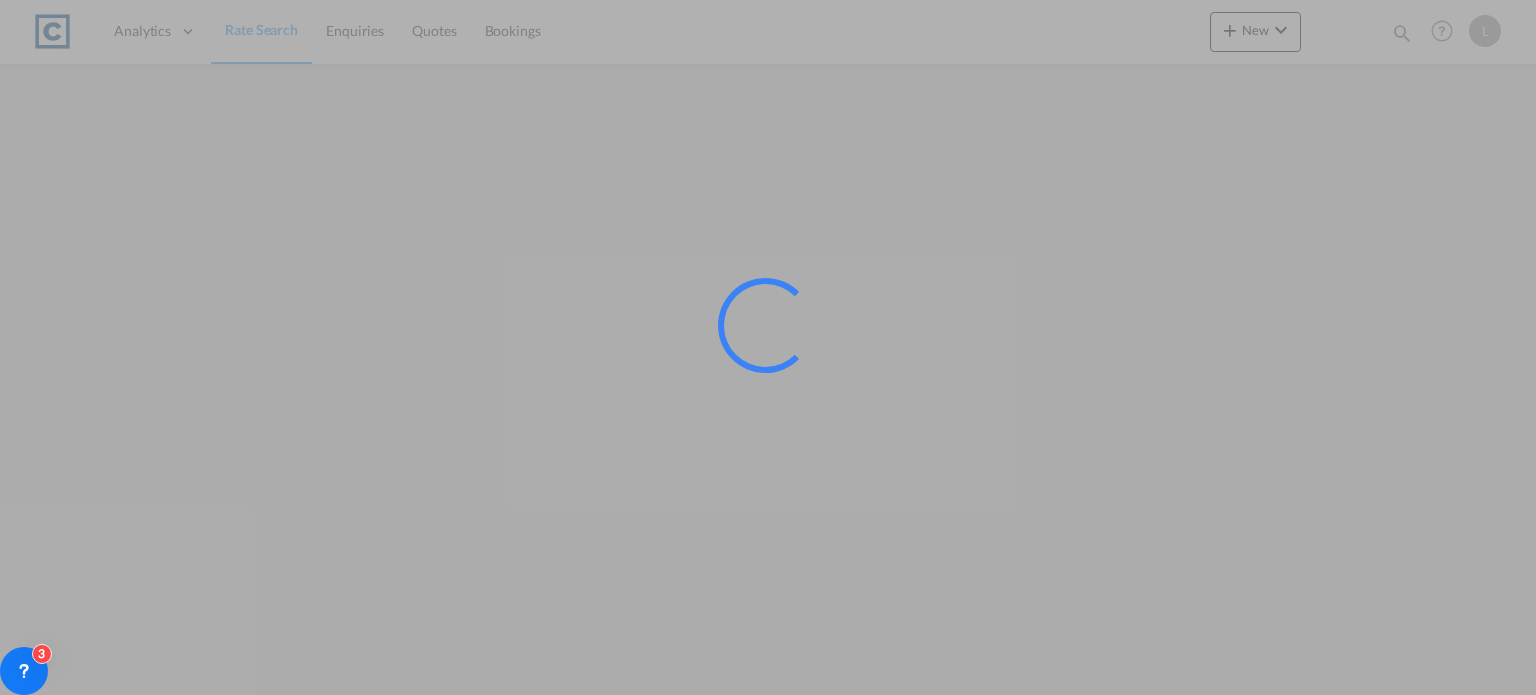 scroll, scrollTop: 0, scrollLeft: 0, axis: both 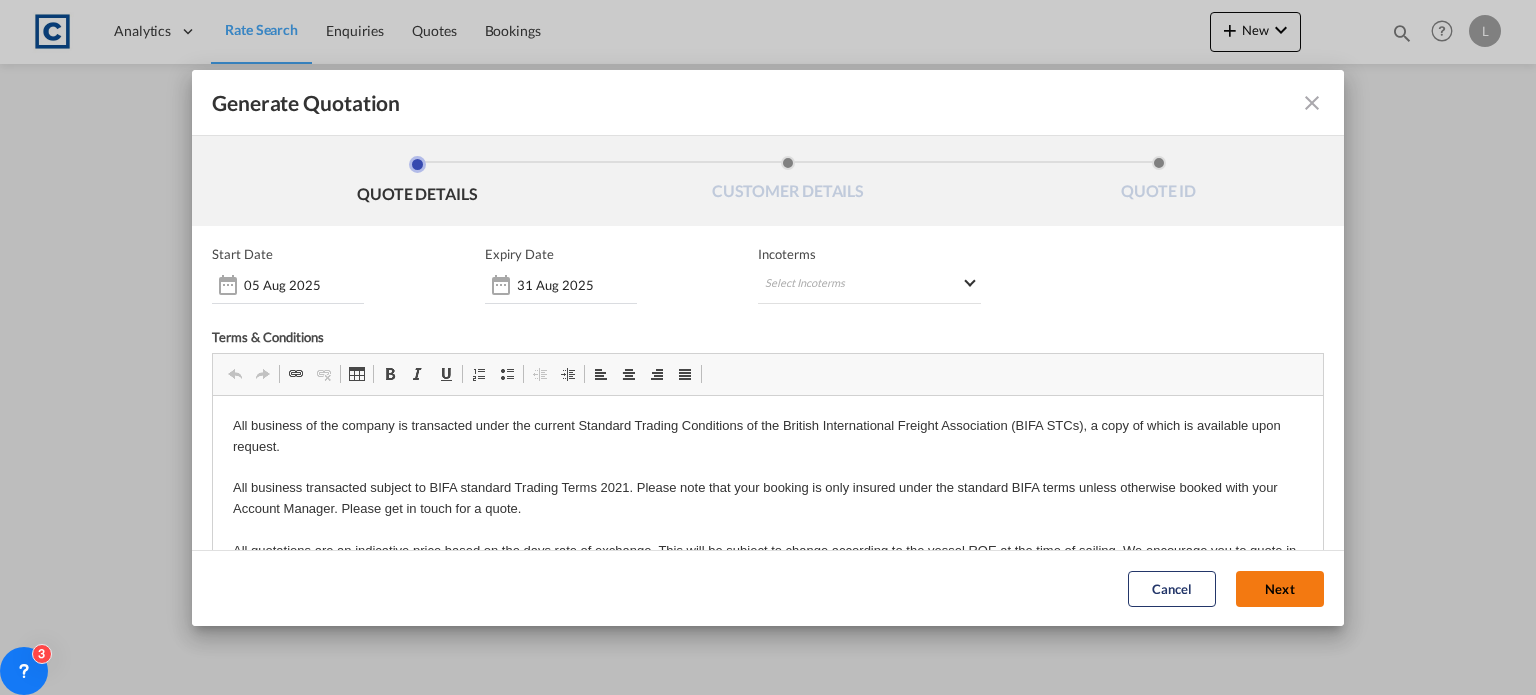 click on "Next" at bounding box center (1280, 589) 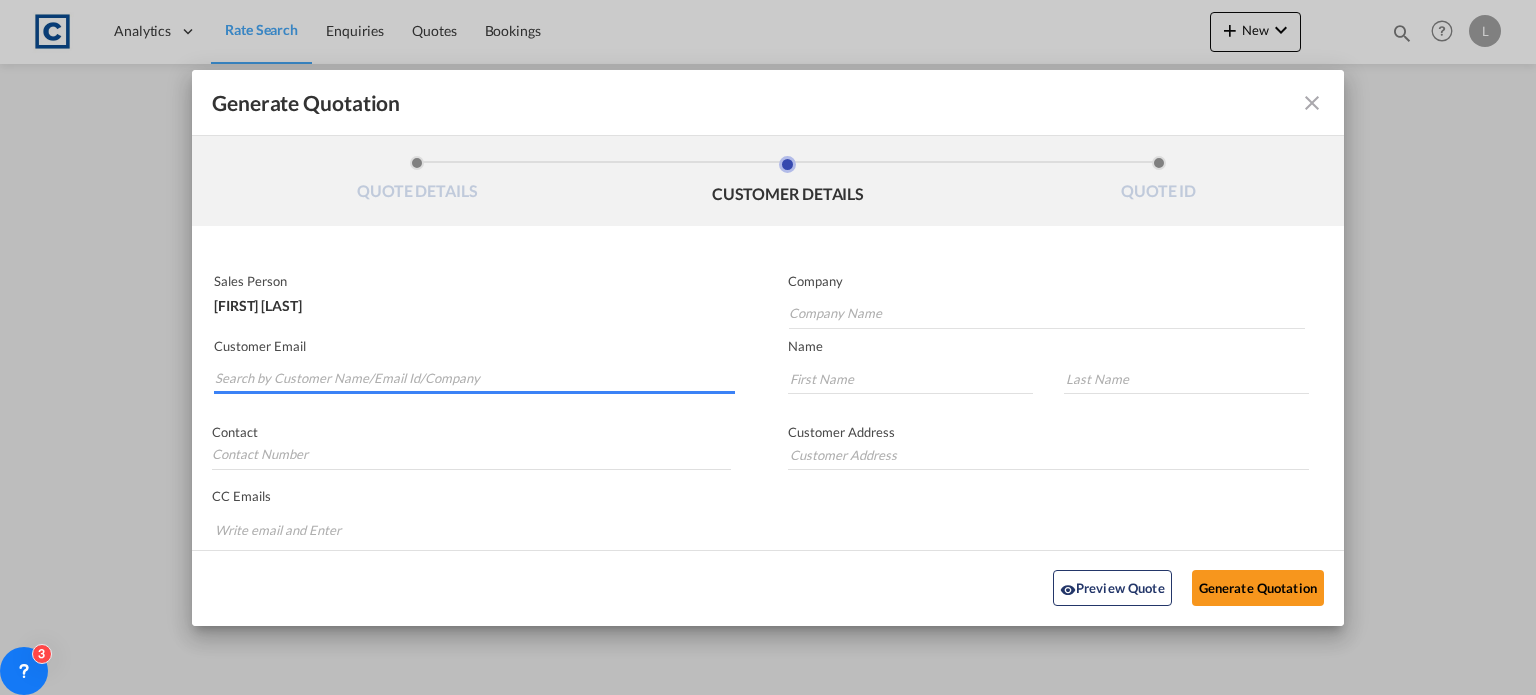 click at bounding box center [475, 379] 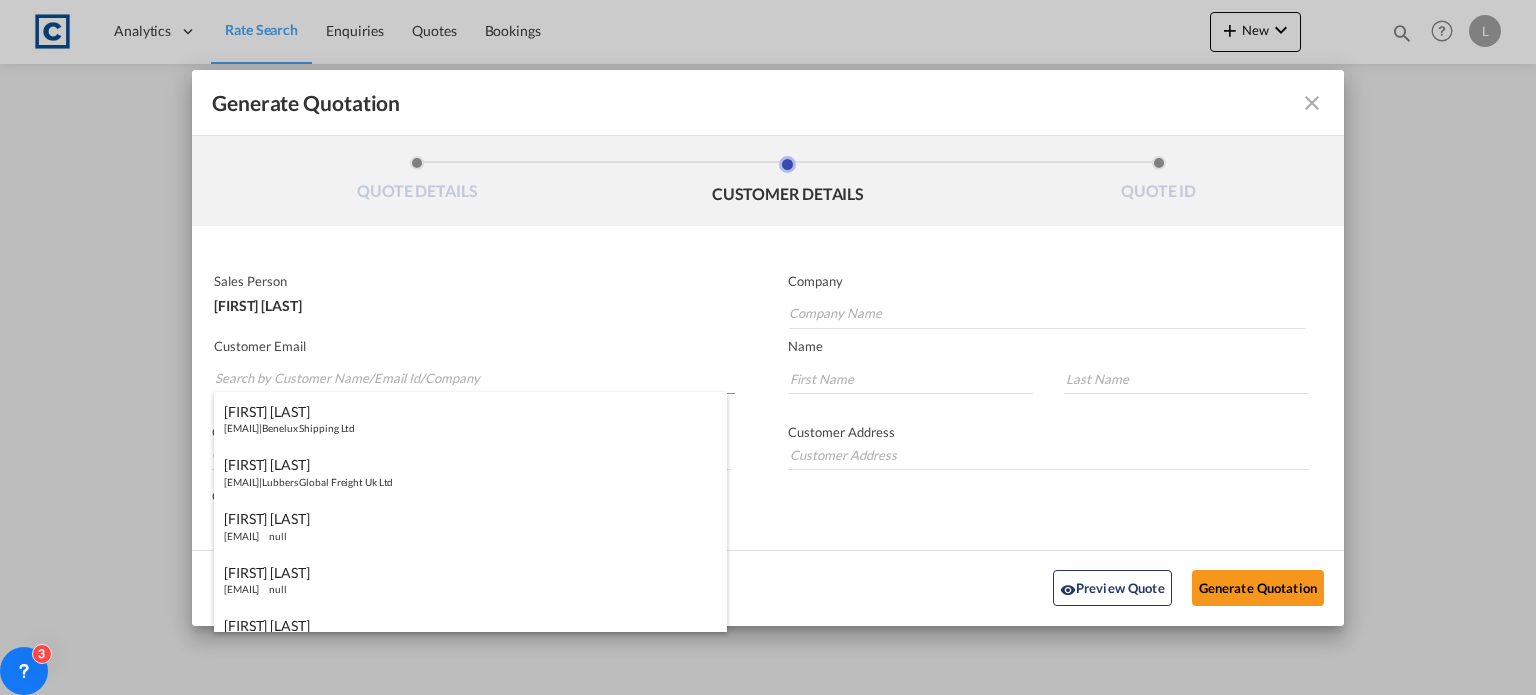 paste on "[FIRST] [LAST] <[EMAIL]>" 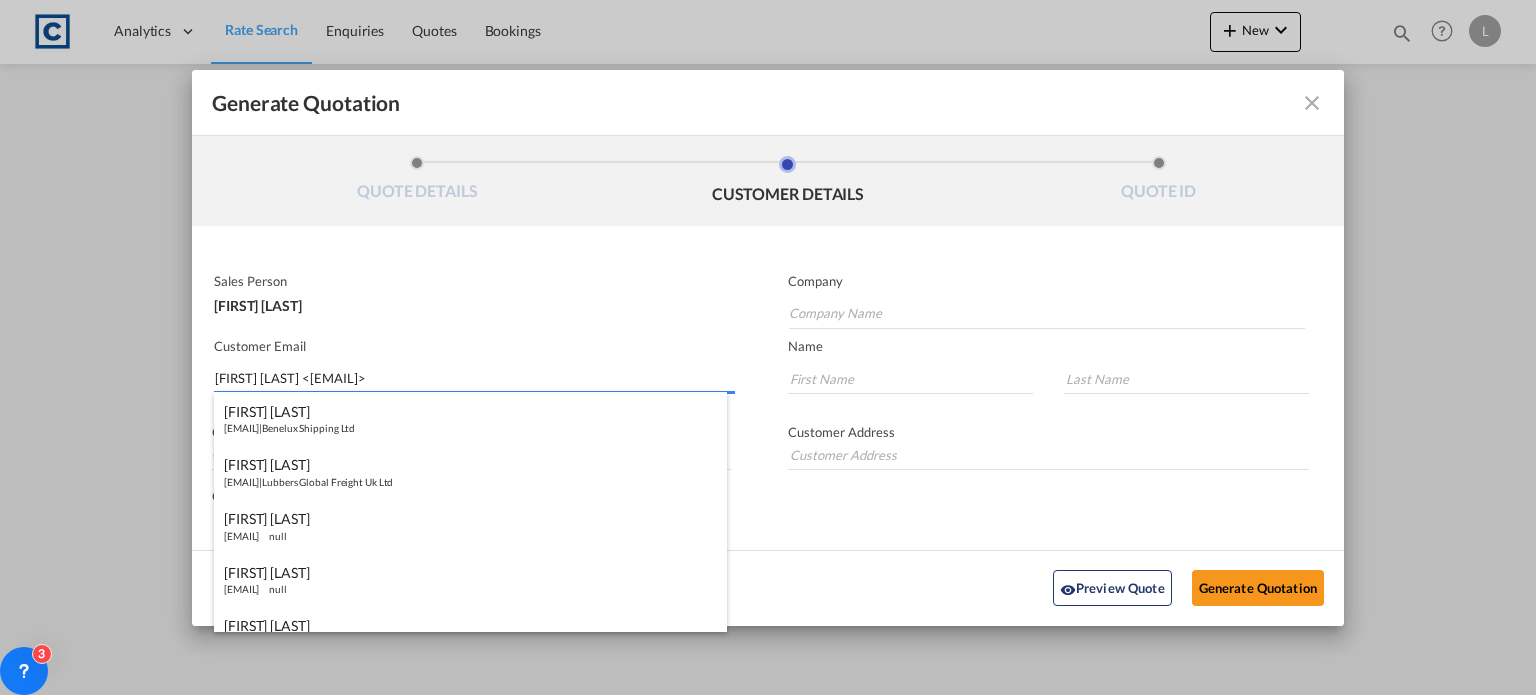 drag, startPoint x: 290, startPoint y: 372, endPoint x: 304, endPoint y: 331, distance: 43.32436 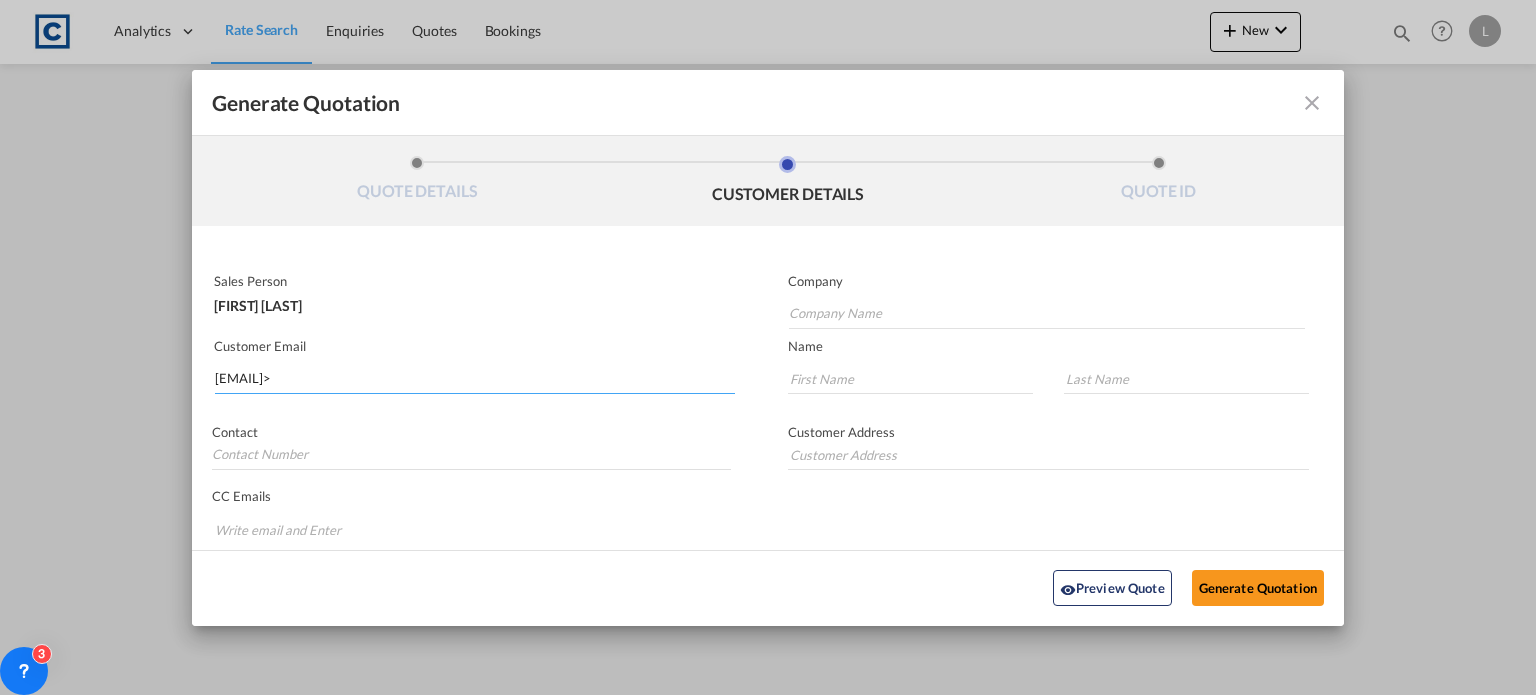click on "[EMAIL]>" at bounding box center [475, 379] 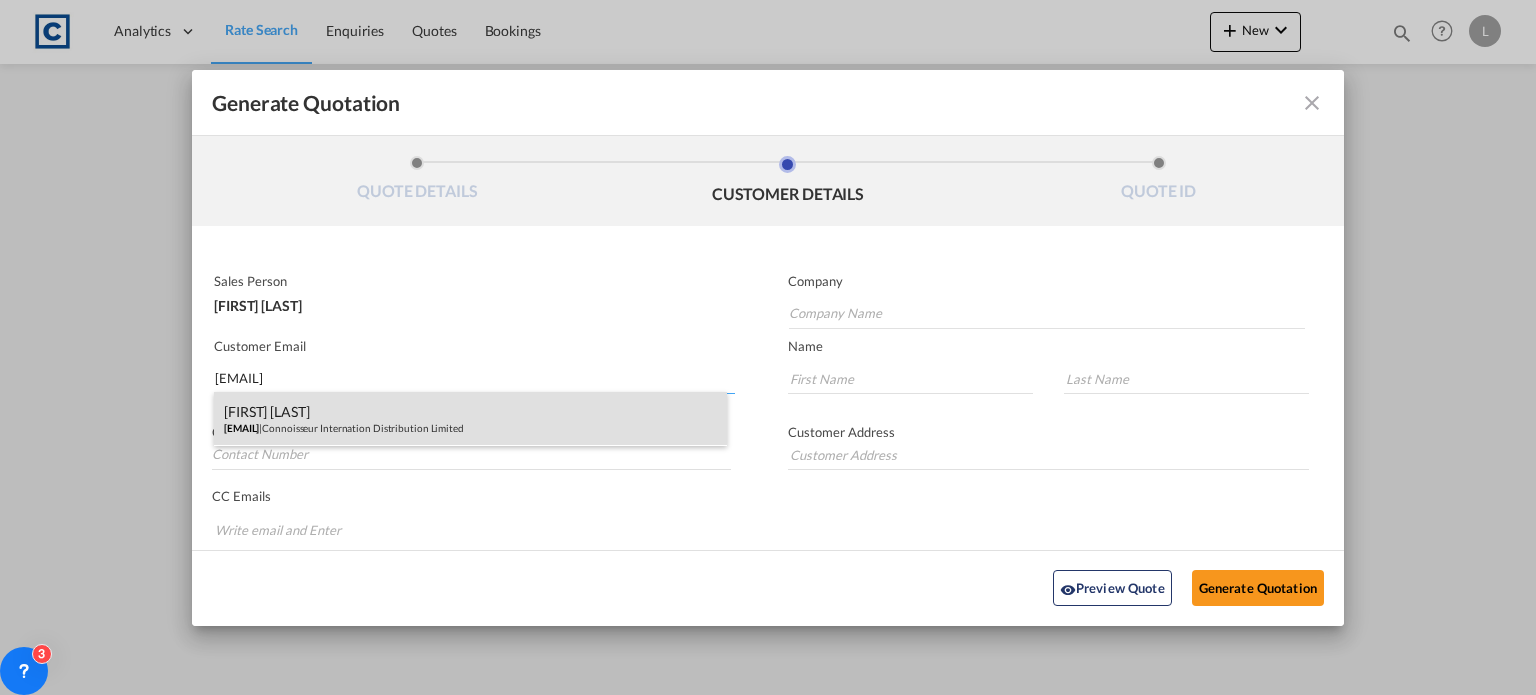 type on "[EMAIL]" 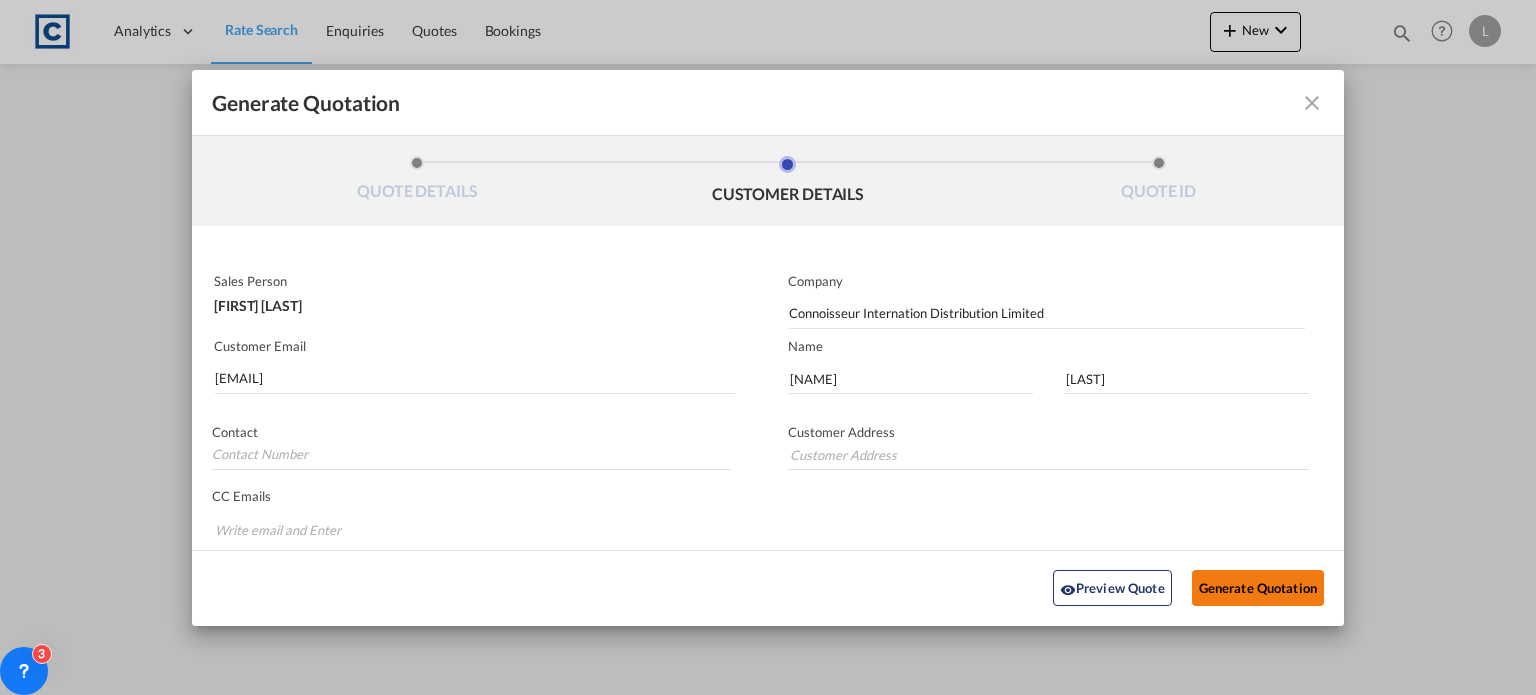 click on "Generate Quotation" at bounding box center [1258, 588] 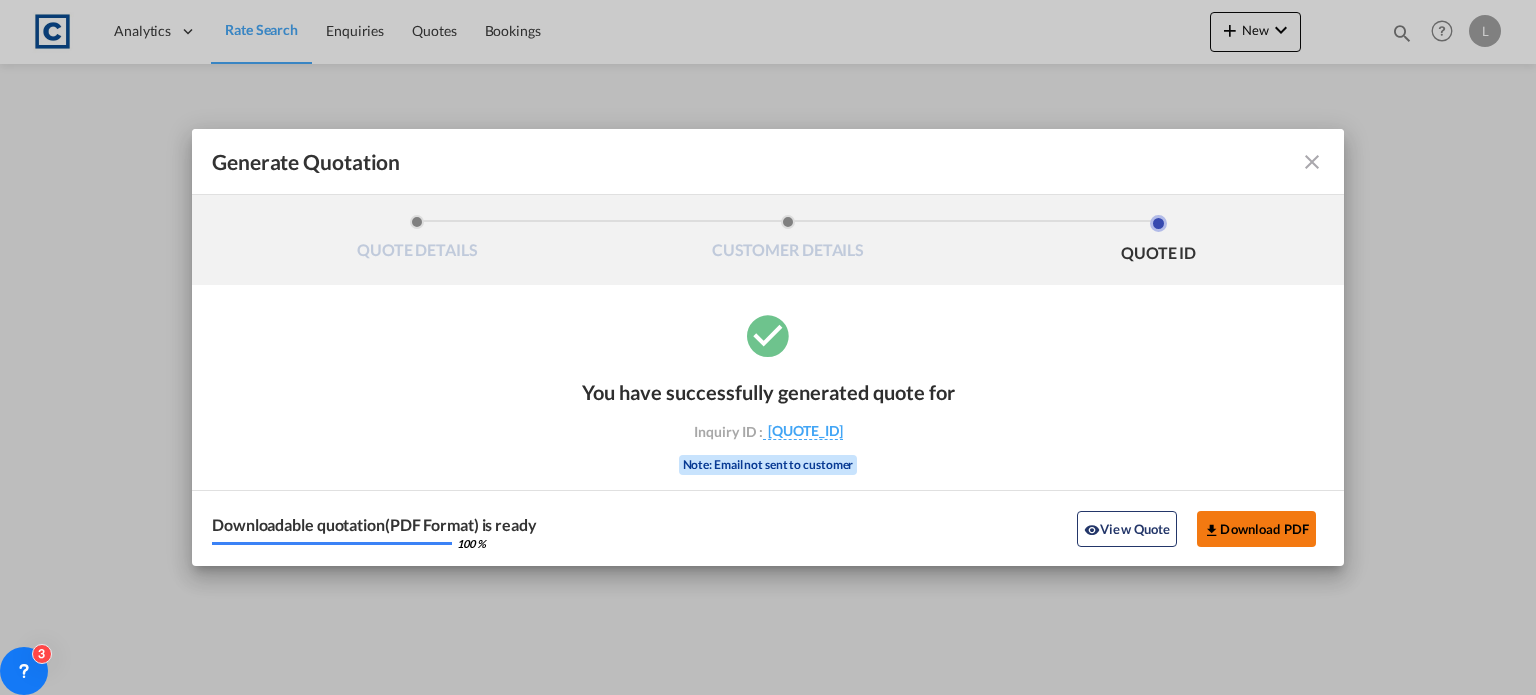 click on "Download PDF" at bounding box center (1256, 529) 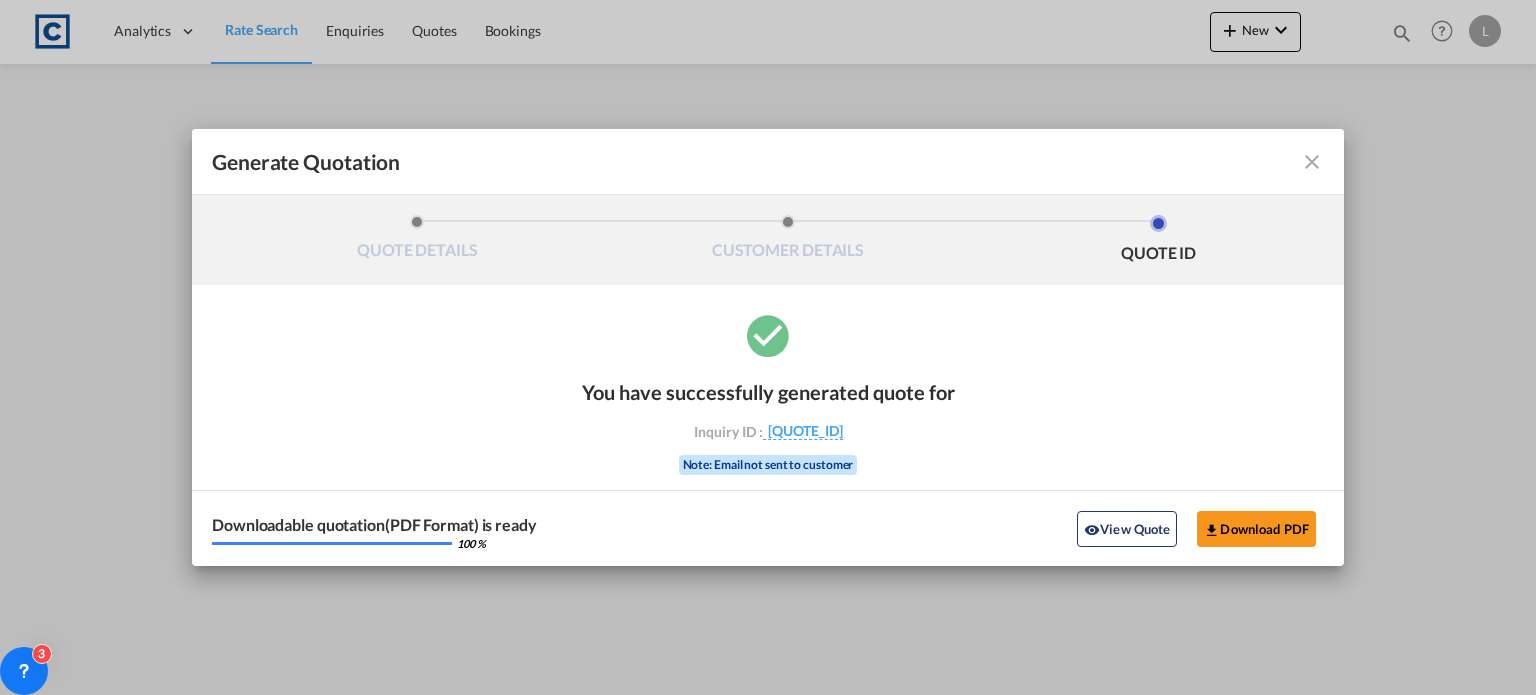 click at bounding box center [1312, 162] 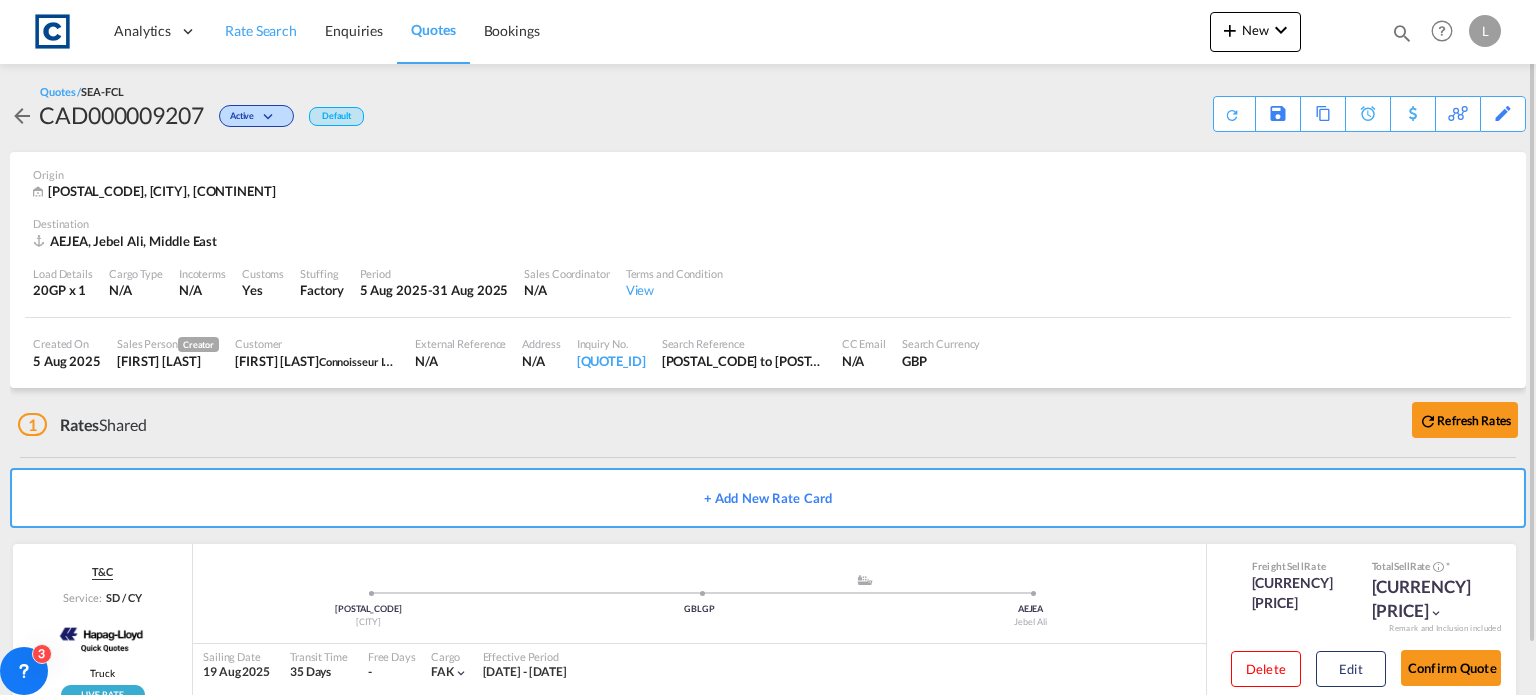 click on "Rate Search" at bounding box center (261, 30) 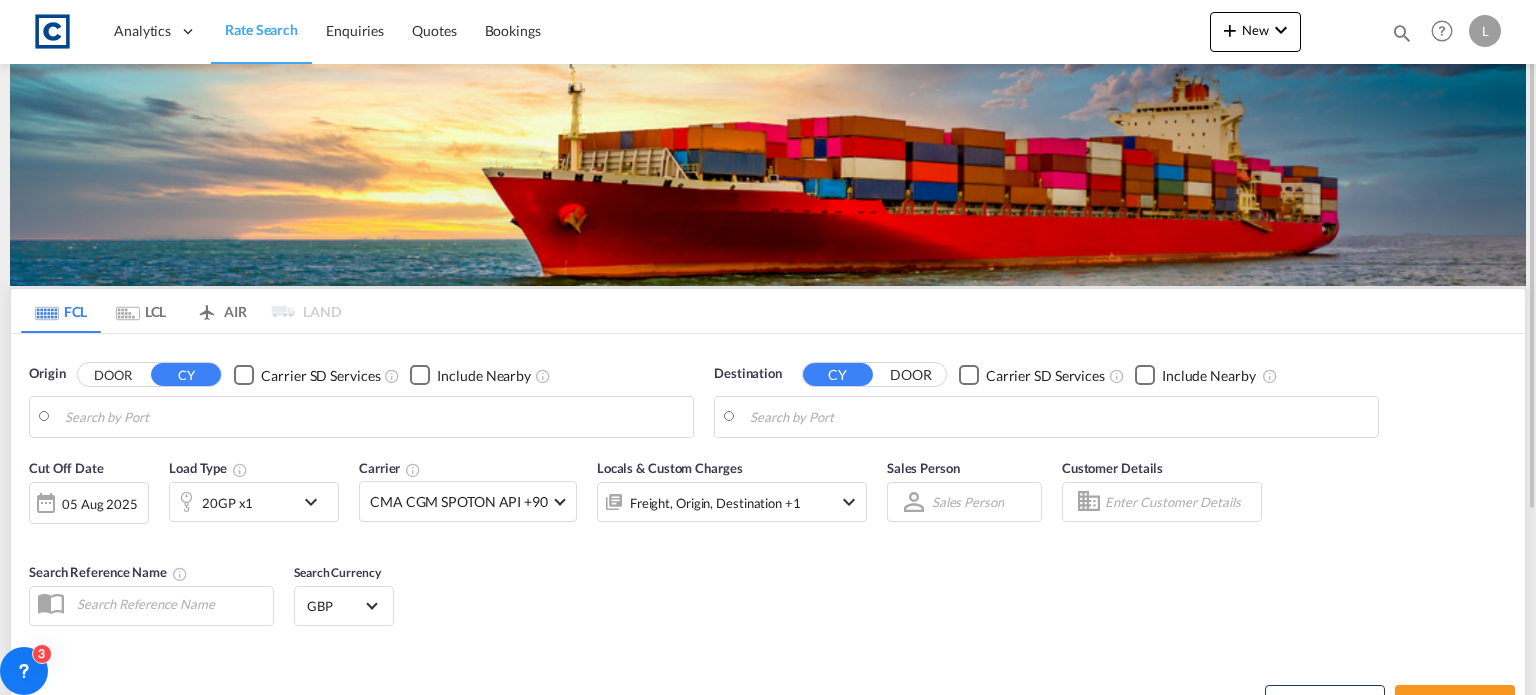 type on "[POSTAL_CODE], [REGION]" 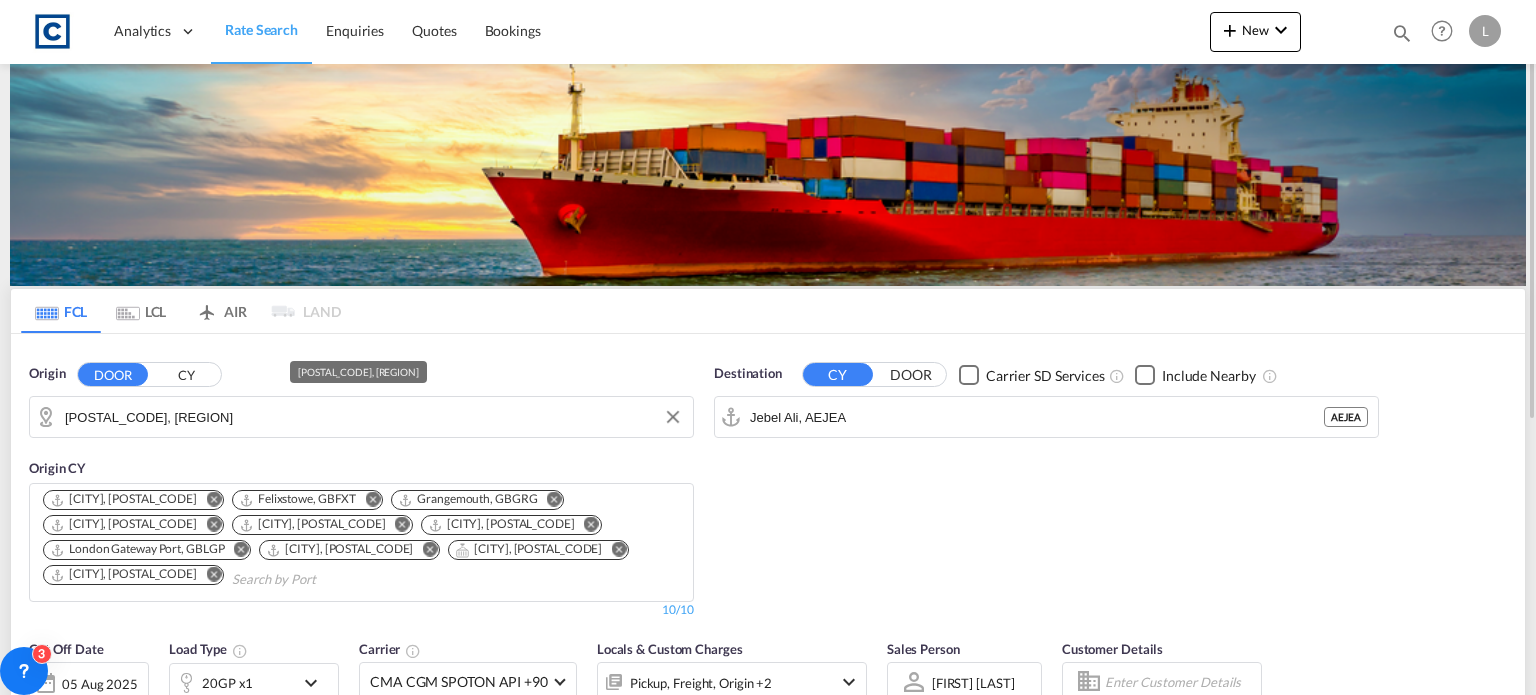 click on "[POSTAL_CODE], [REGION]" at bounding box center [374, 417] 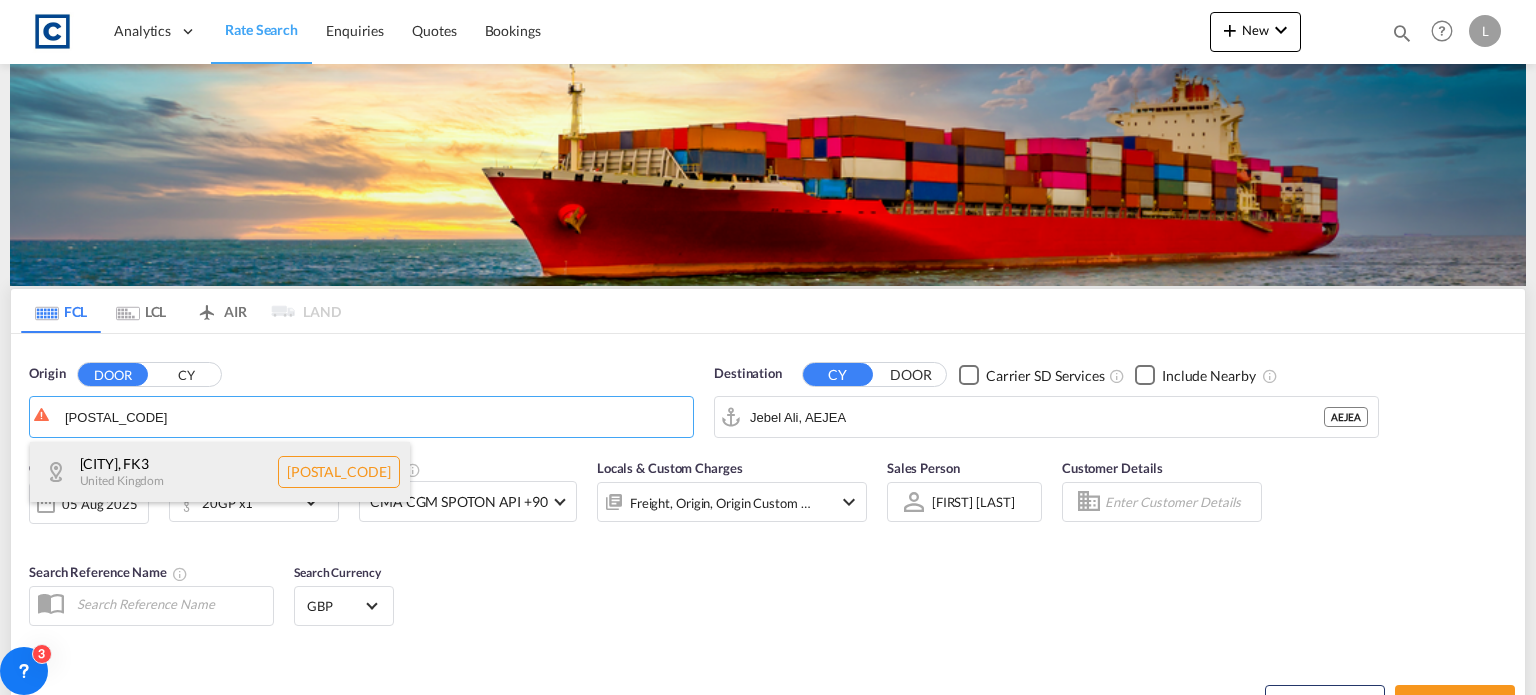 click on "[CITY] ,
[POSTAL_CODE]
[COUNTRY]
GB-[POSTAL_CODE]" at bounding box center [220, 472] 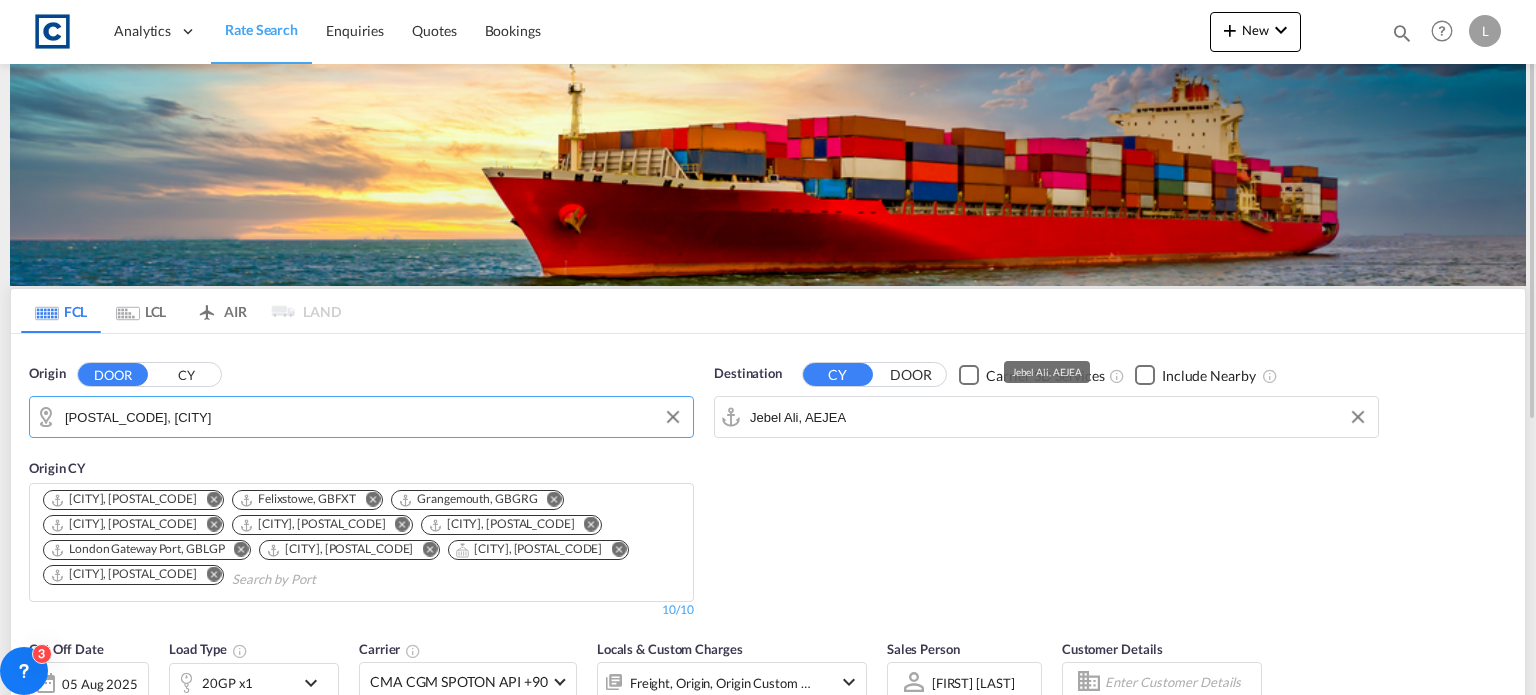 click on "Jebel Ali, AEJEA" at bounding box center (1059, 417) 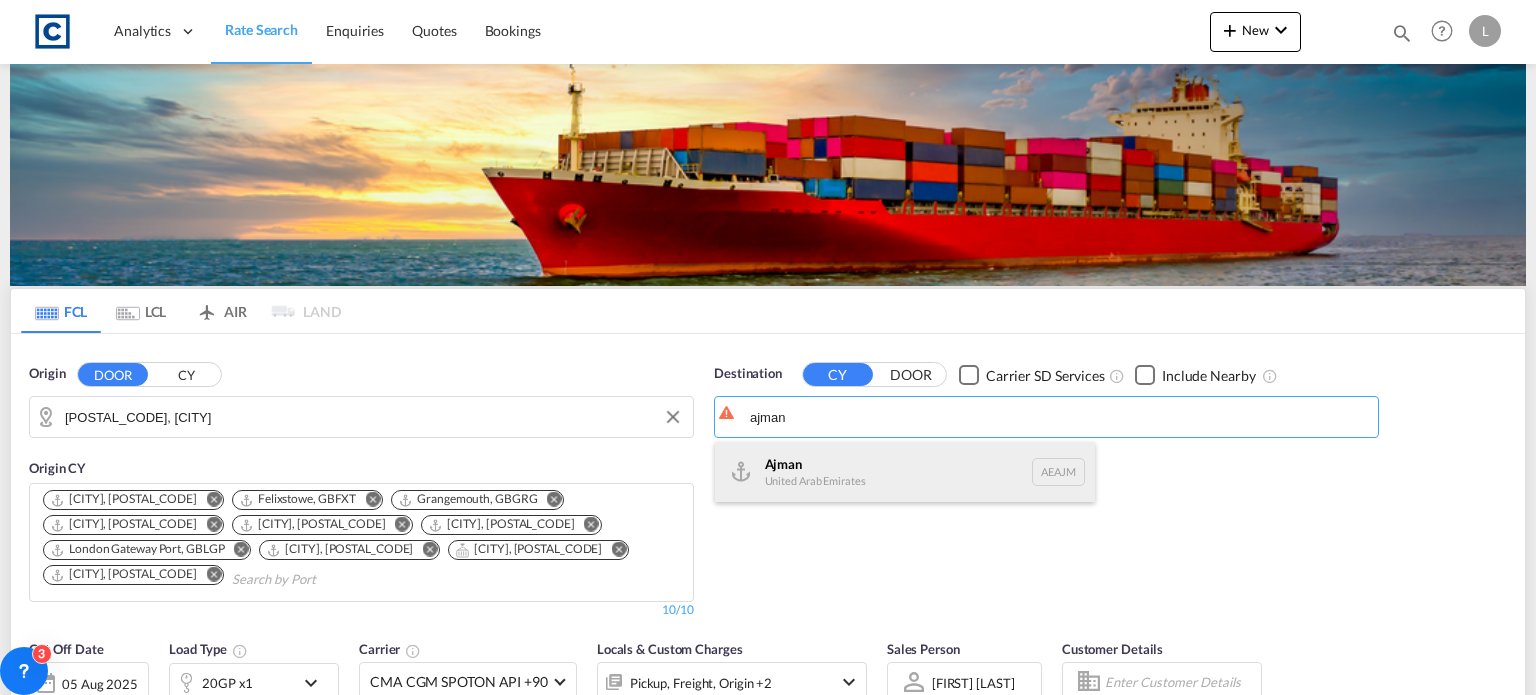 click on "[CITY]
[COUNTRY]
[POSTAL_CODE]" at bounding box center [905, 472] 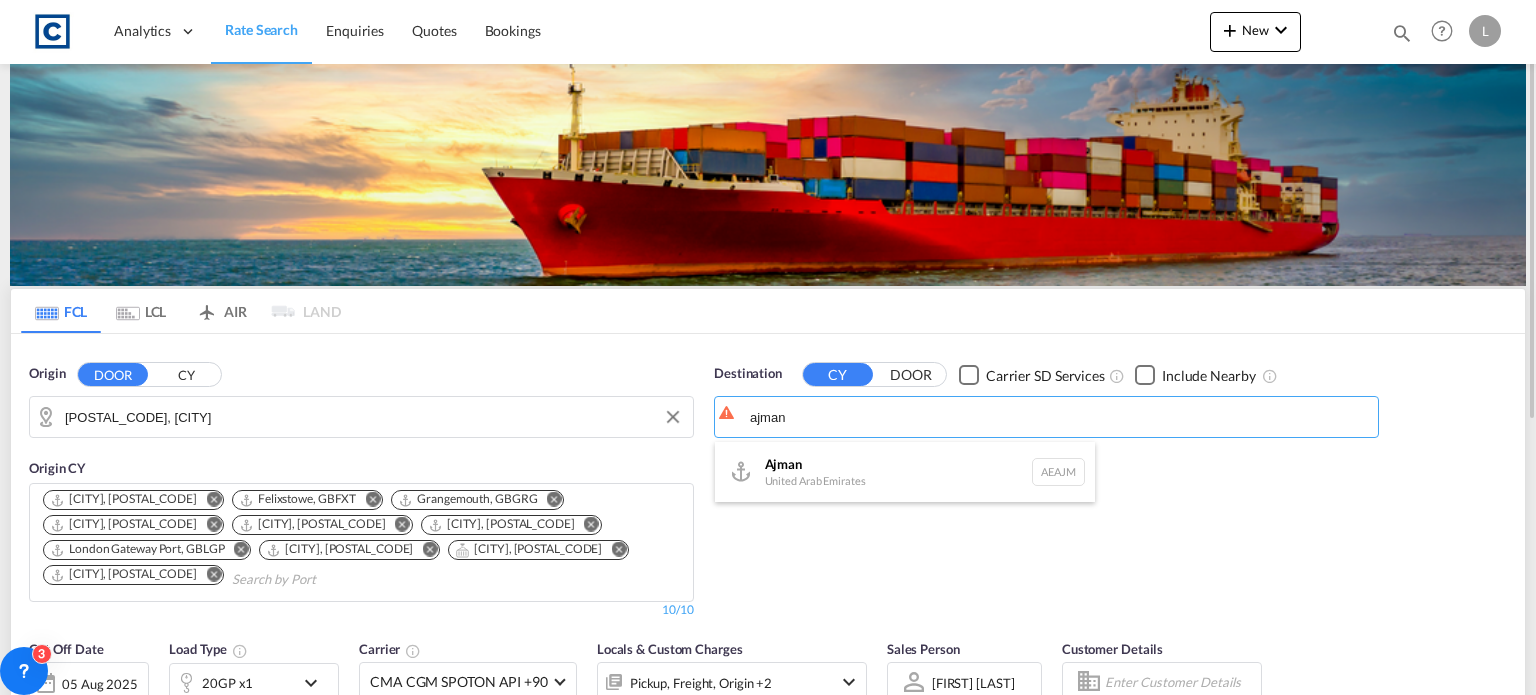 type on "[CITY], [POSTAL_CODE]" 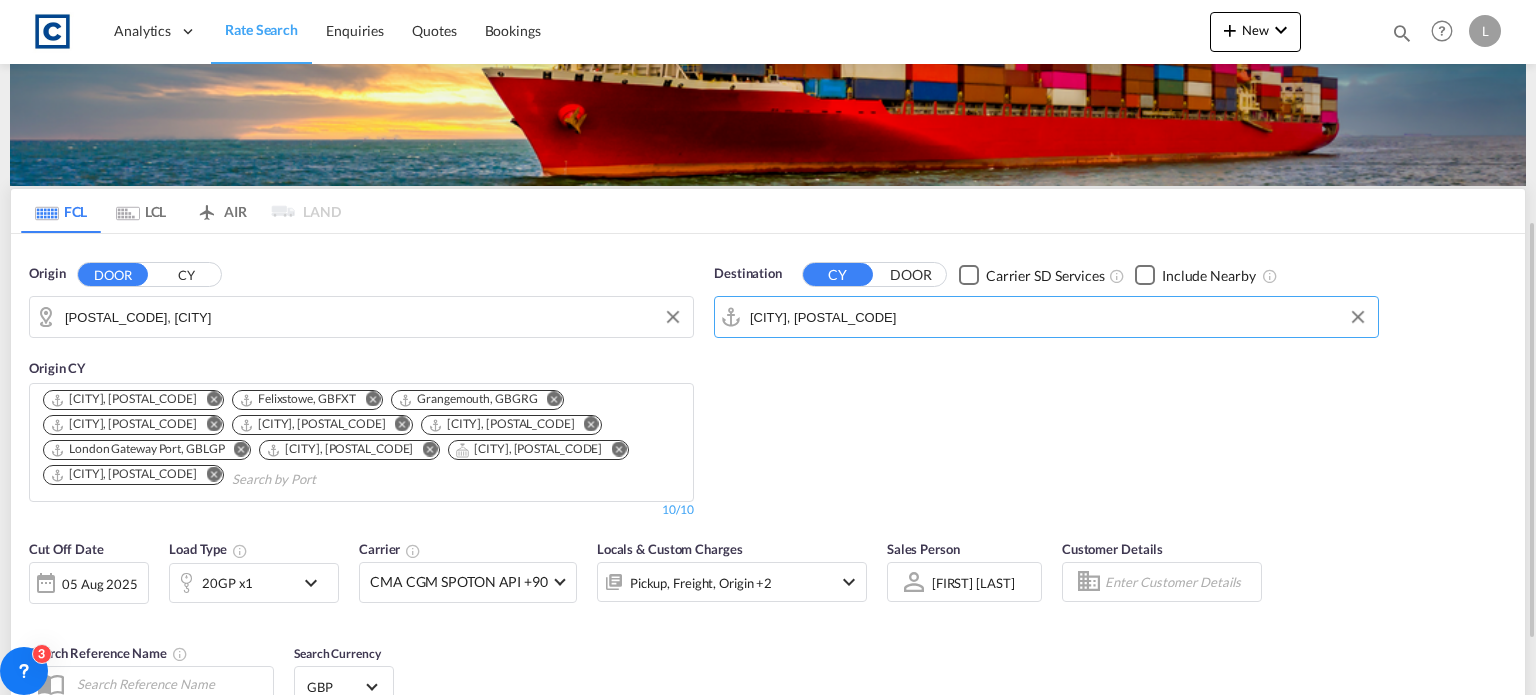 scroll, scrollTop: 200, scrollLeft: 0, axis: vertical 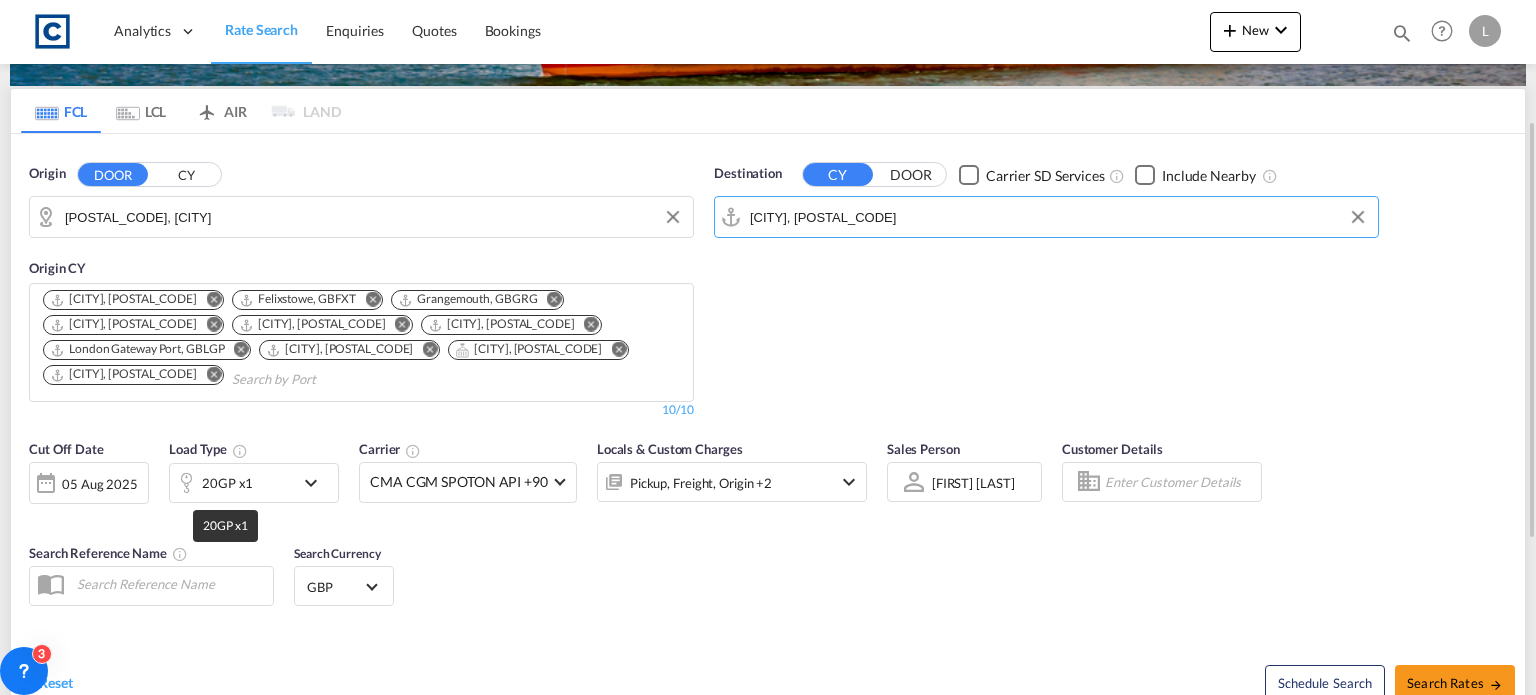 click on "20GP x1" at bounding box center (227, 483) 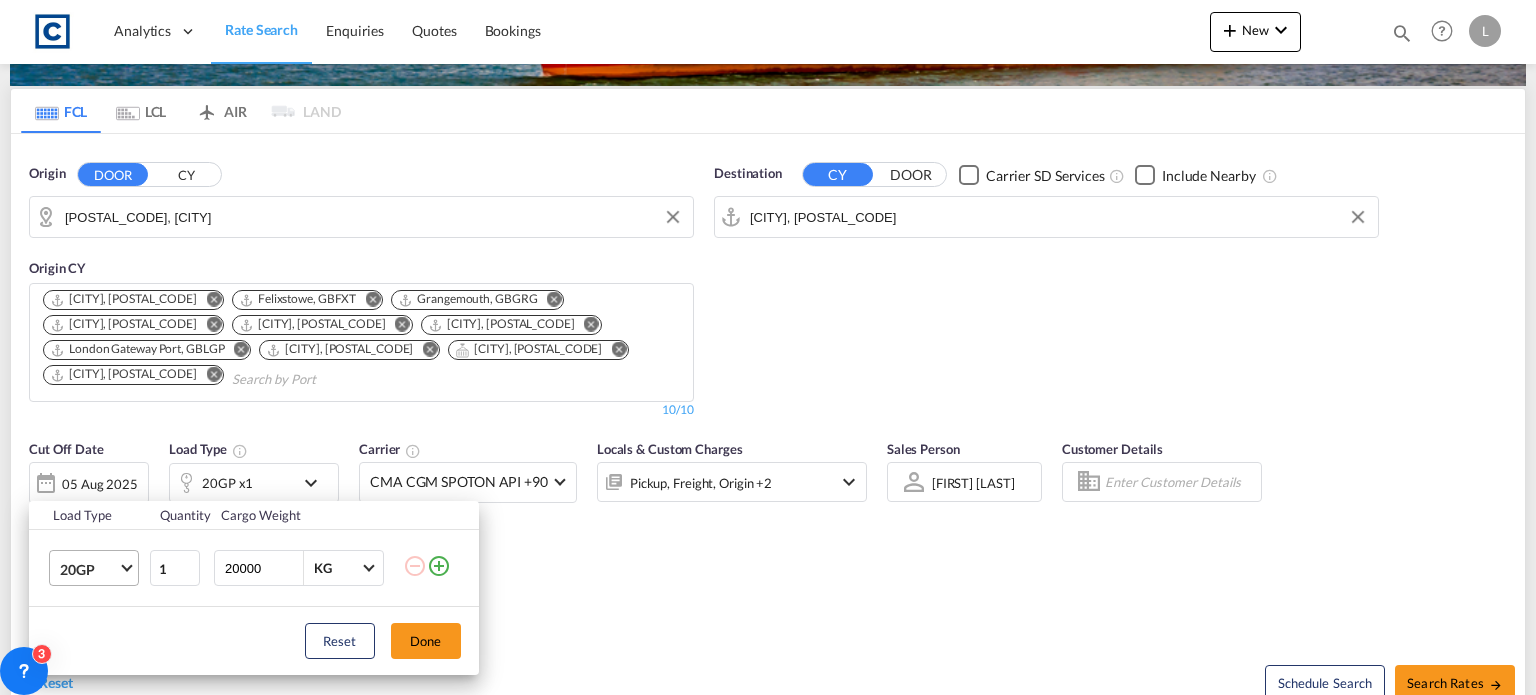 click on "20GP" at bounding box center [89, 570] 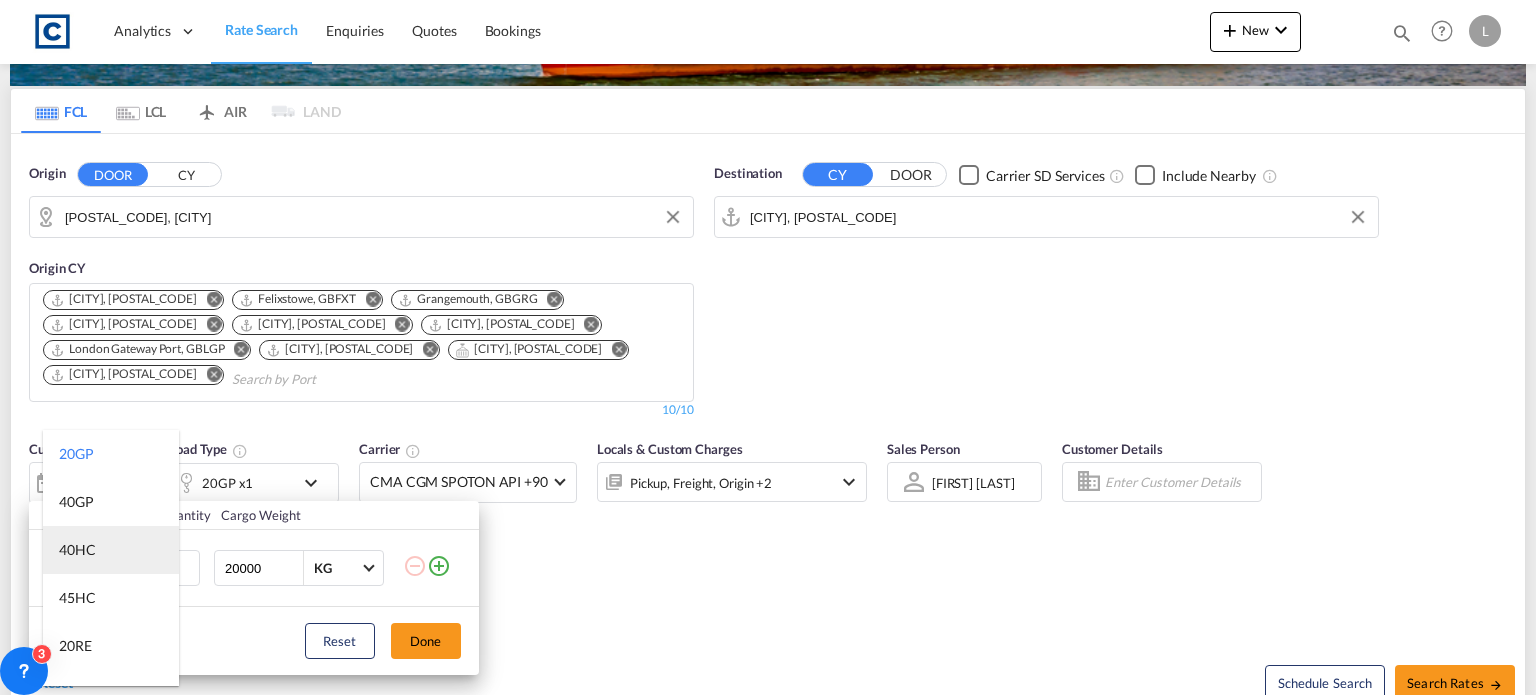 click on "40HC" at bounding box center (111, 550) 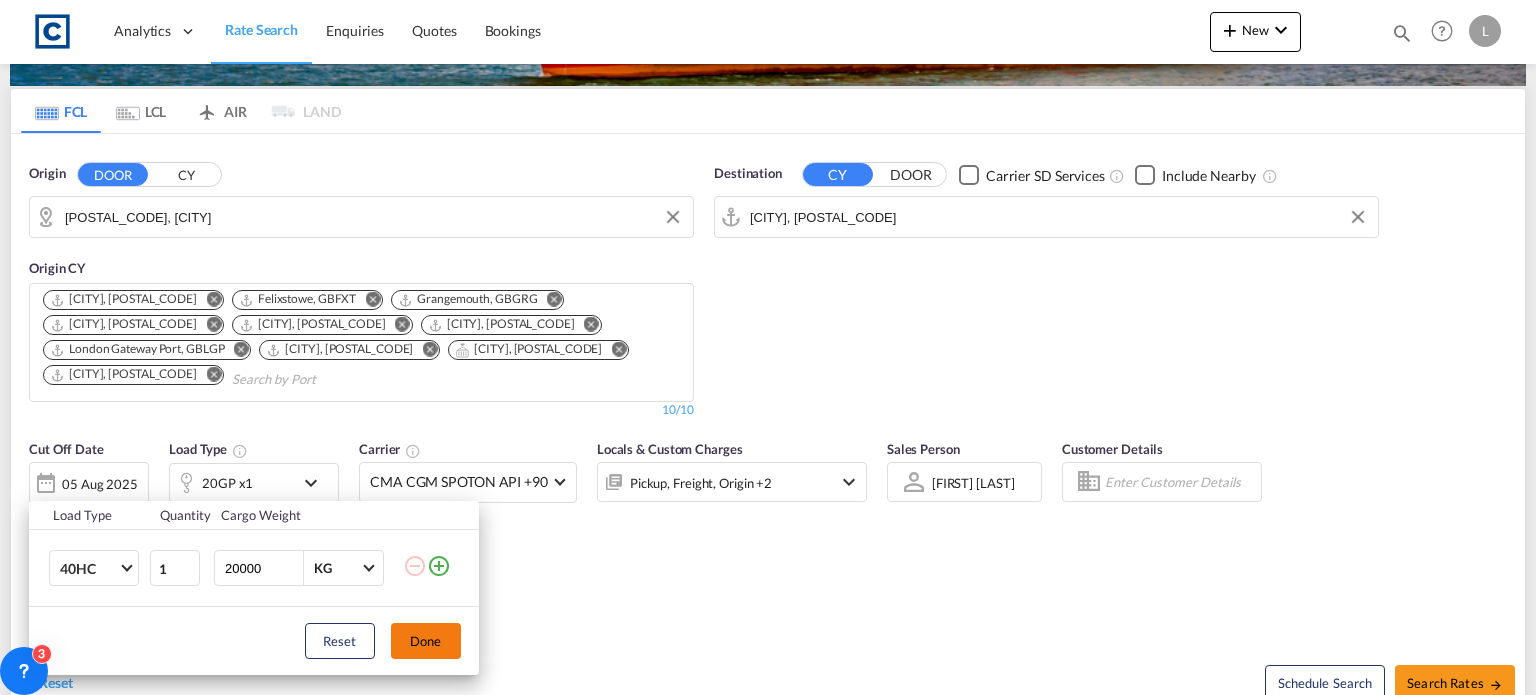 click on "Done" at bounding box center (426, 641) 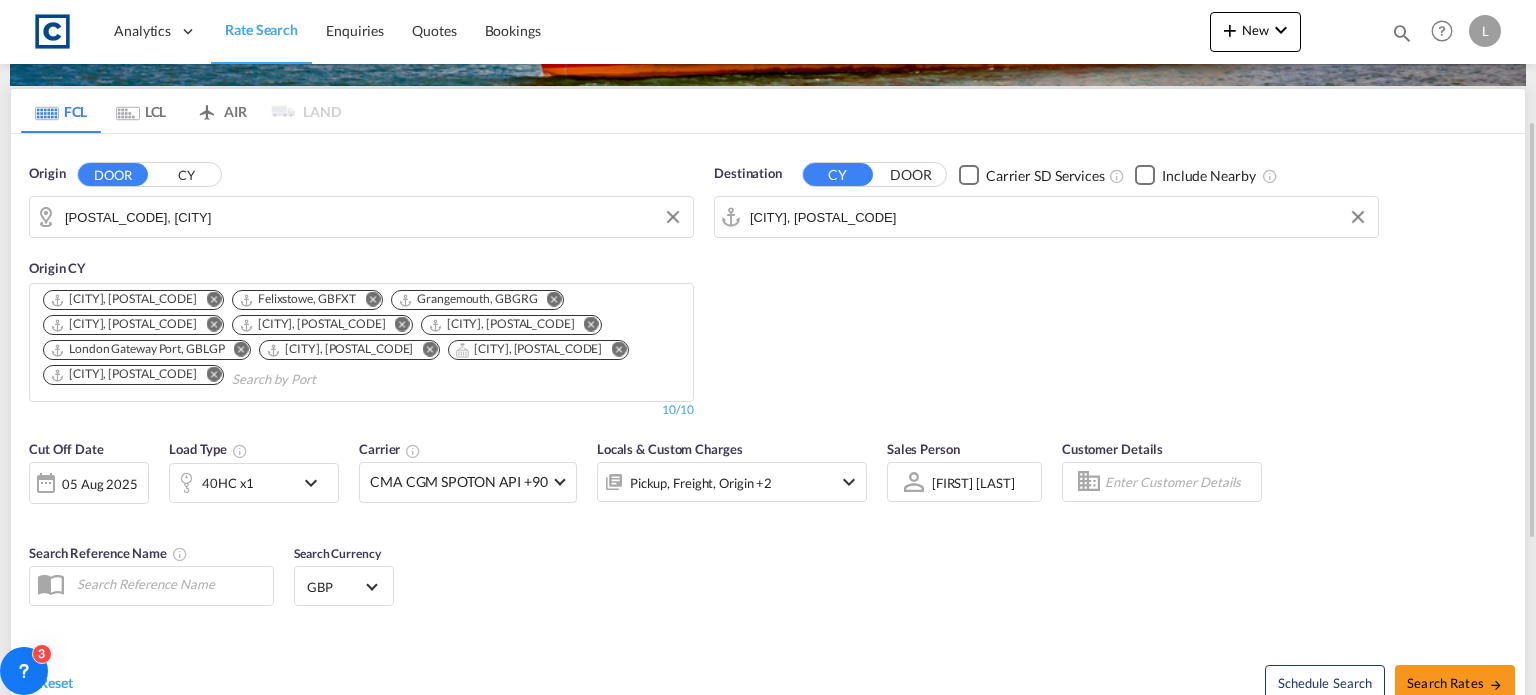 click on "Cut Off Date
05 Aug 2025 05 Aug 2025   Load Type
40HC x1
Carrier
CMA CGM SPOTON API +90   Online Rates 9
All  (34) CMA CGM SPOTON API
CMACGM API (Contract)
COSCO SynconHub
Hapag-Lloyd Spot
Hyundai Merchant Marine (HMM) spot
Maersk Spot
MY MSC
ONE QUOTE
OOCL FreightSmart
Anco Trans
BOLD
Cardinal
Carotrans
ECU Worldwide
Evergreen Spot
EZ ZIM
GLOBELINK SPOT
Hapag-Lloyd Quick Quotes
HLS
Logisber Haulage
NAAAI SPOT
NORDICON
Sealand
Sealand America spot
Sealand Asia spot
Sealand Europe spot
Shipco Transport
Shipco Transport
Transliner Maritime Pvt Ltd.
TXL Ocean Rail Logistics - HMM
TXL Ocean Rail Logistics - ONE
VANGUARD SPOT
WEC- DEEP SEA
WWA
Contract Rates 82
All  (82) 2M Alliance
Anco Trans
ANL
ANL Container Line
Arkas Line
Atlantic Container Lines
Australia National Line (ANL)
Baker Transport
BMC Line Shipping
BOLD
Borchard Lines Ltd
BUSCADOR
Cardinal
Cleve & Zonen
CMA CGM
Combiline
COSCO" at bounding box center [768, 526] 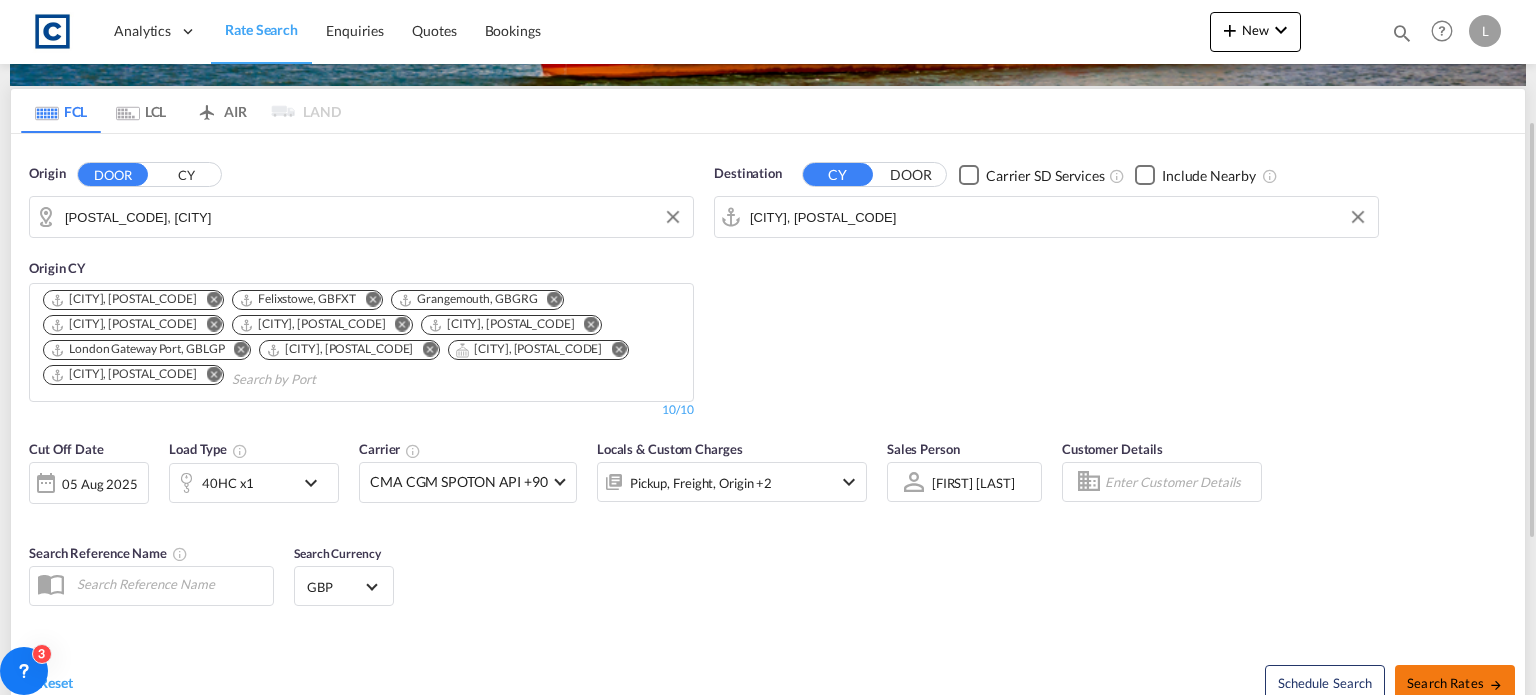 click on "Search Rates" at bounding box center [1455, 683] 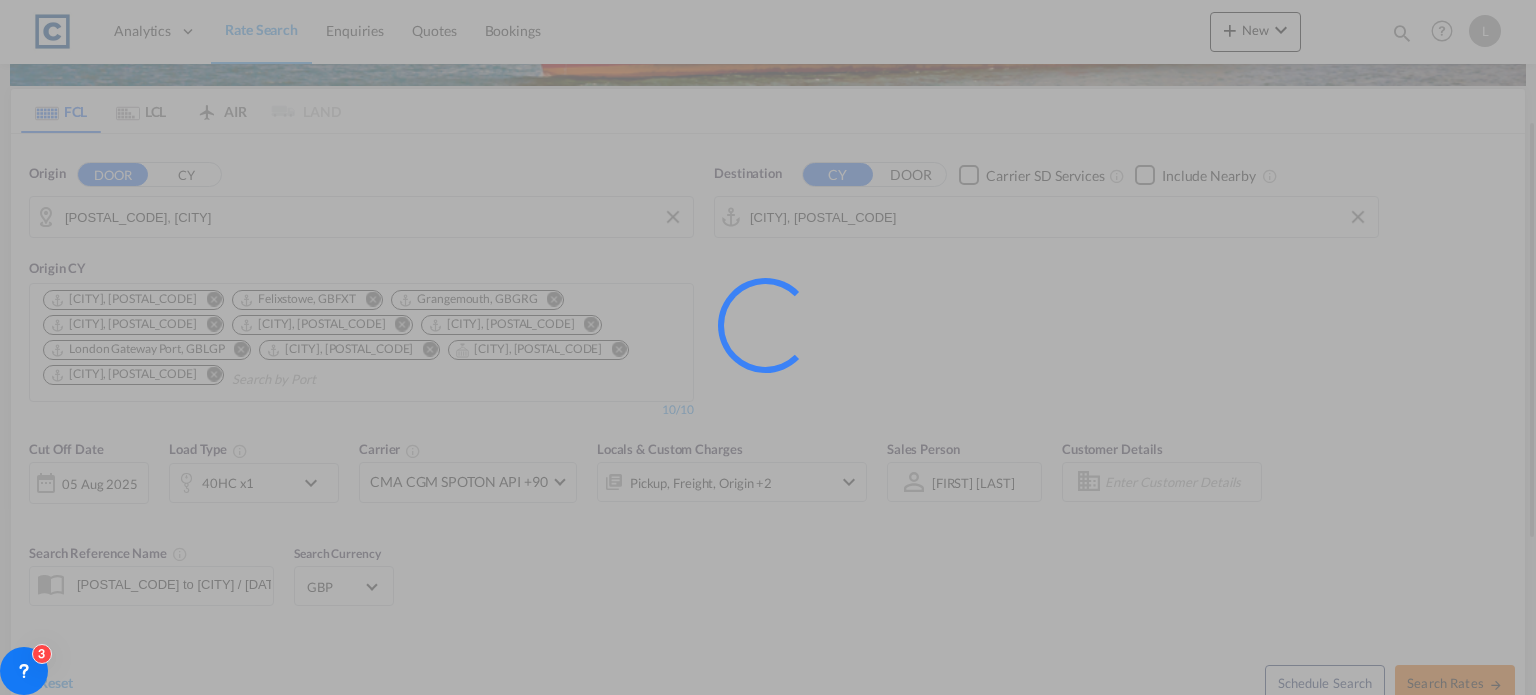 scroll, scrollTop: 0, scrollLeft: 0, axis: both 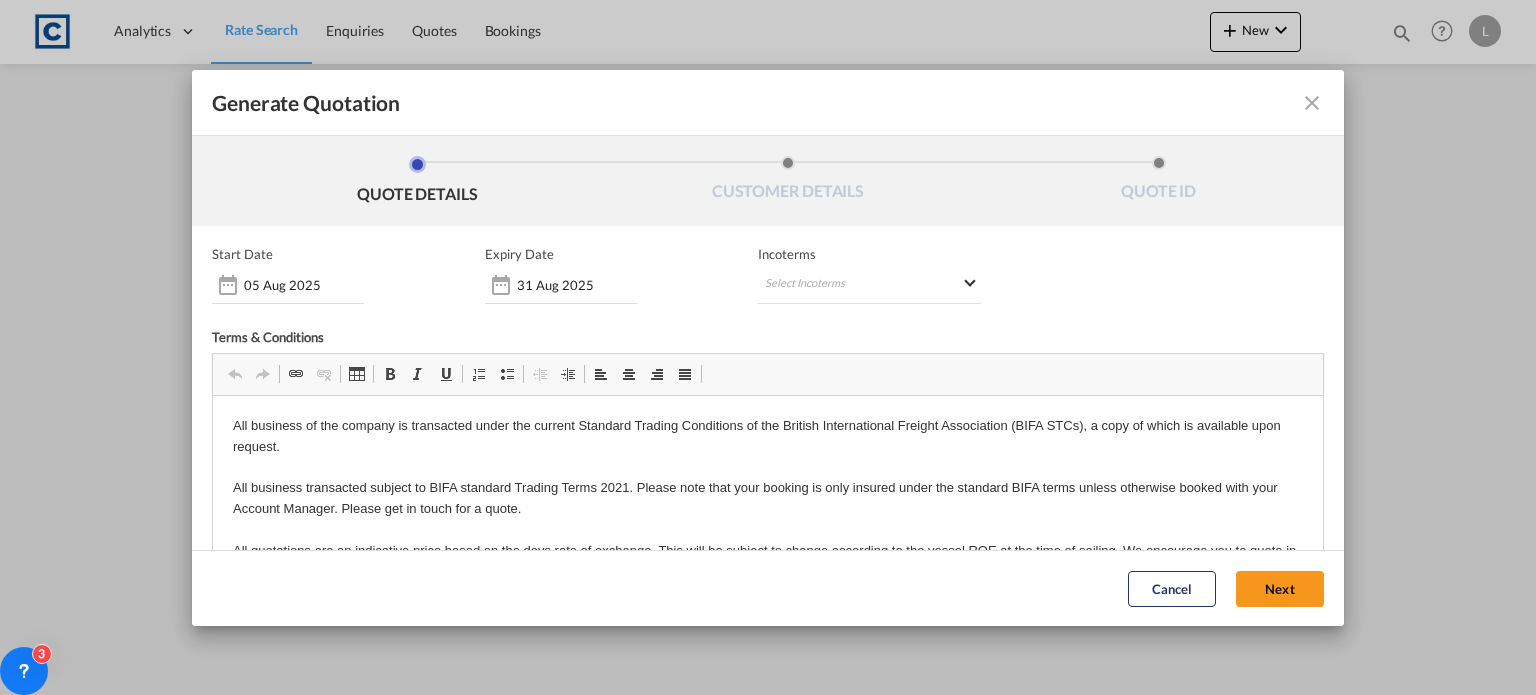 click on "Cancel Next" at bounding box center (1226, 588) 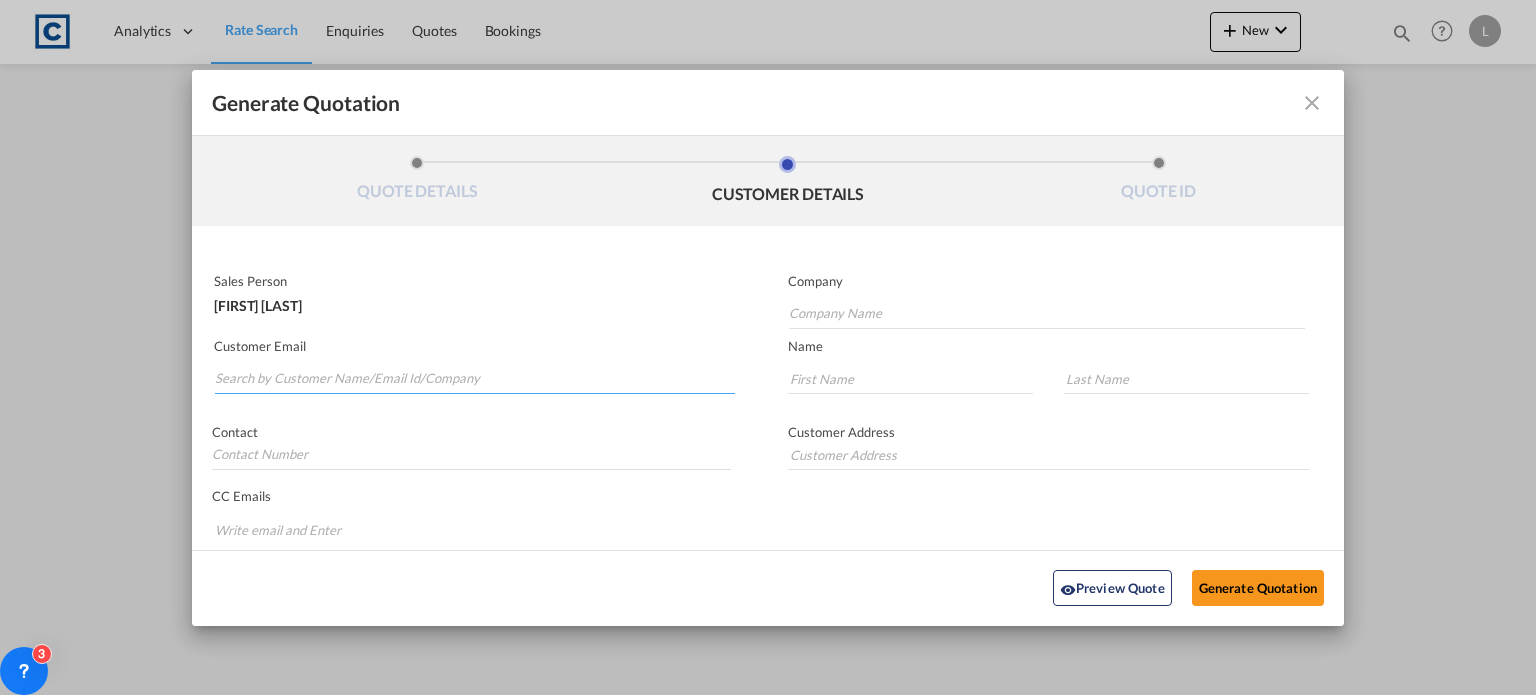 click at bounding box center (475, 379) 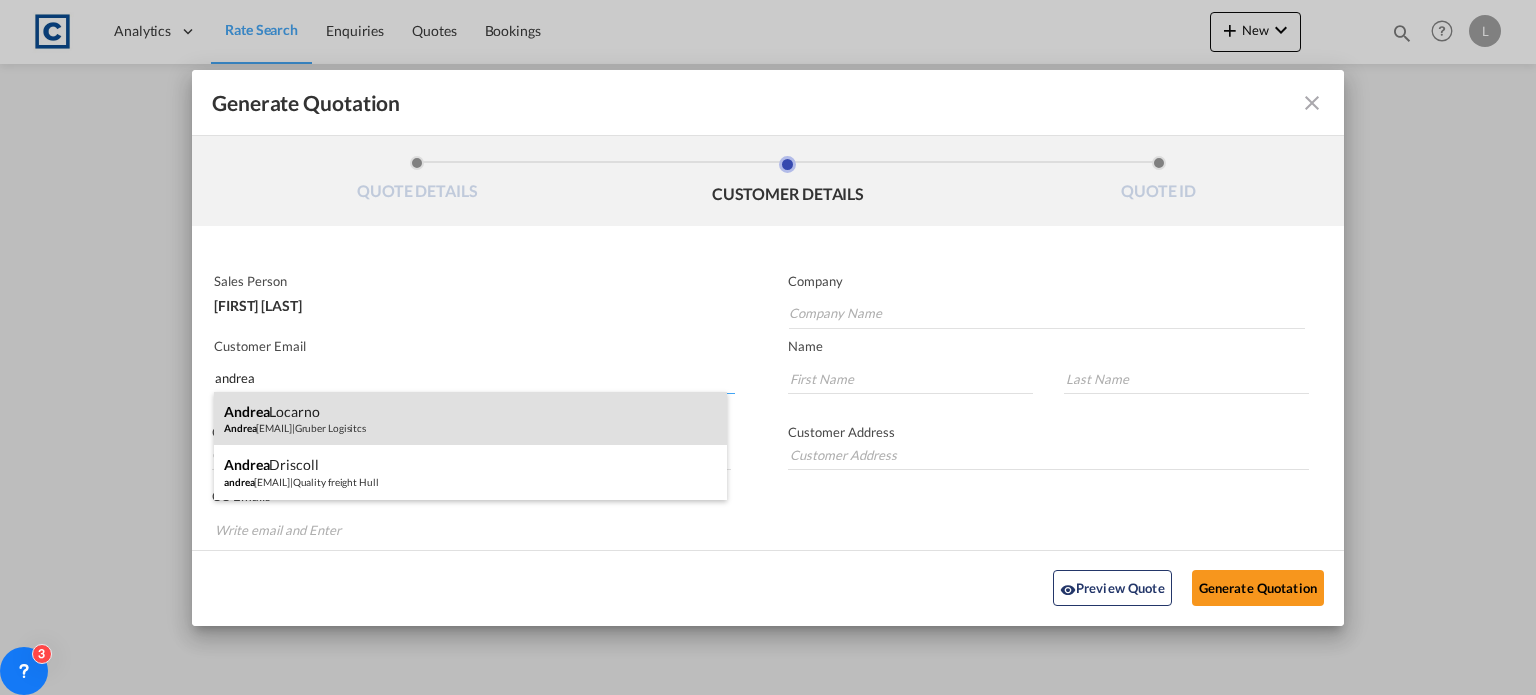 type on "andrea" 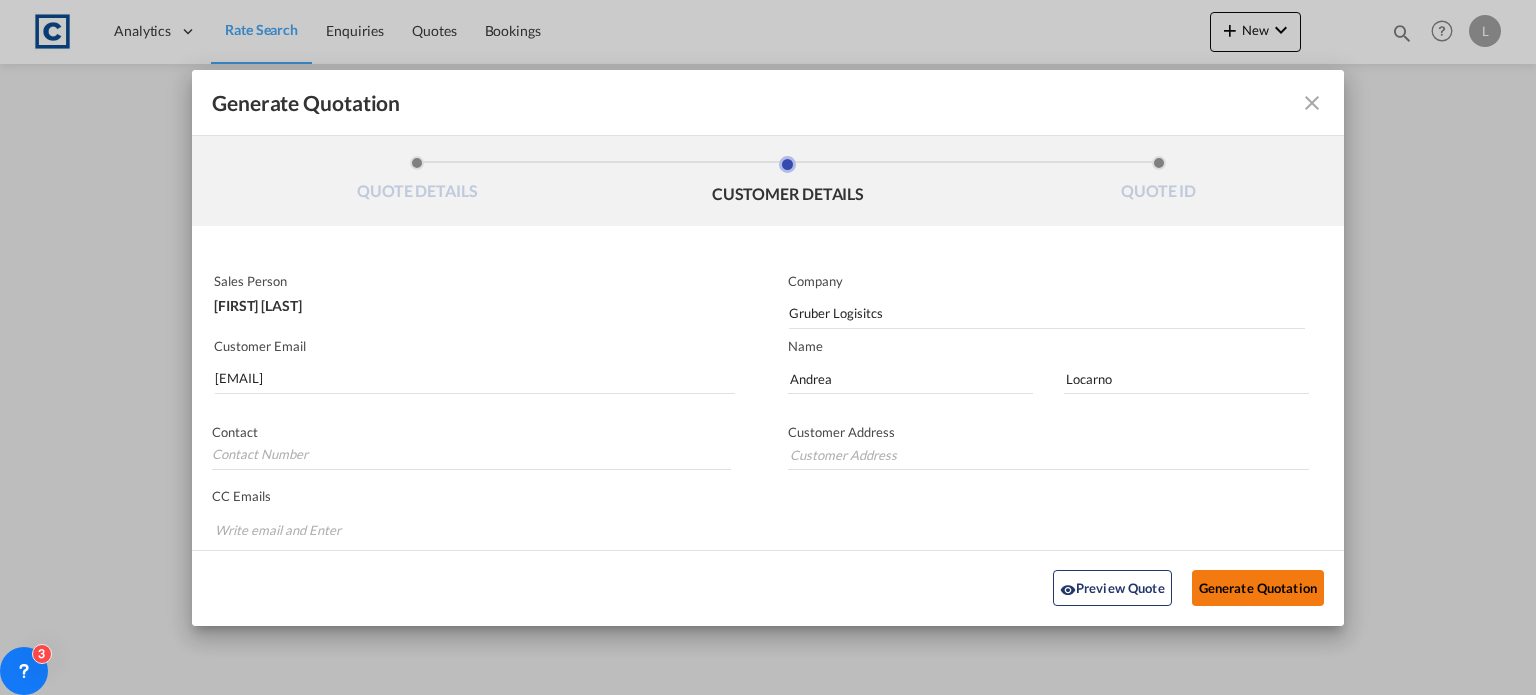 click on "Generate Quotation" at bounding box center (1258, 588) 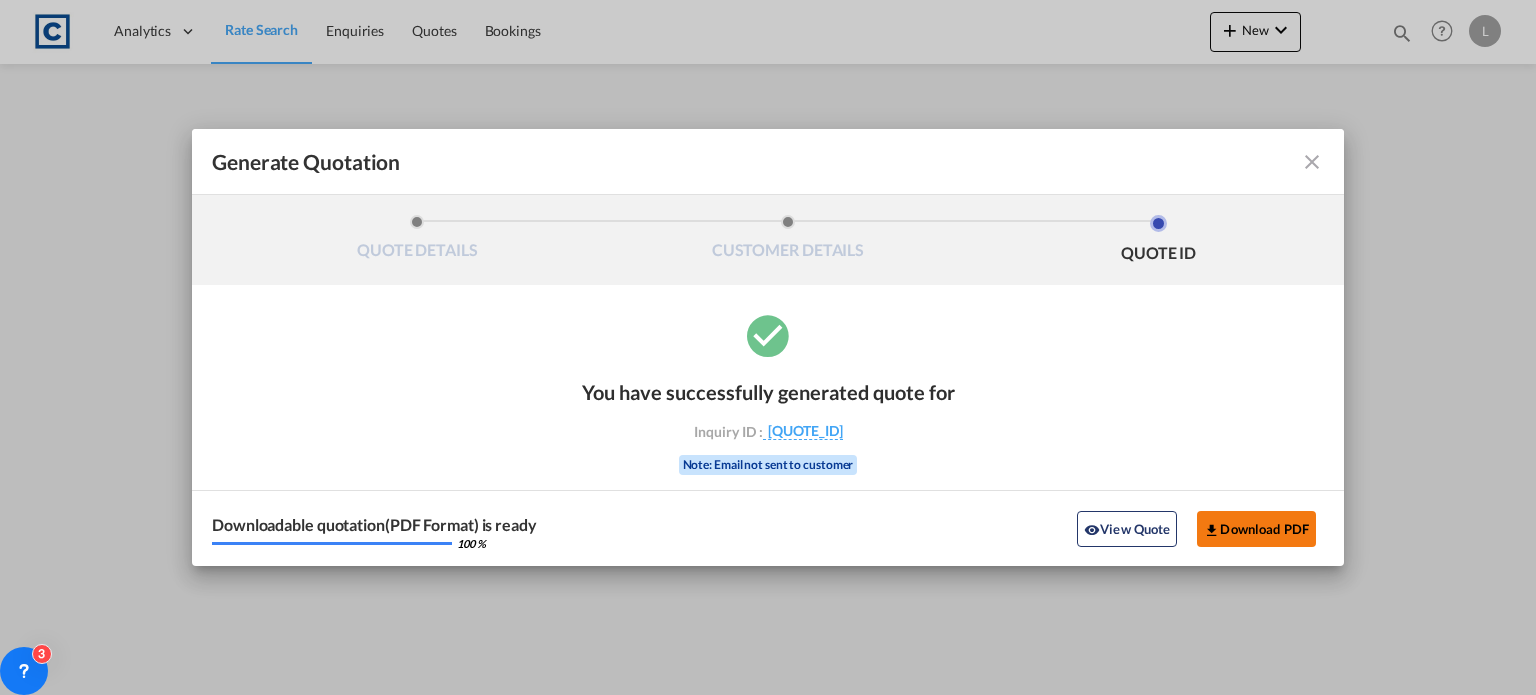 click on "Download PDF" at bounding box center [1256, 529] 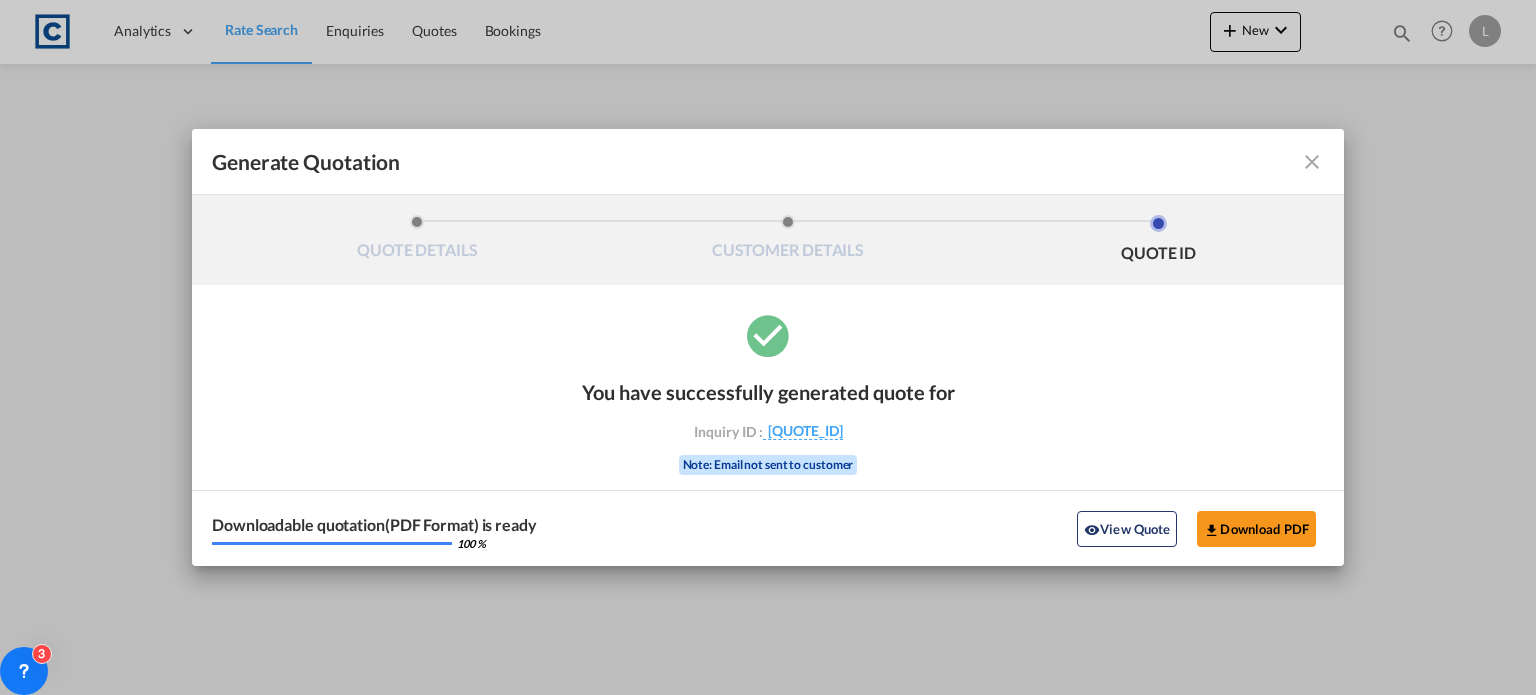 click at bounding box center (1312, 162) 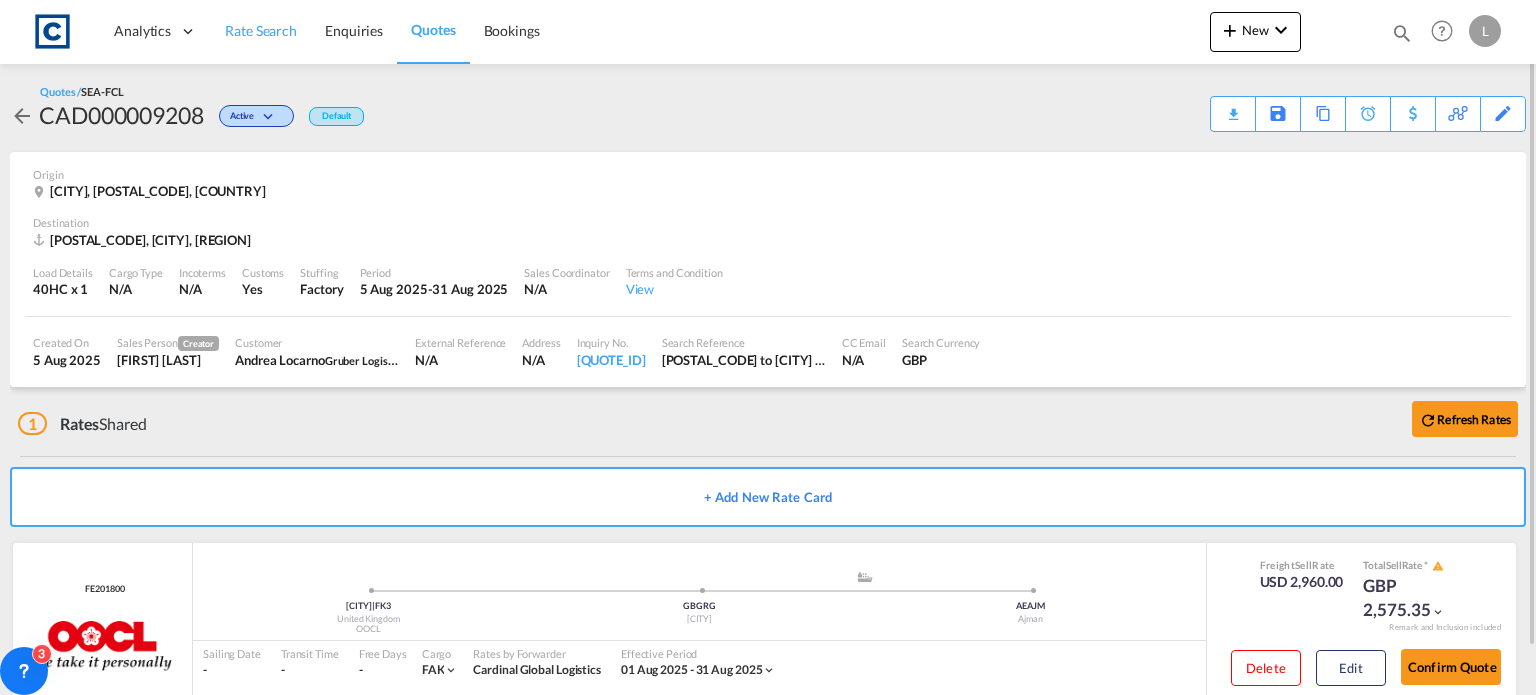 click on "Rate Search" at bounding box center [261, 30] 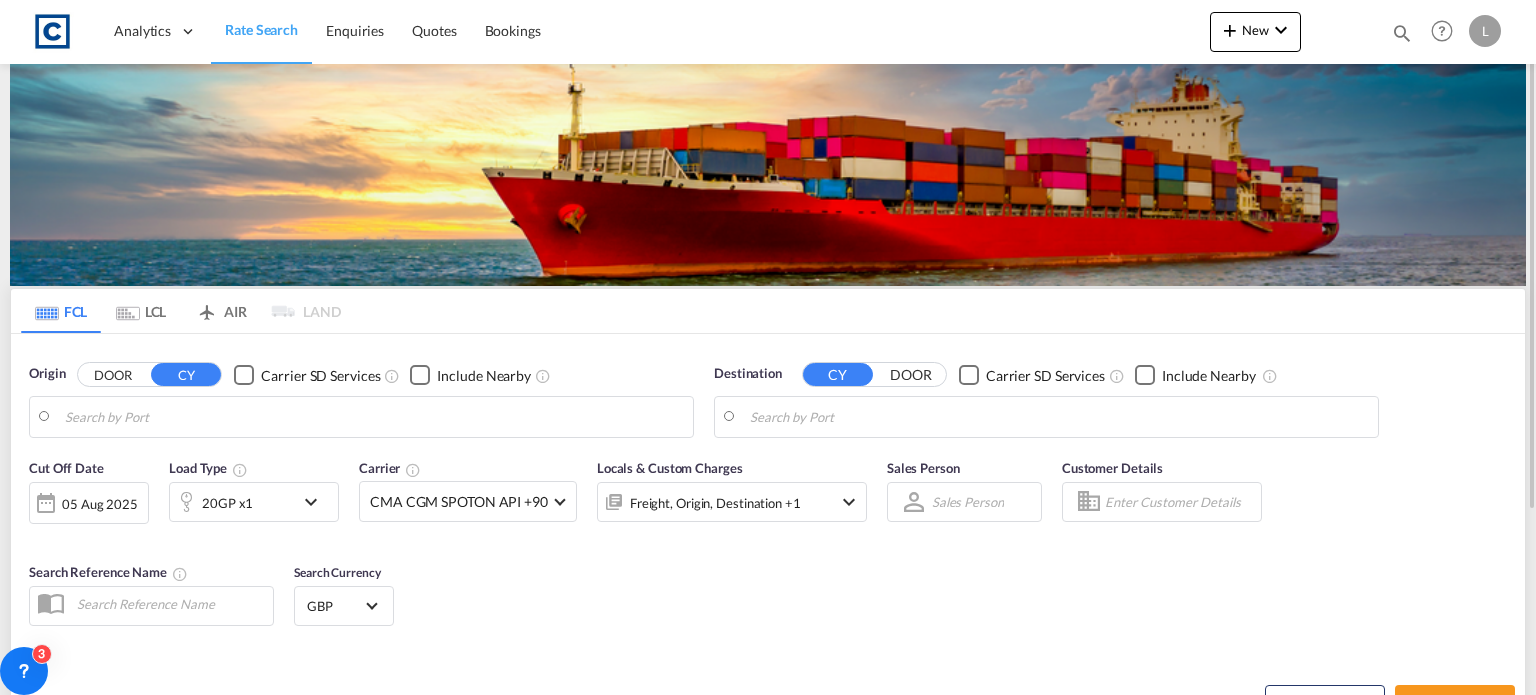 type on "[POSTAL_CODE], [CITY]" 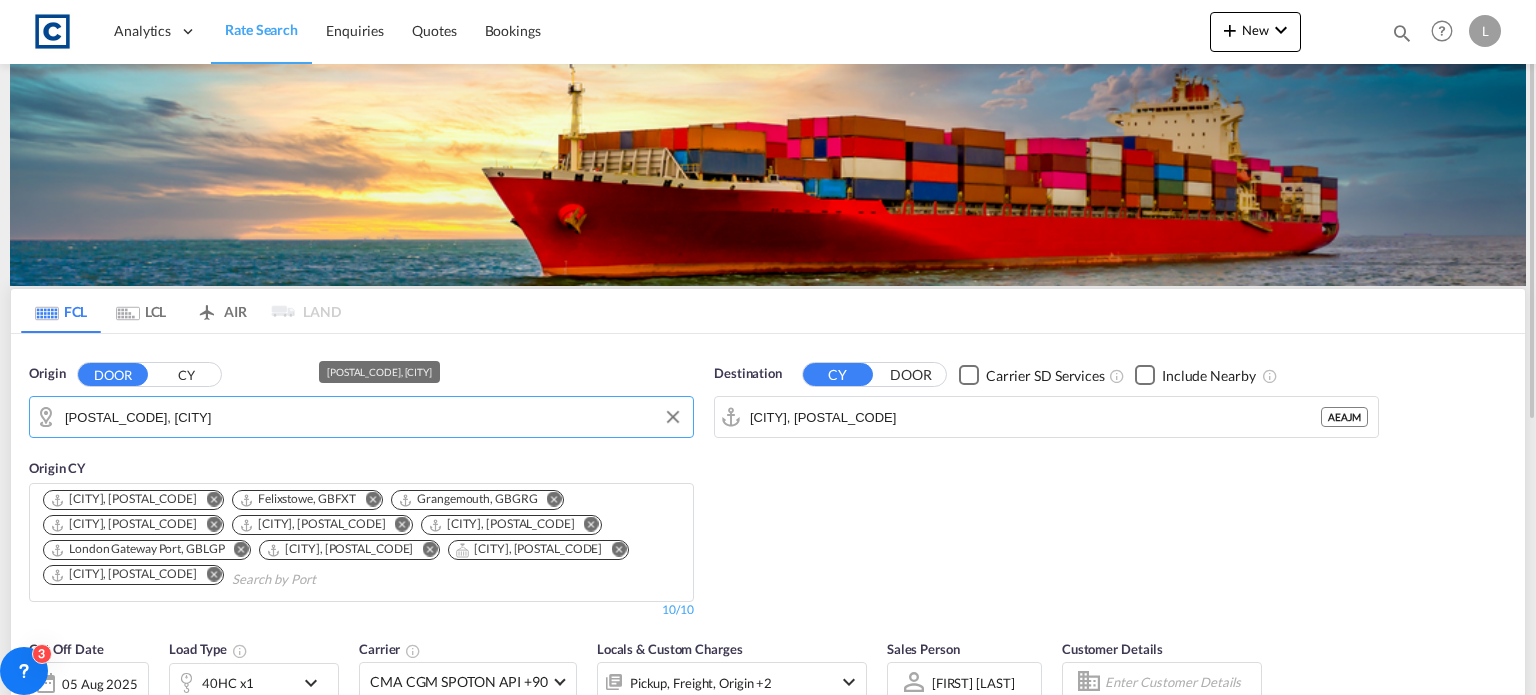 click on "[POSTAL_CODE], [CITY]" at bounding box center [374, 417] 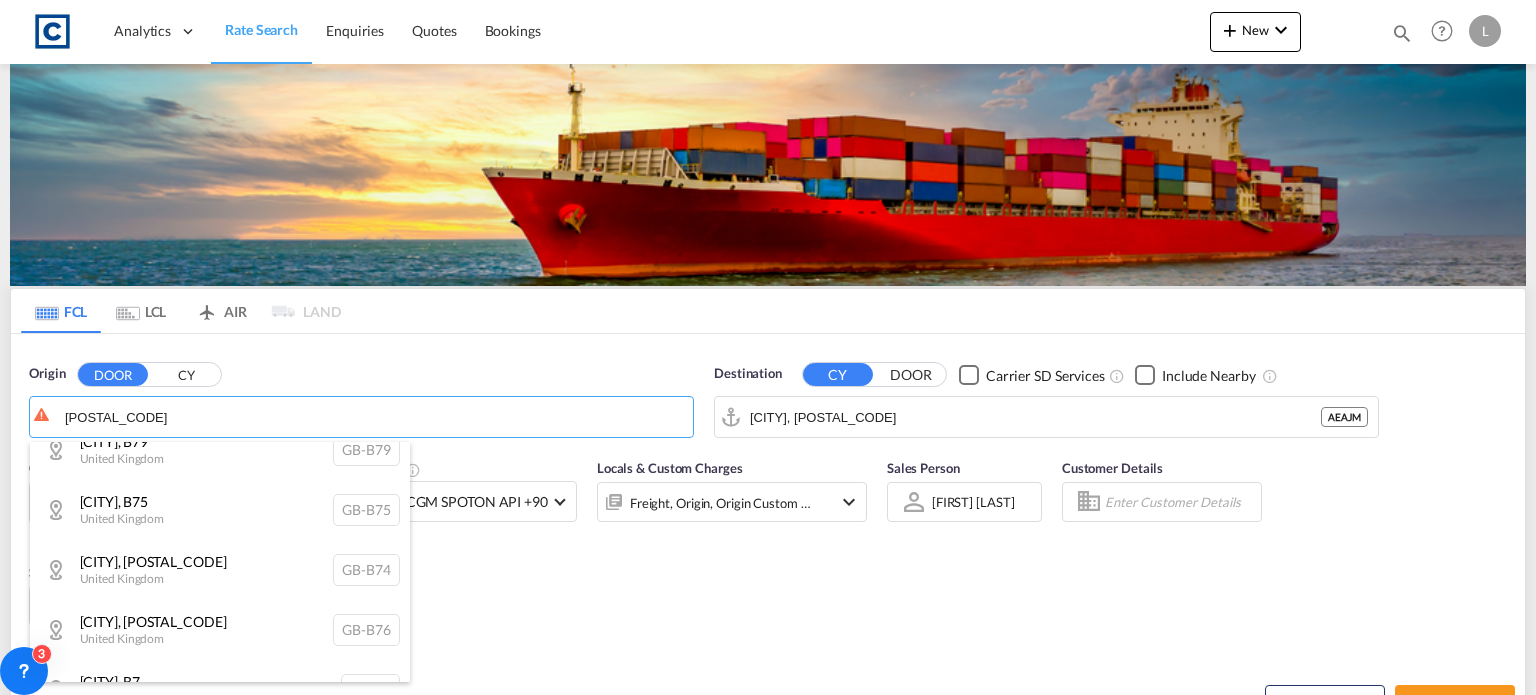 scroll, scrollTop: 408, scrollLeft: 0, axis: vertical 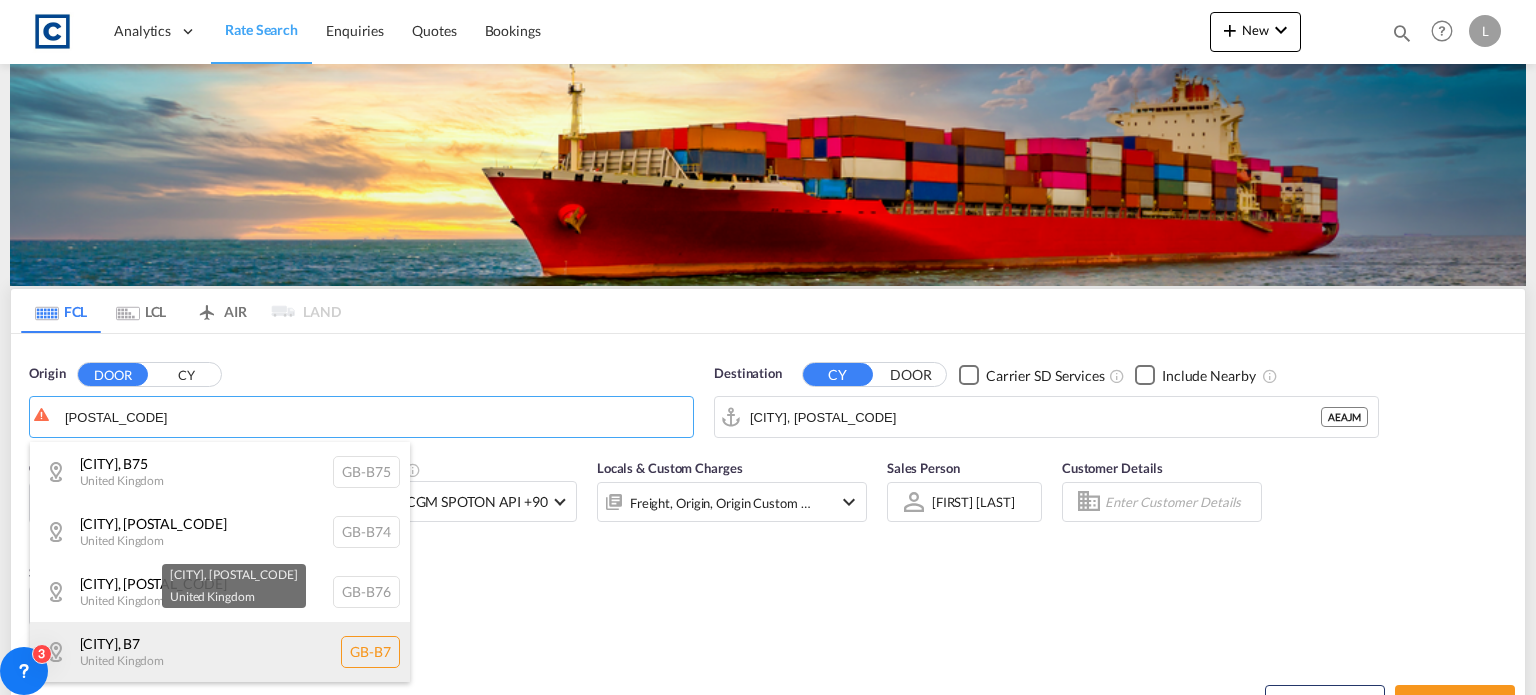 click on "[CITY] ,
[POSTAL_CODE]
[COUNTRY]
GB-[POSTAL_CODE]" at bounding box center (220, 652) 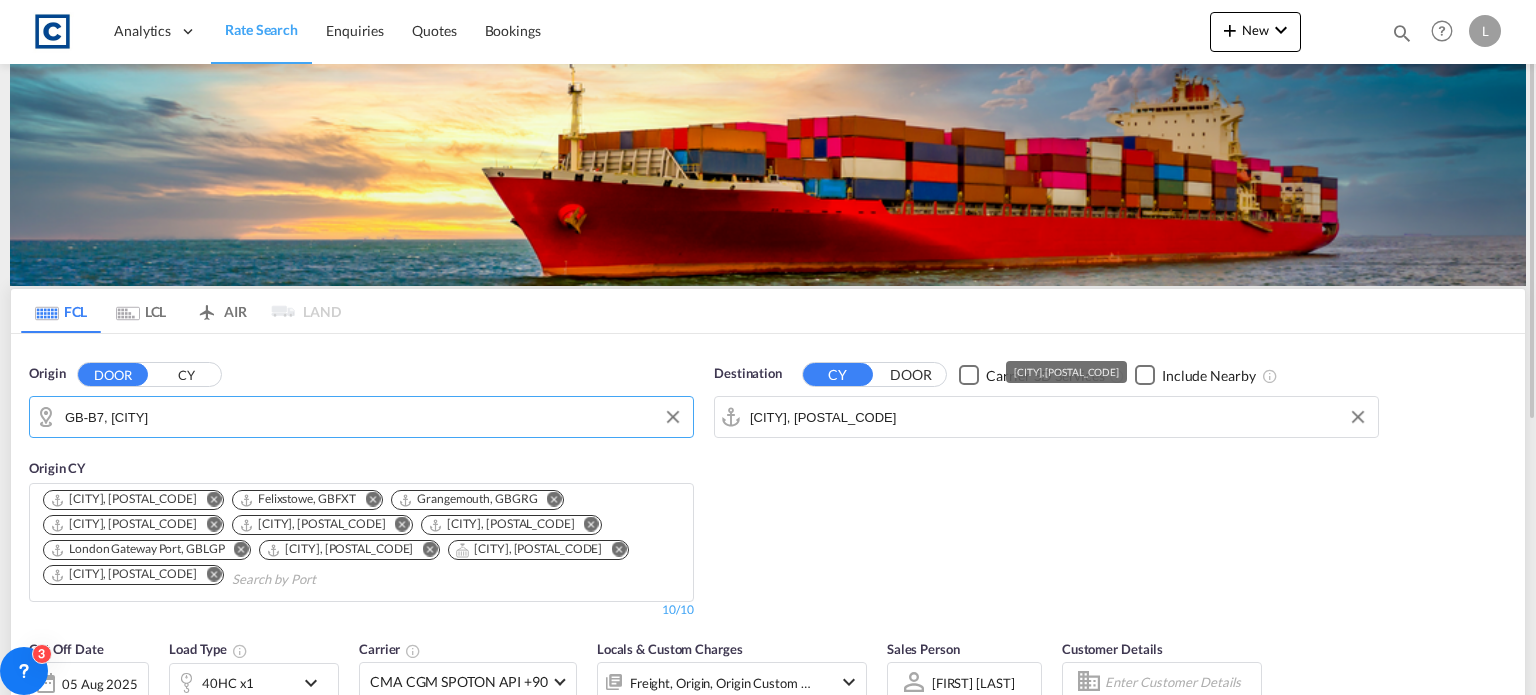 click on "[CITY], [POSTAL_CODE]" at bounding box center [1059, 417] 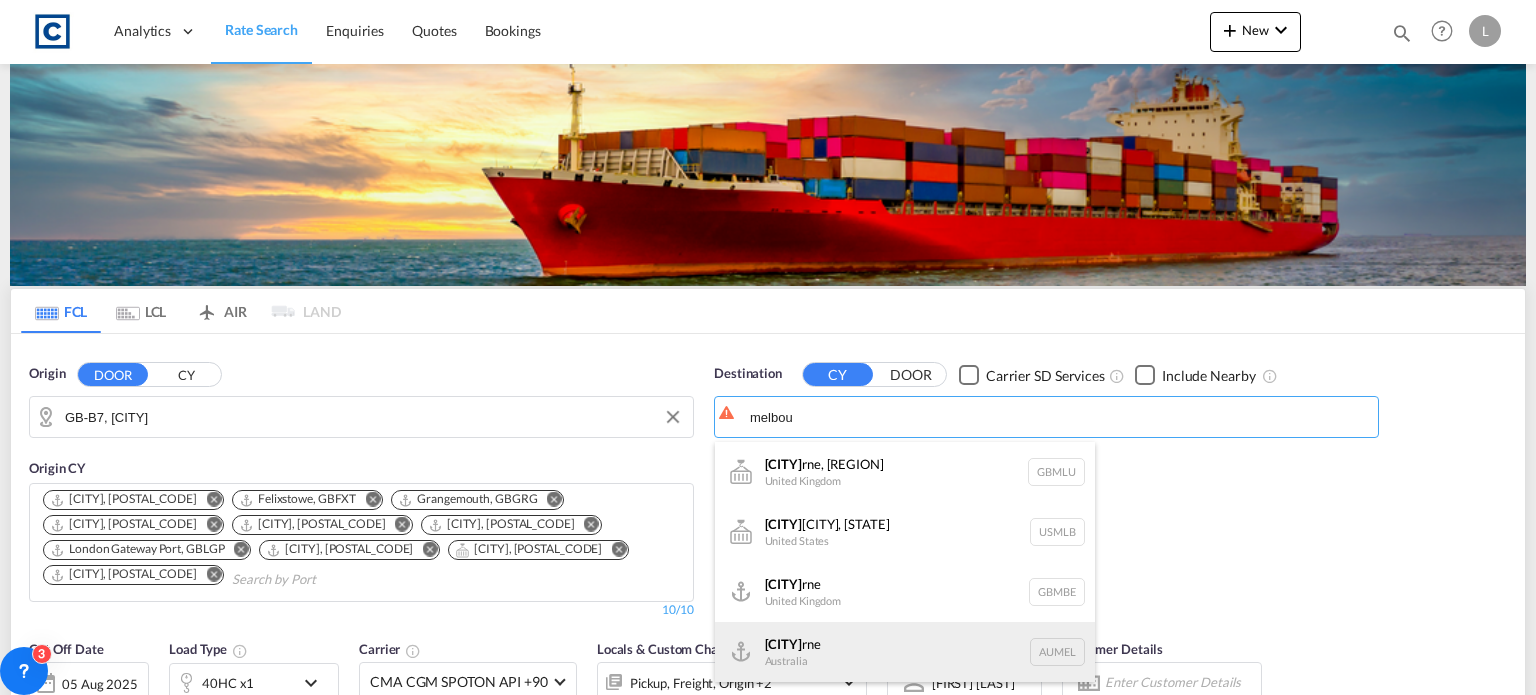 click on "[CITY]
[COUNTRY]
AUMEL" at bounding box center [905, 652] 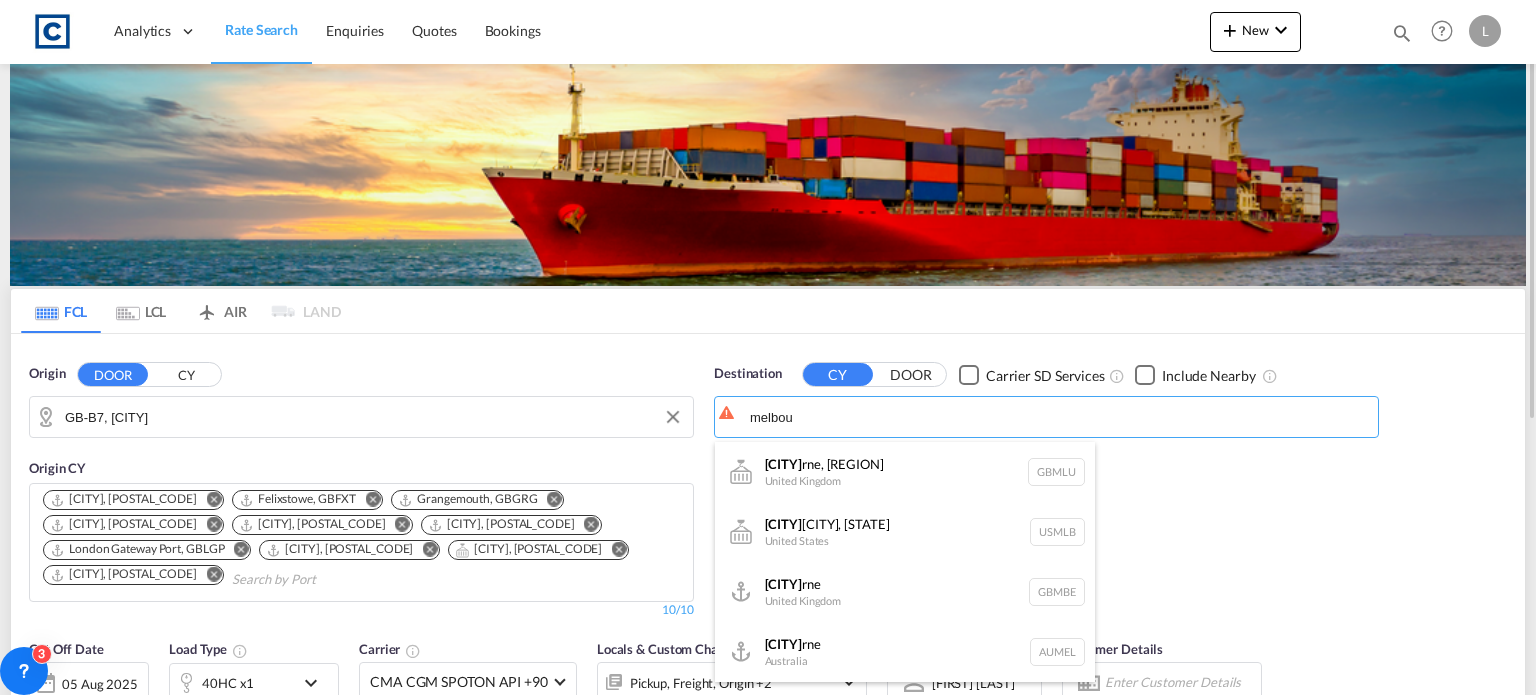 type on "[CITY], [POSTAL_CODE]" 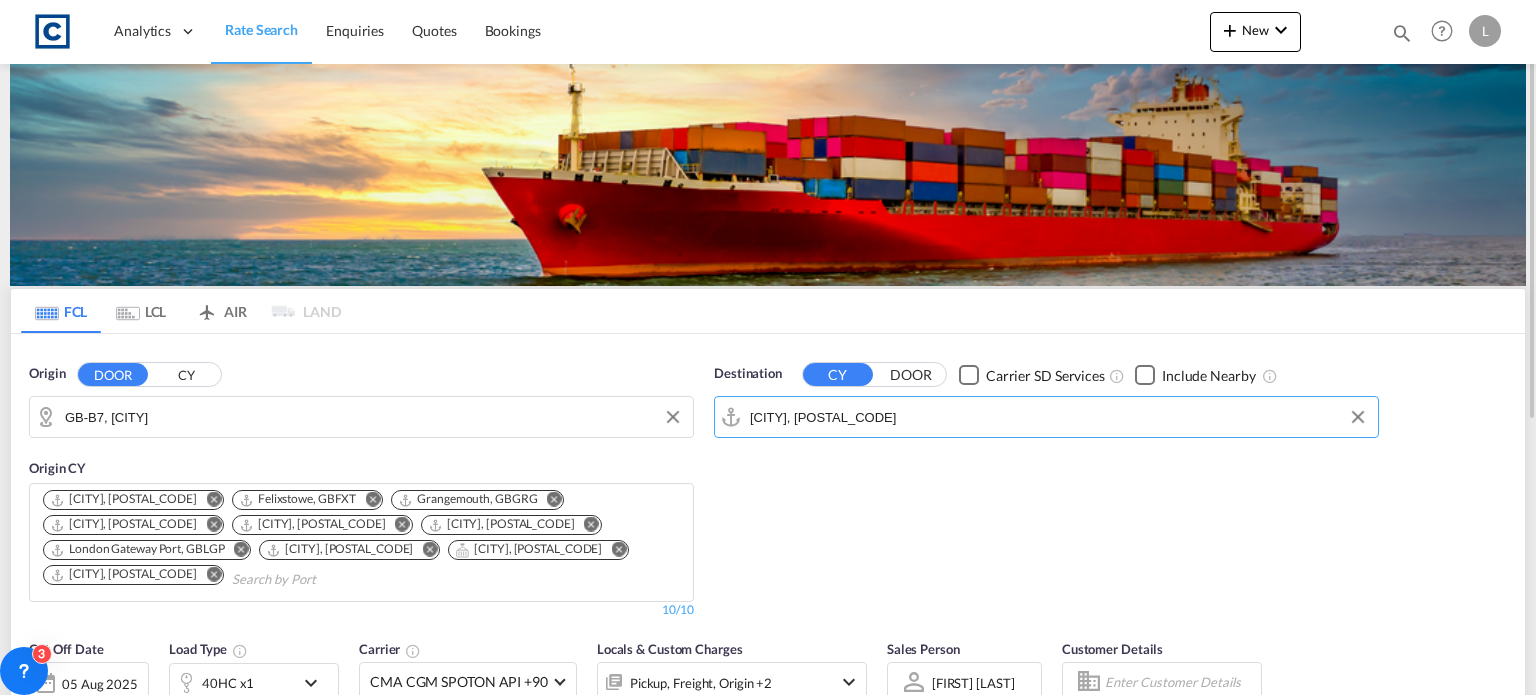 scroll, scrollTop: 200, scrollLeft: 0, axis: vertical 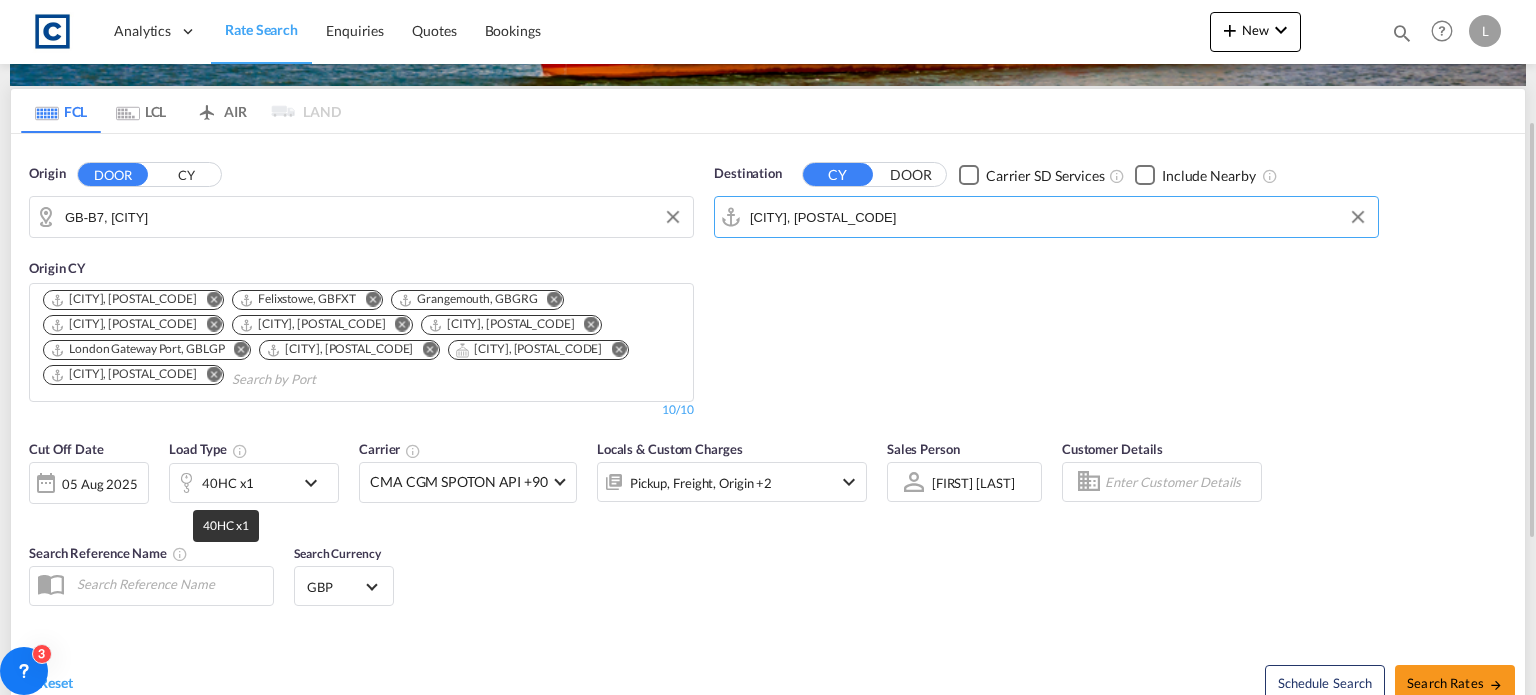 click on "40HC x1" at bounding box center (228, 483) 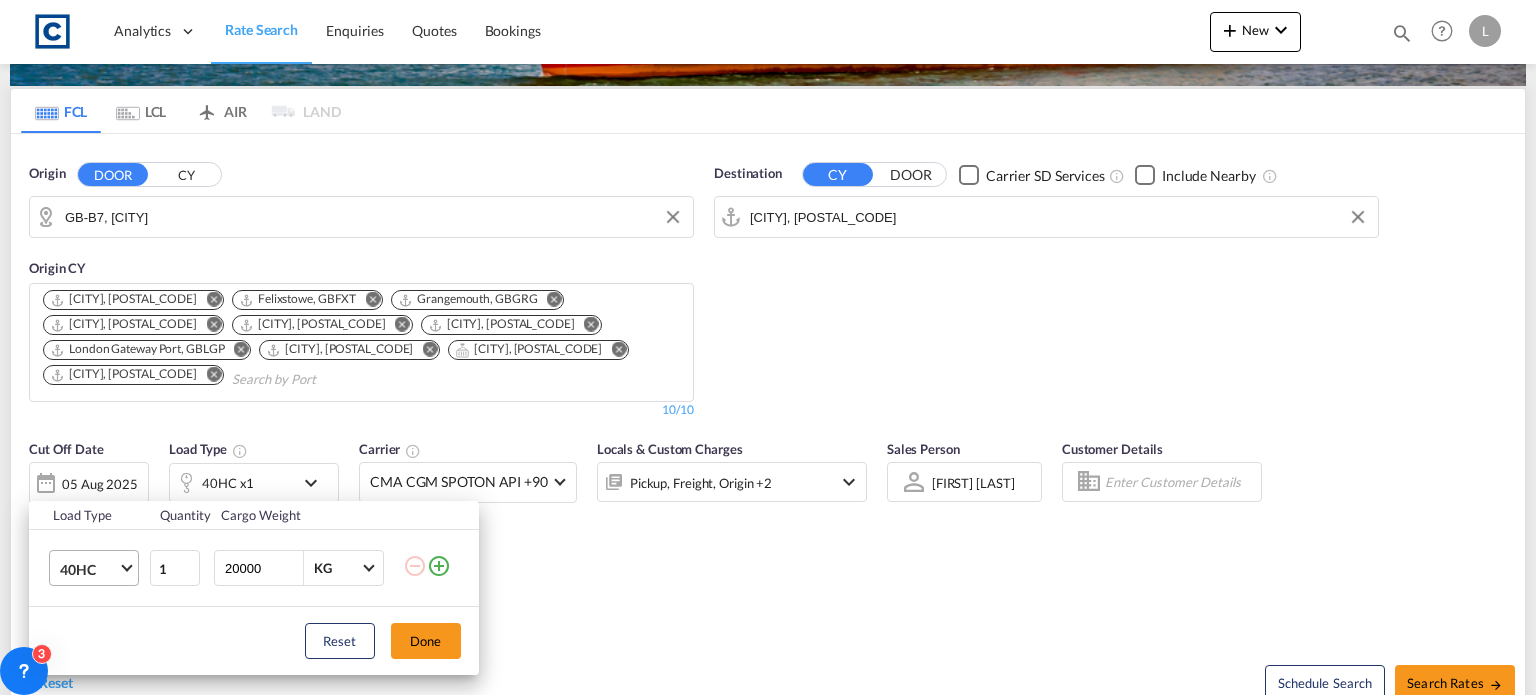 click on "40HC" at bounding box center (89, 570) 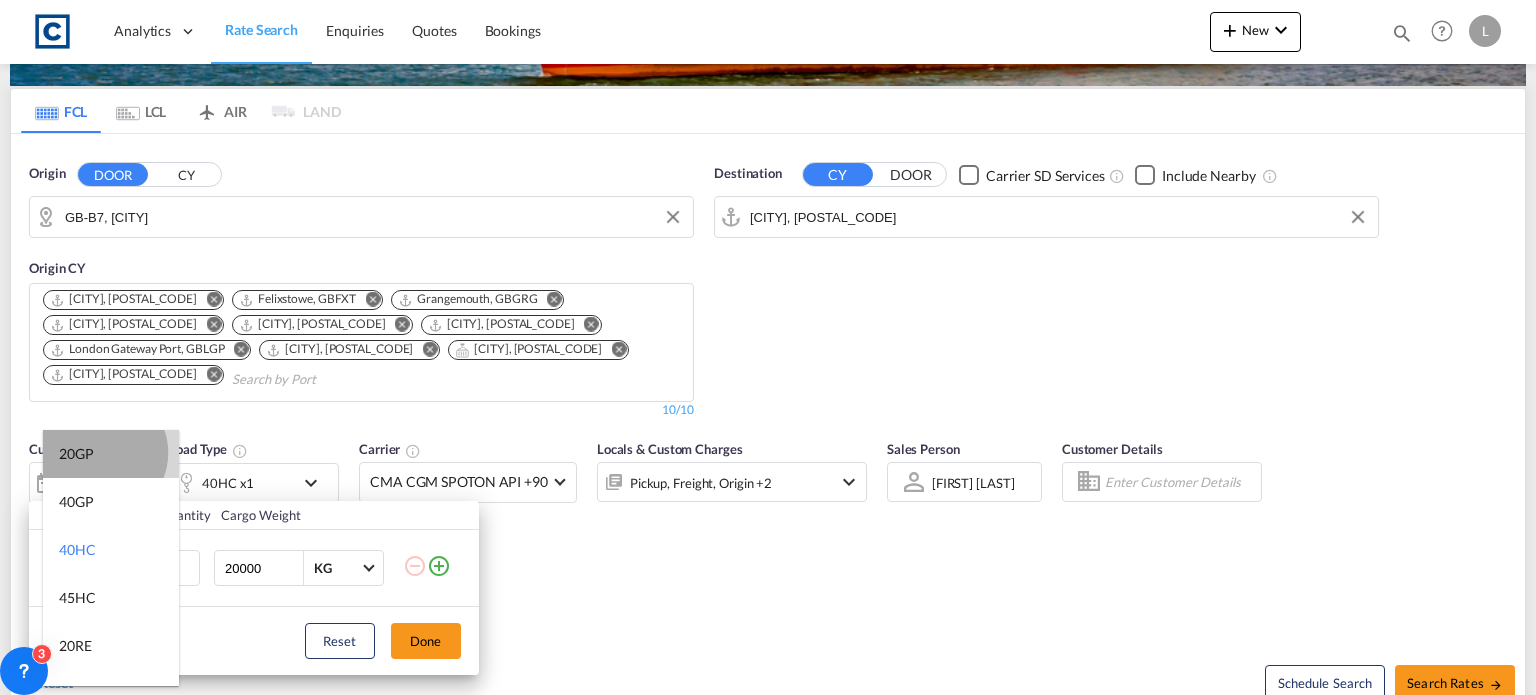 click on "20GP" at bounding box center (111, 454) 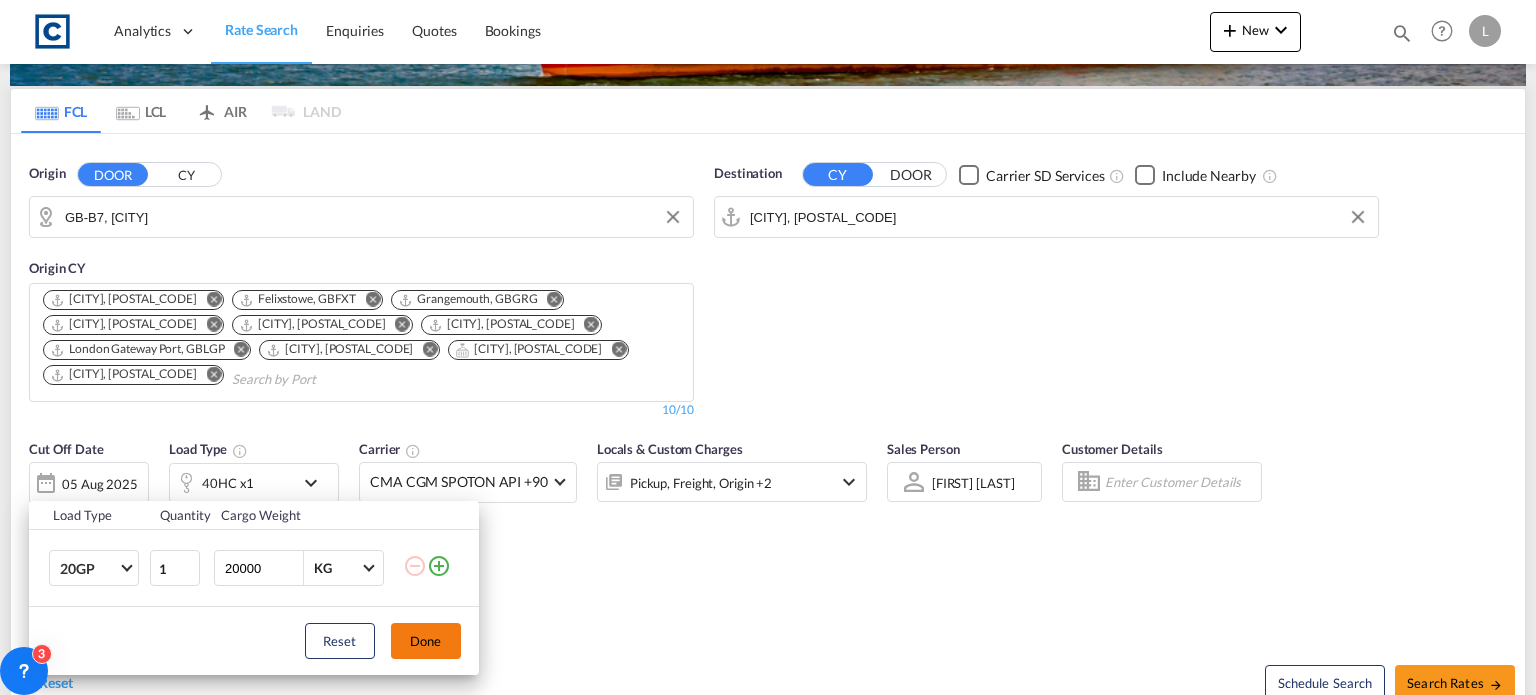 click on "Done" at bounding box center [426, 641] 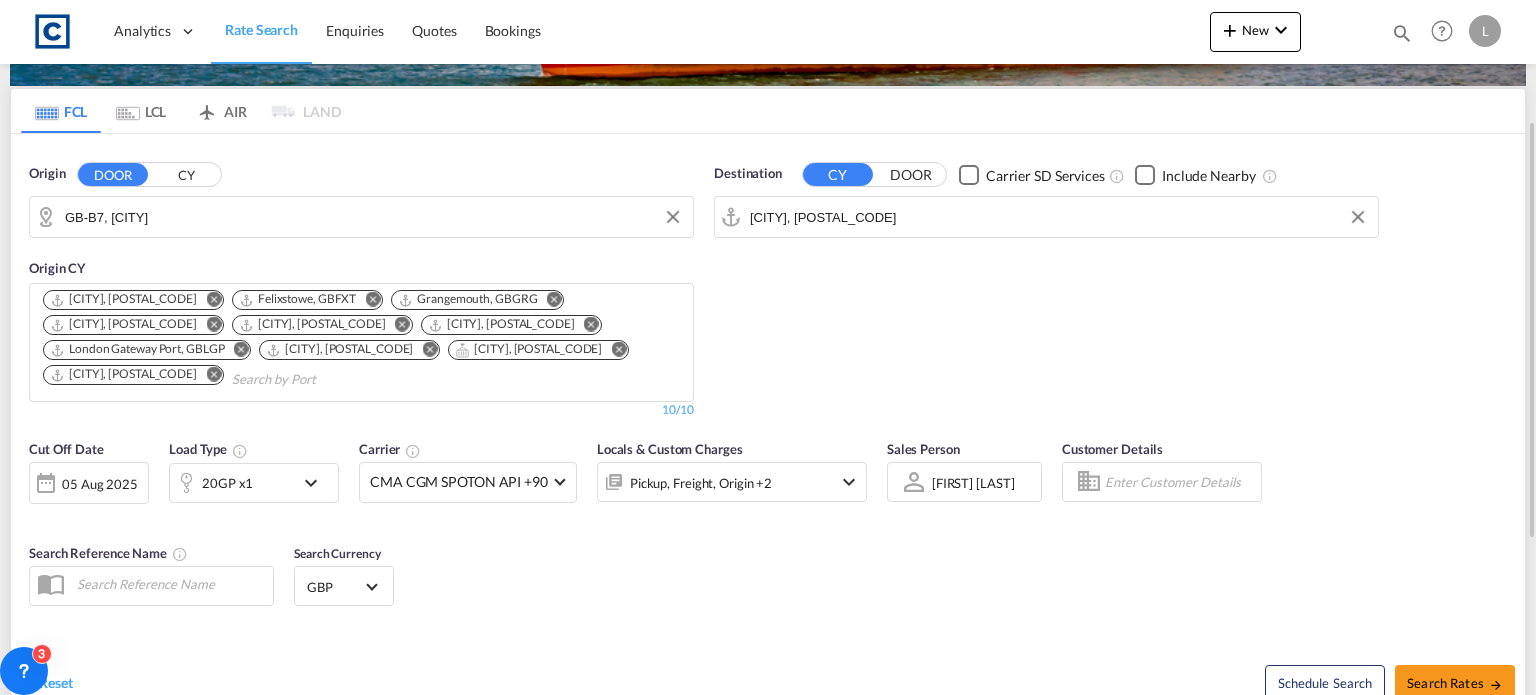 click on "QUOTE DETAILS
CUSTOMER DETAILS QUOTE ID Start Date
[DATE]   Expiry Date
[DATE]
Incoterms
Select Incoterms
FAS - import
Free Alongside Ship FOB - export
Free on Board CFR - export
Cost and Freight DDP - export
Delivery Duty Paid CIF - import
Cost,Insurance and Freight FOB - import
Free on Board DPU - export
Delivery at Place Unloaded EXW - import
Ex Works CPT - export
Carrier Paid to DAP - import
Delivered at Place DPU - import
Delivery at Place Unloaded DAP - export
Delivered at Place CIP - export
Carriage and Insurance Paid to FCA - export
Free Carrier CFR - import
Cost and Freight FCA - import
Free Carrier CIF - export
Cost,Insurance and Freight FAS - export
Free Alongside Ship CIP - import
Carriage and Insurance Paid to CPT - import
Carrier Paid to  -
Terms & Conditions Rich Text Editor, editor12 Editor toolbars Clipboard/Undo   Undo  Keyboard shortcut Ctrl+Z   Redo  Keyboard shortcut Ctrl+Y Links   Link   Unlink Insert" at bounding box center [768, 526] 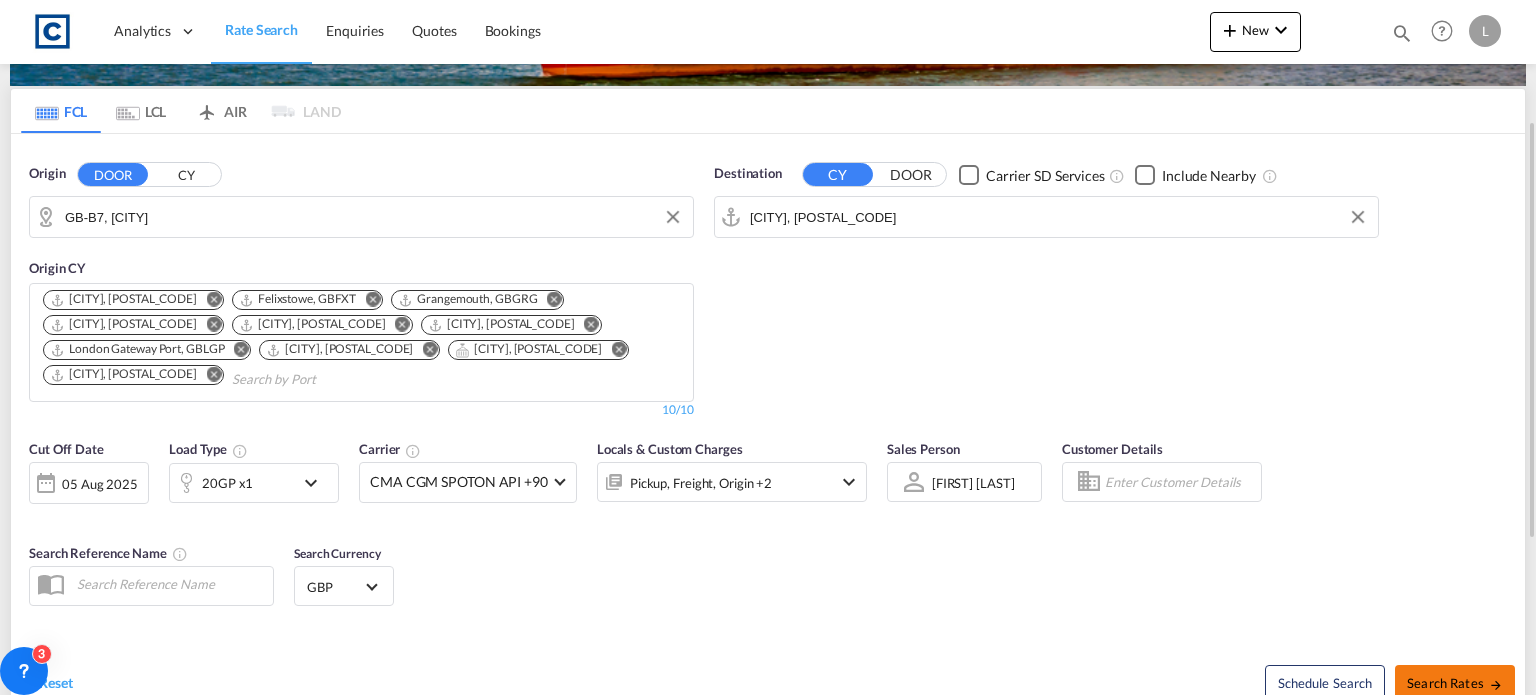 click on "Search Rates" at bounding box center [1455, 683] 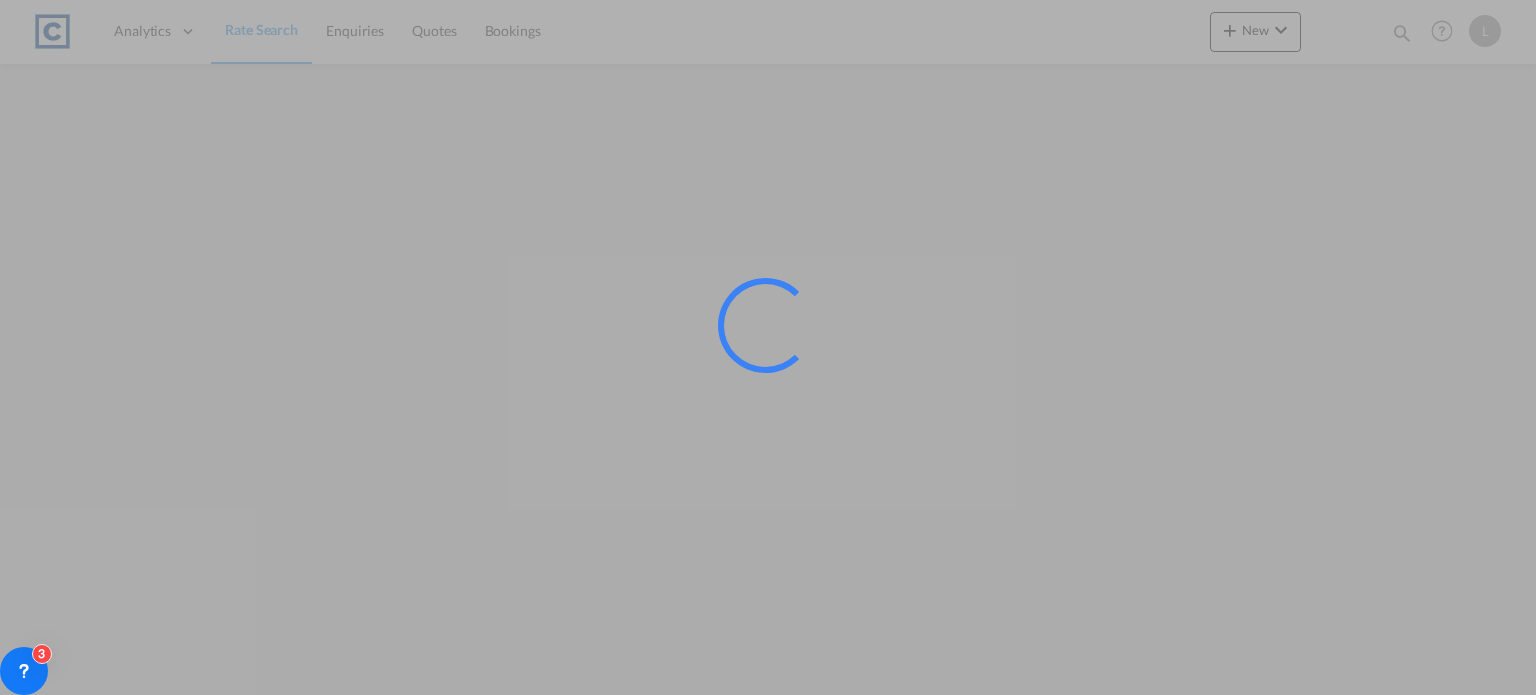scroll, scrollTop: 0, scrollLeft: 0, axis: both 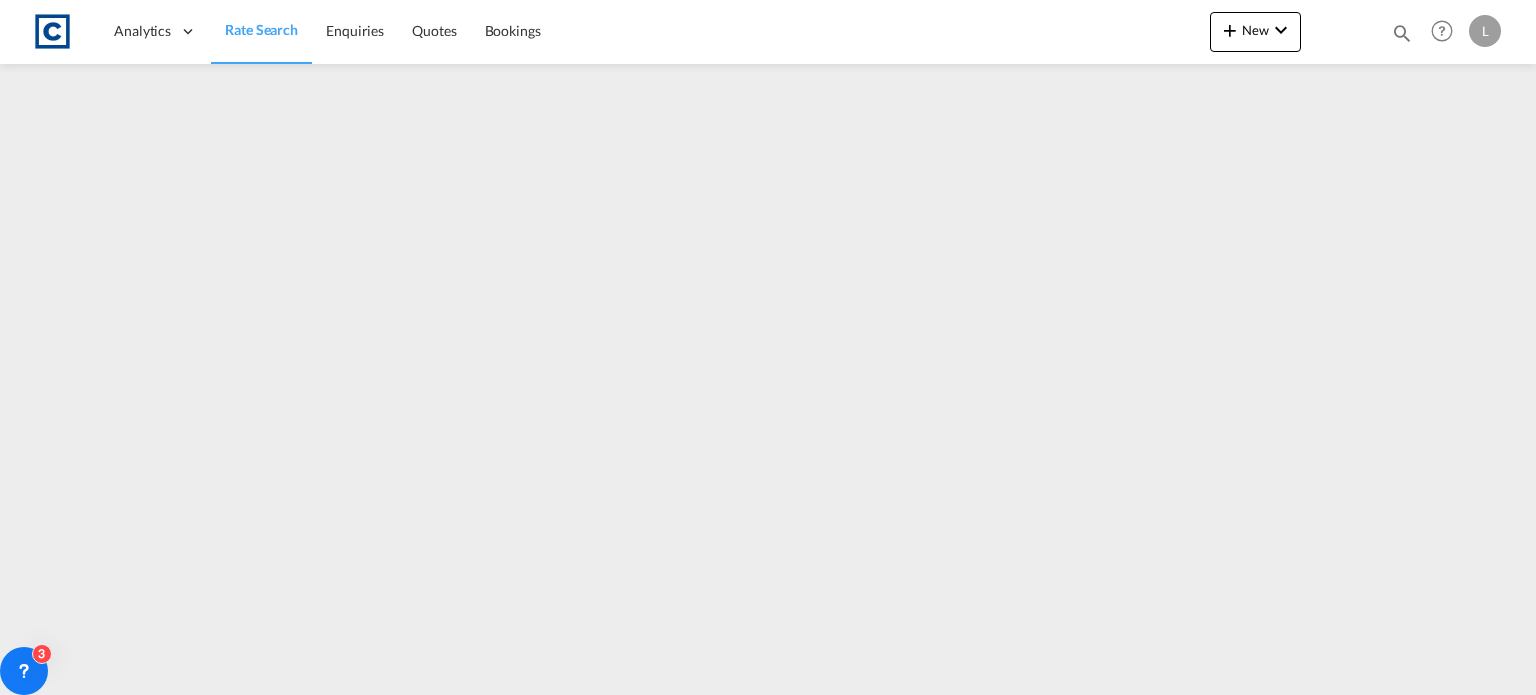 drag, startPoint x: 251, startPoint y: 28, endPoint x: 211, endPoint y: 58, distance: 50 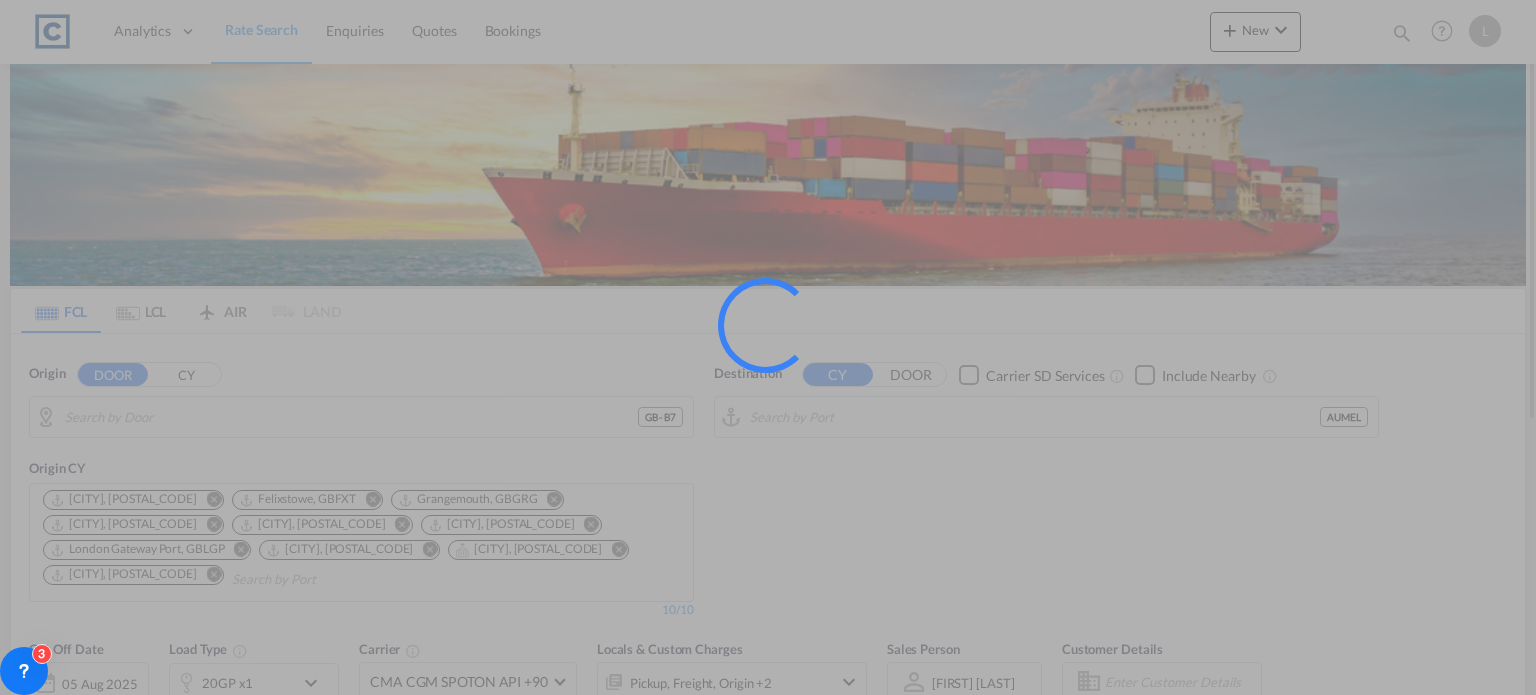type on "GB-B7, [CITY]" 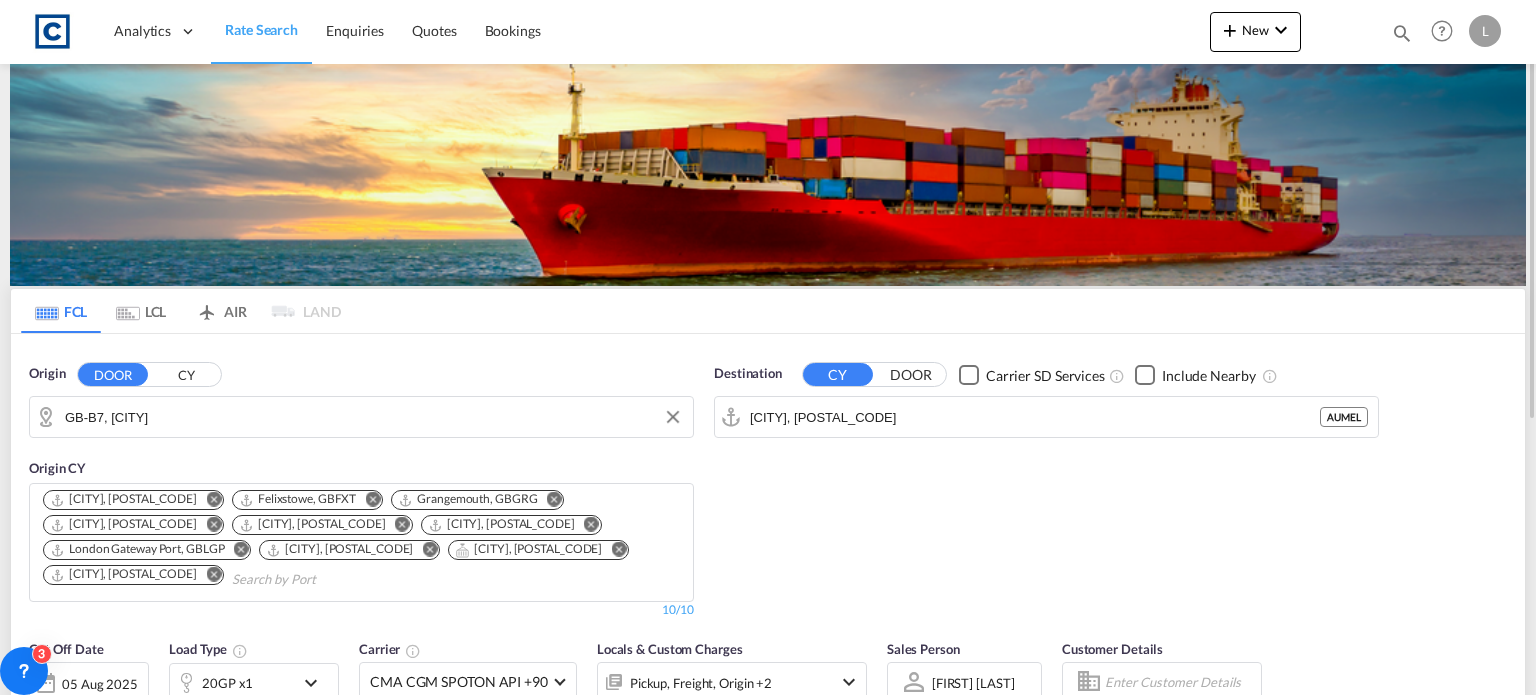 click on "GB-B7, [CITY]" at bounding box center [374, 417] 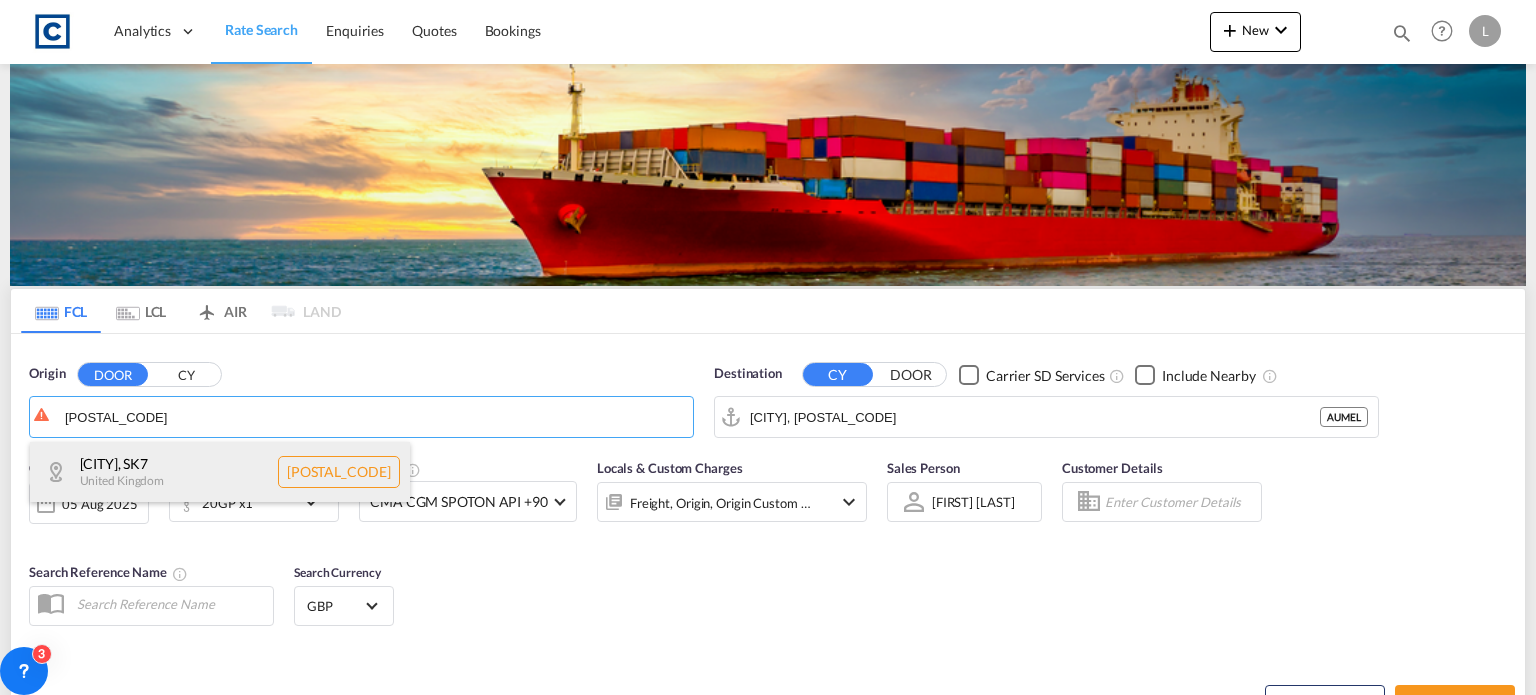 click on "[CITY] ,
[POSTAL_CODE]
[COUNTRY]
GB-[POSTAL_CODE]" at bounding box center [220, 472] 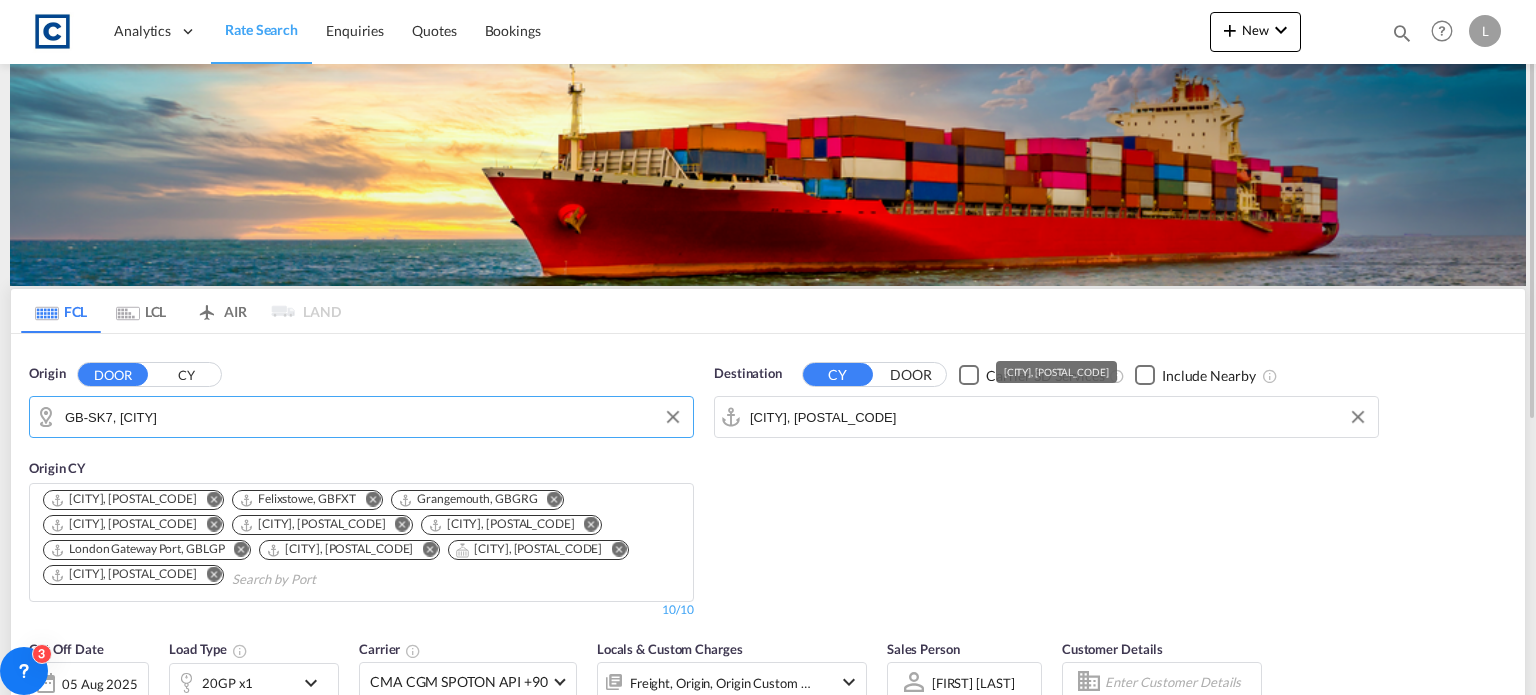 click on "[CITY], [POSTAL_CODE]" at bounding box center [1059, 417] 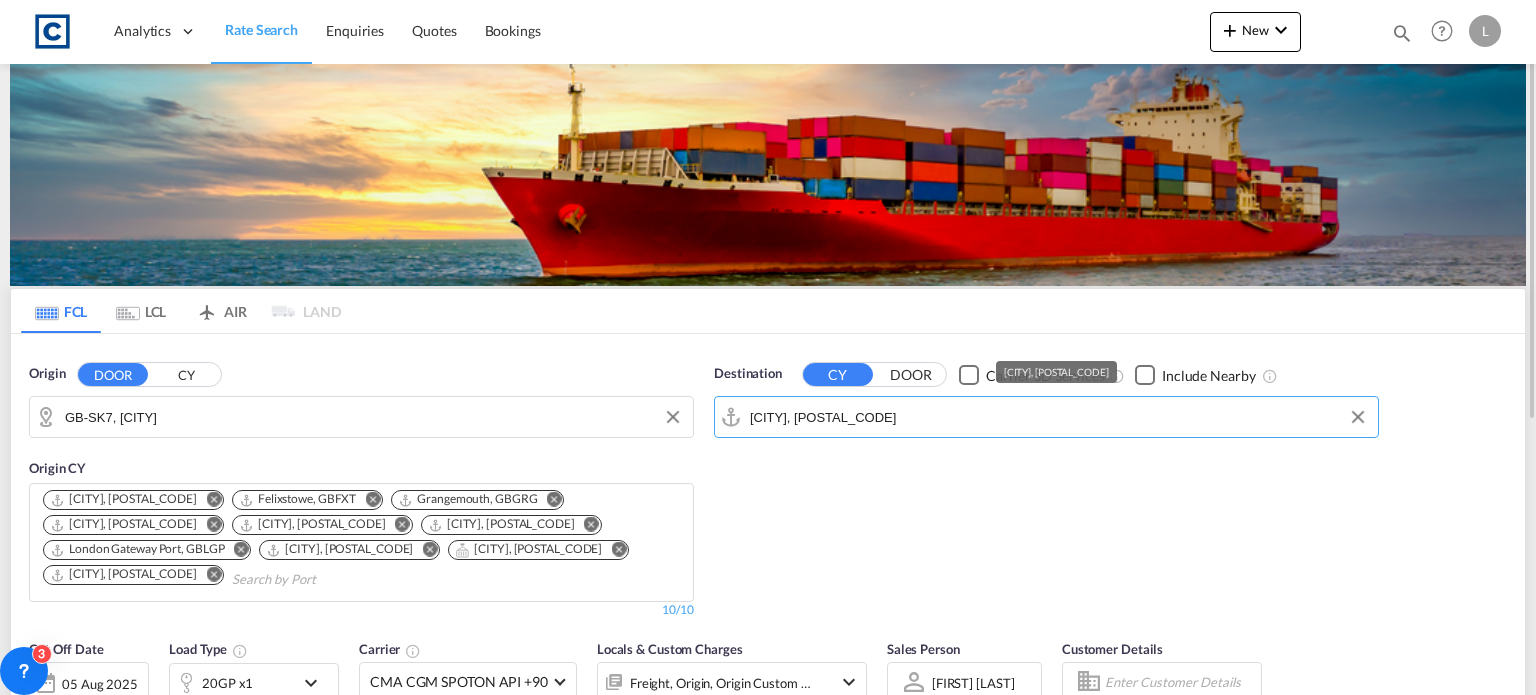 type on "a" 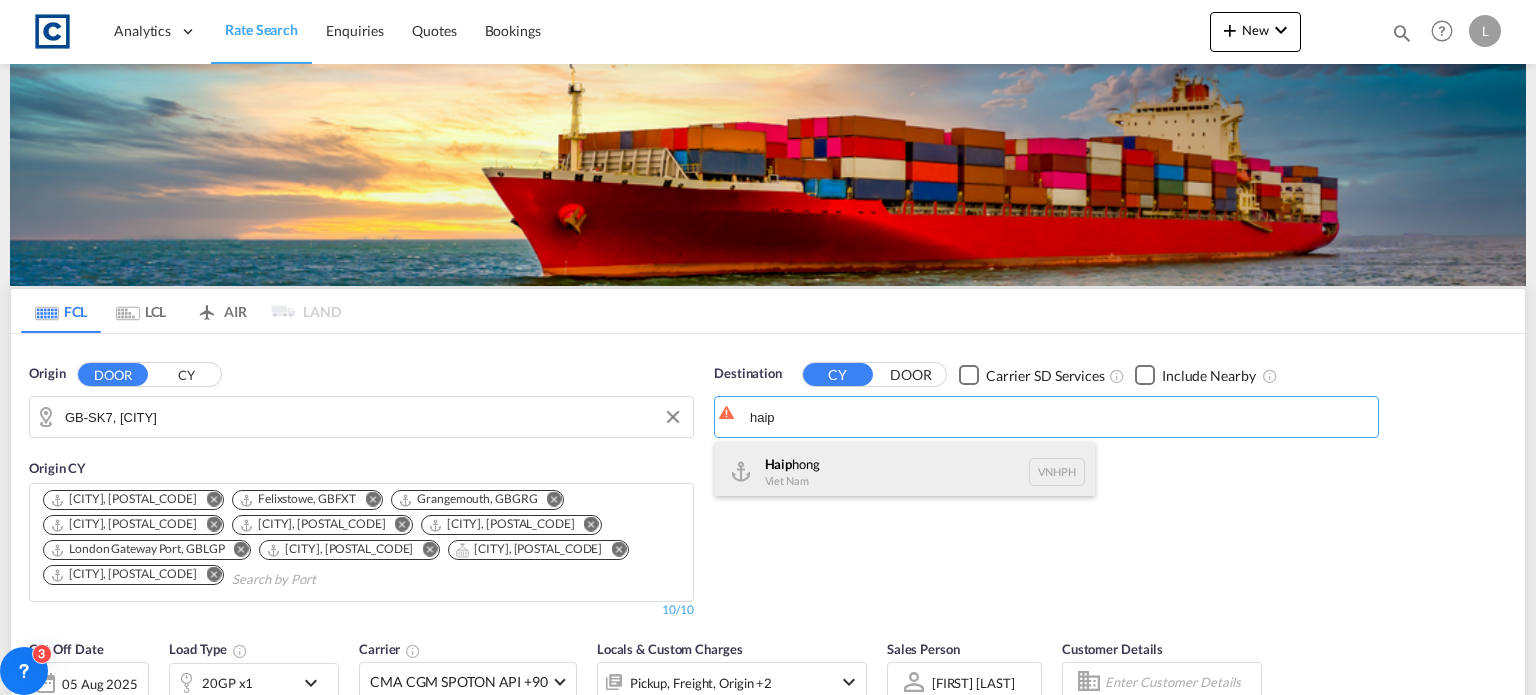 click on "[CITY]
[COUNTRY]
[POSTAL_CODE]" at bounding box center (905, 472) 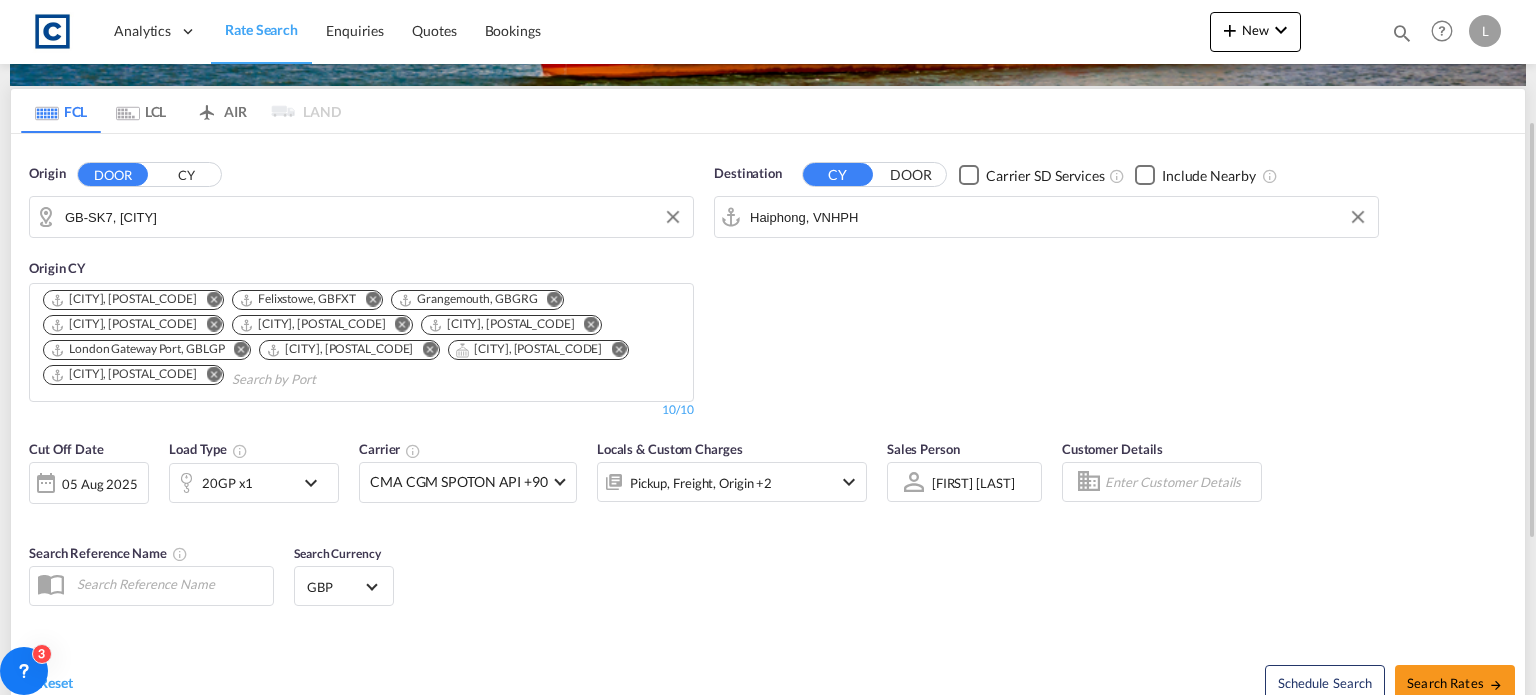 scroll, scrollTop: 300, scrollLeft: 0, axis: vertical 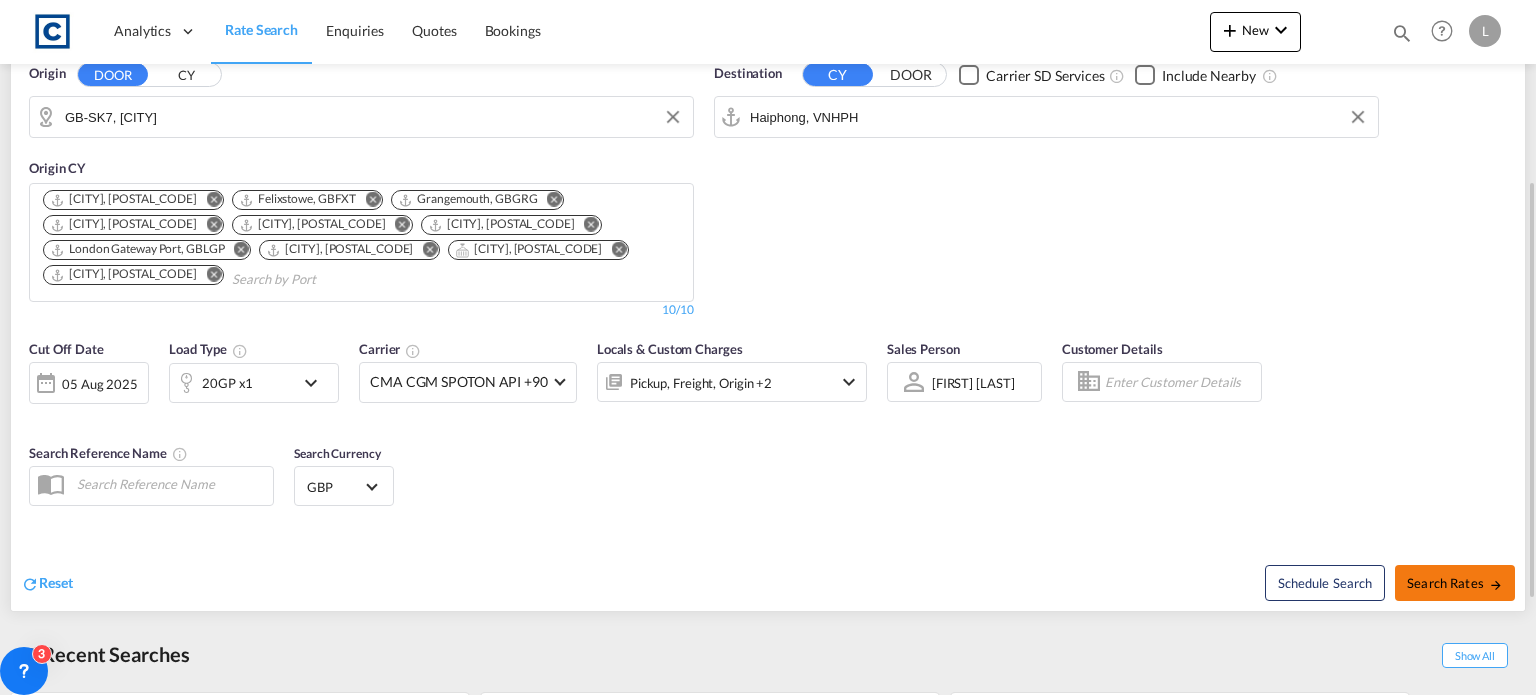 click on "Search Rates" at bounding box center (1455, 583) 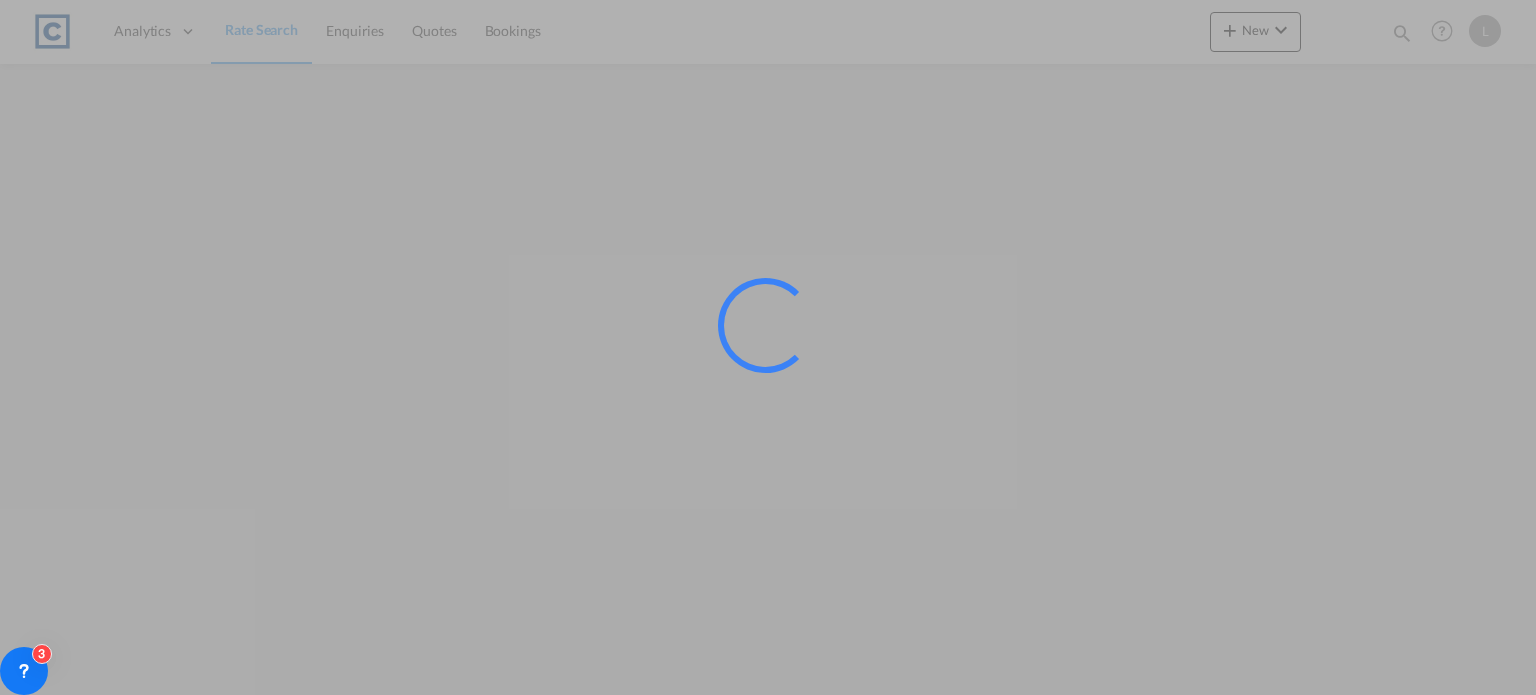 scroll, scrollTop: 0, scrollLeft: 0, axis: both 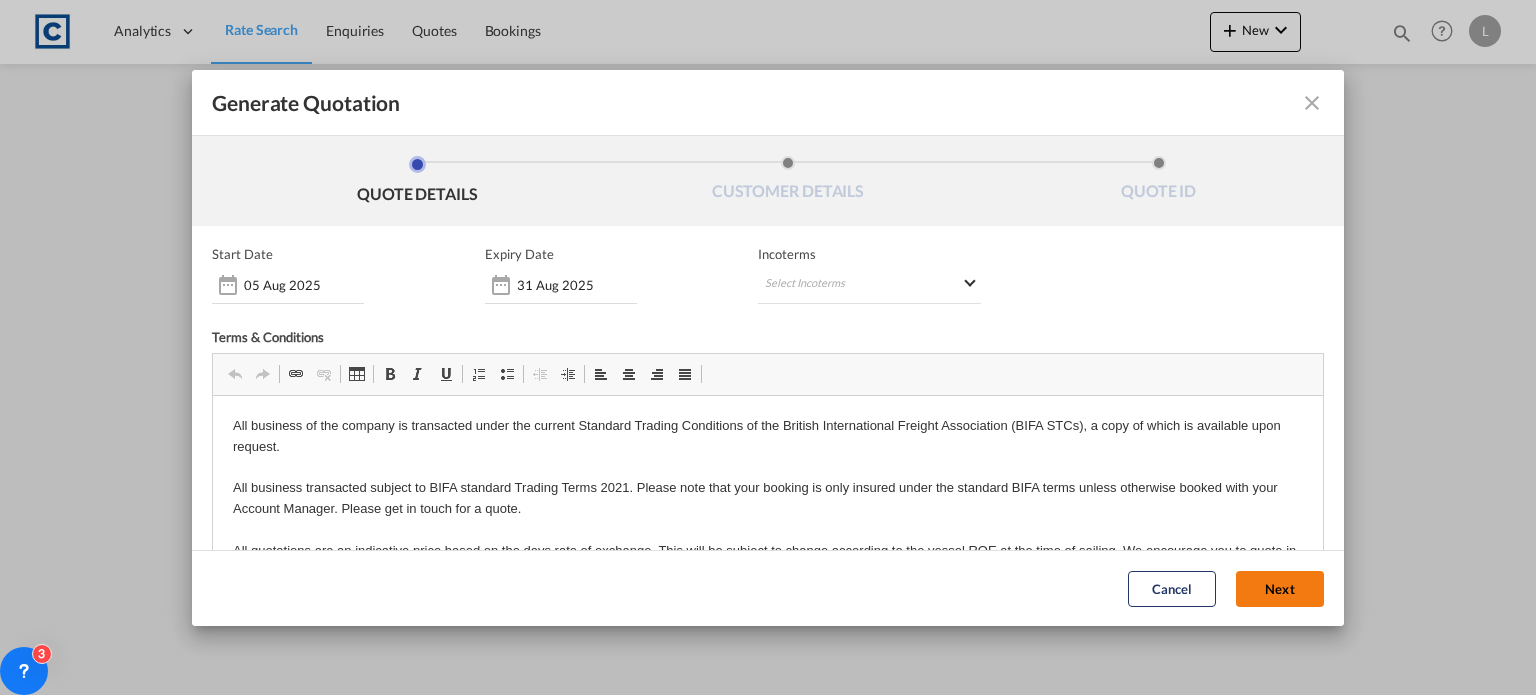 click on "Next" at bounding box center (1280, 589) 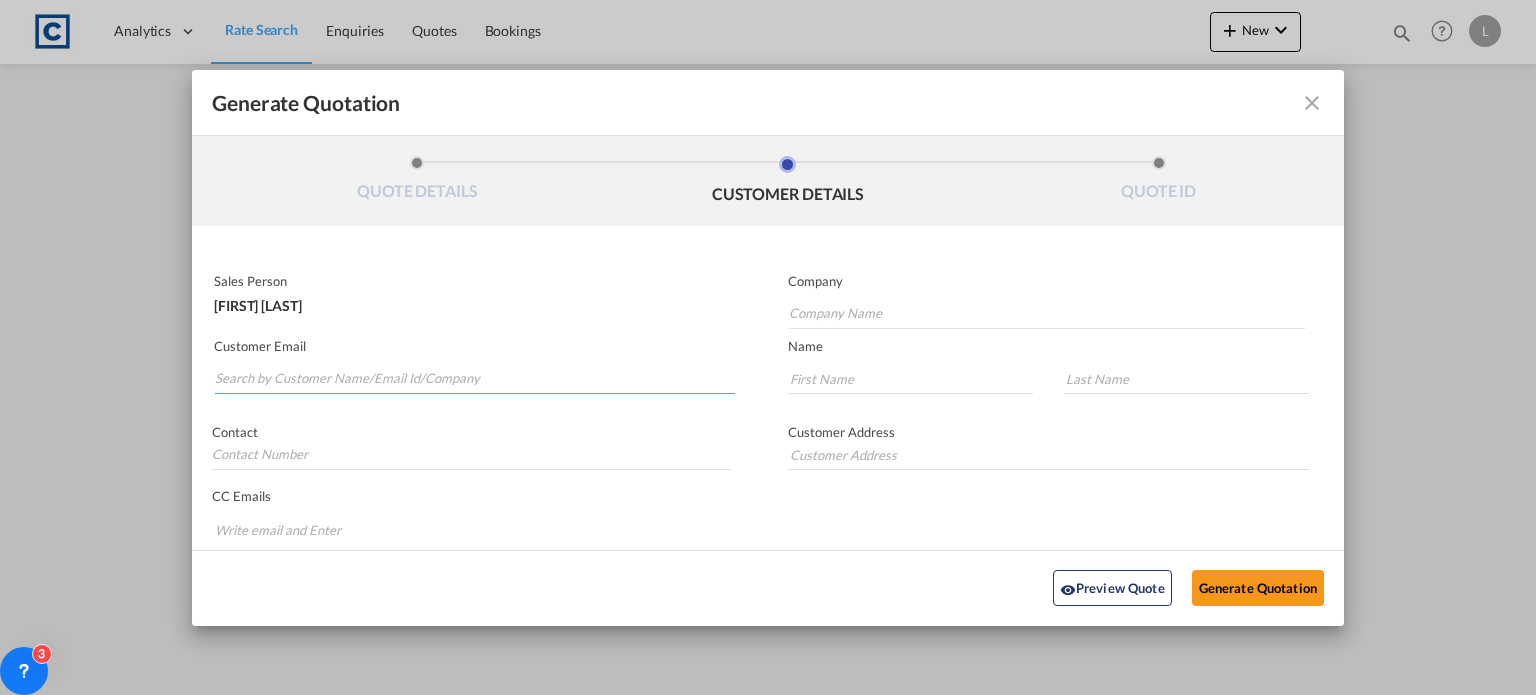 click at bounding box center [475, 379] 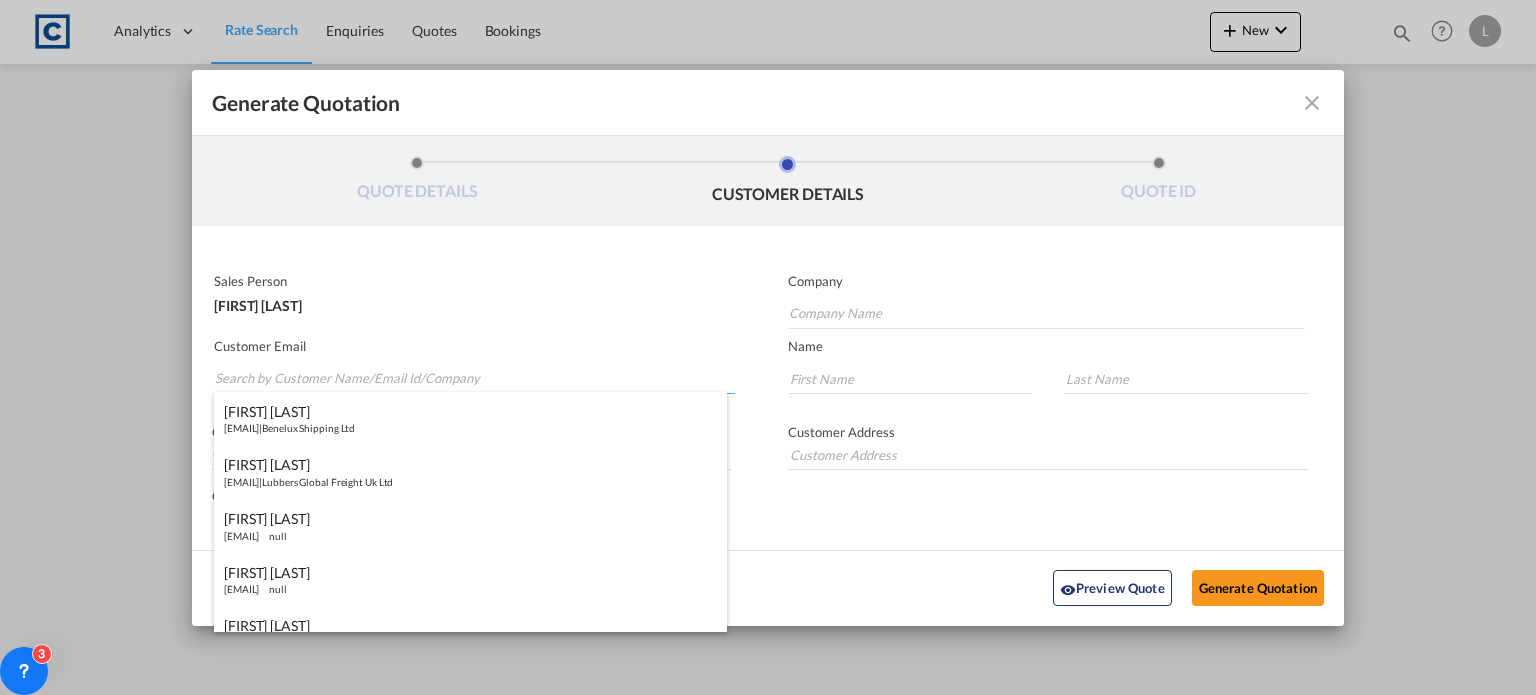 paste on "[EMAIL]>" 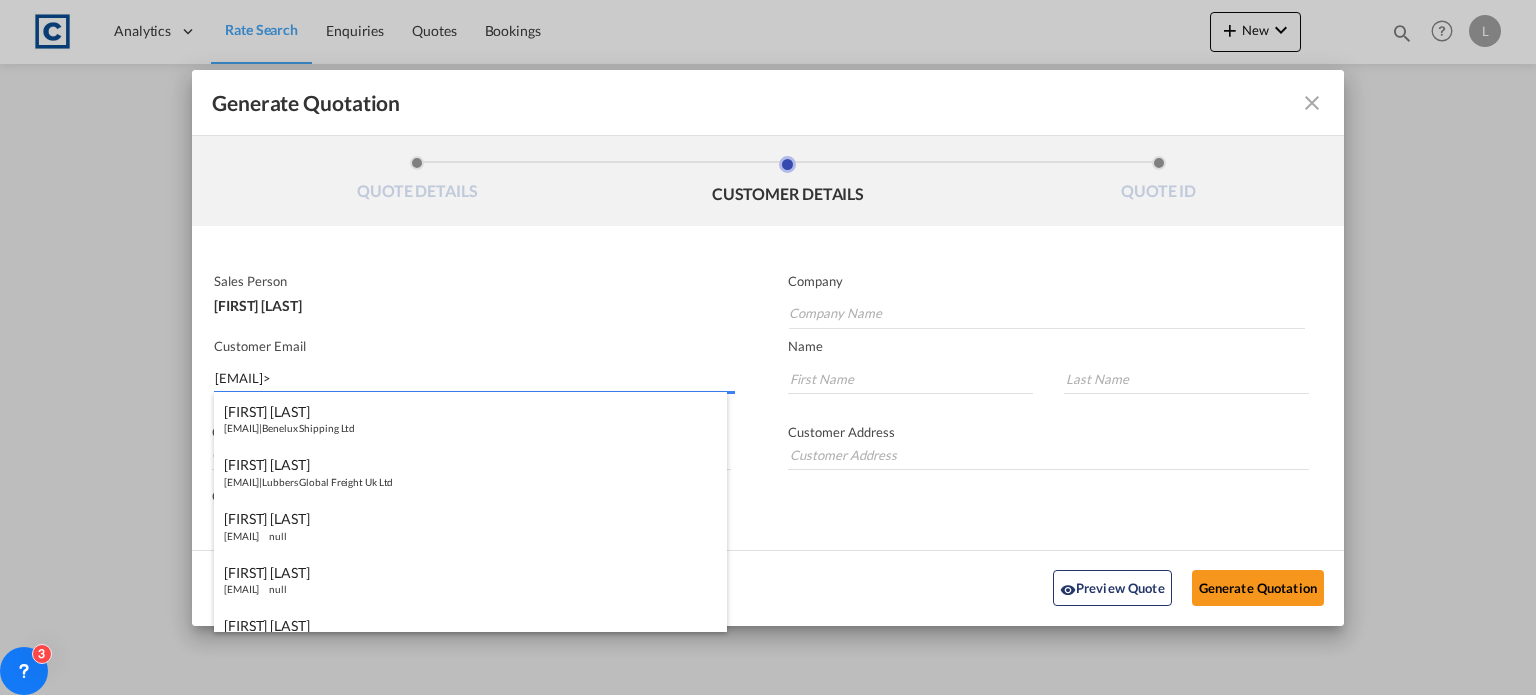 drag, startPoint x: 248, startPoint y: 382, endPoint x: 247, endPoint y: 351, distance: 31.016125 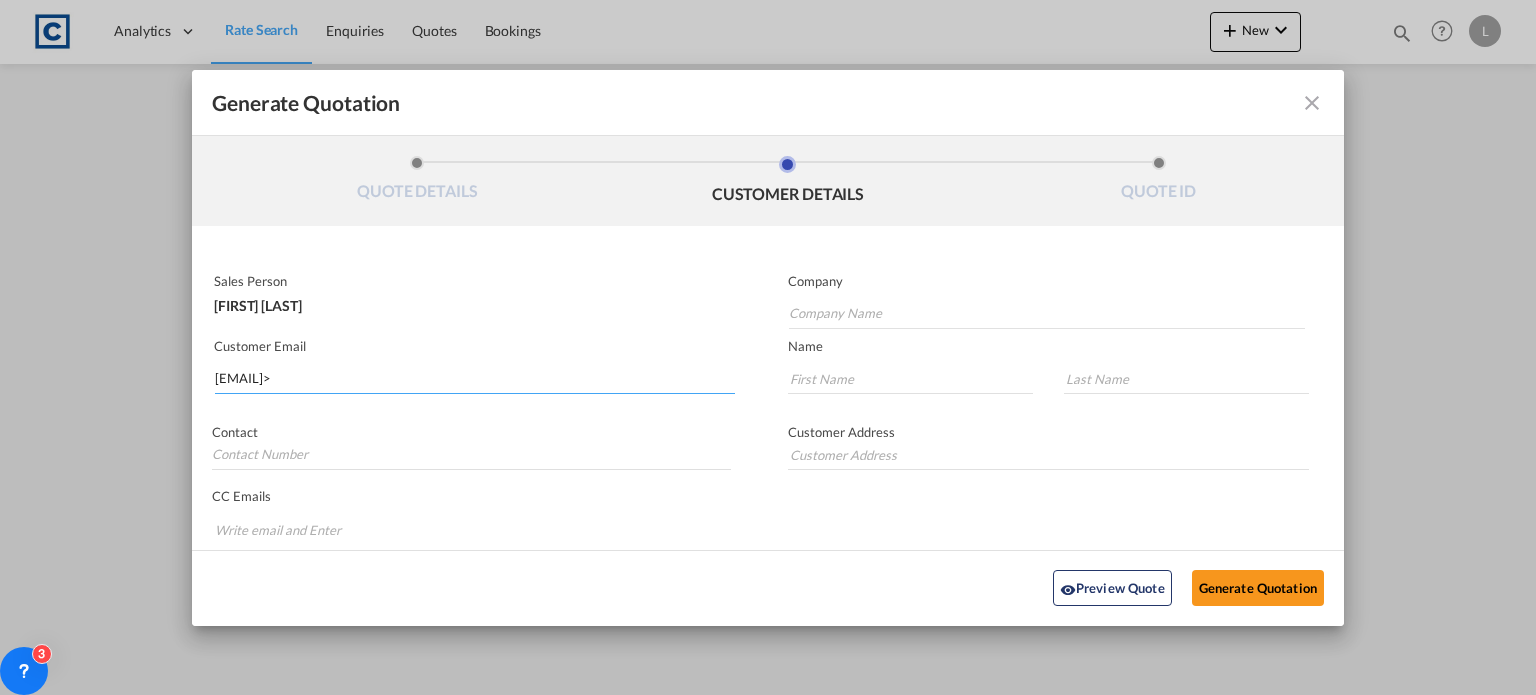 click on "[EMAIL]>" at bounding box center (475, 379) 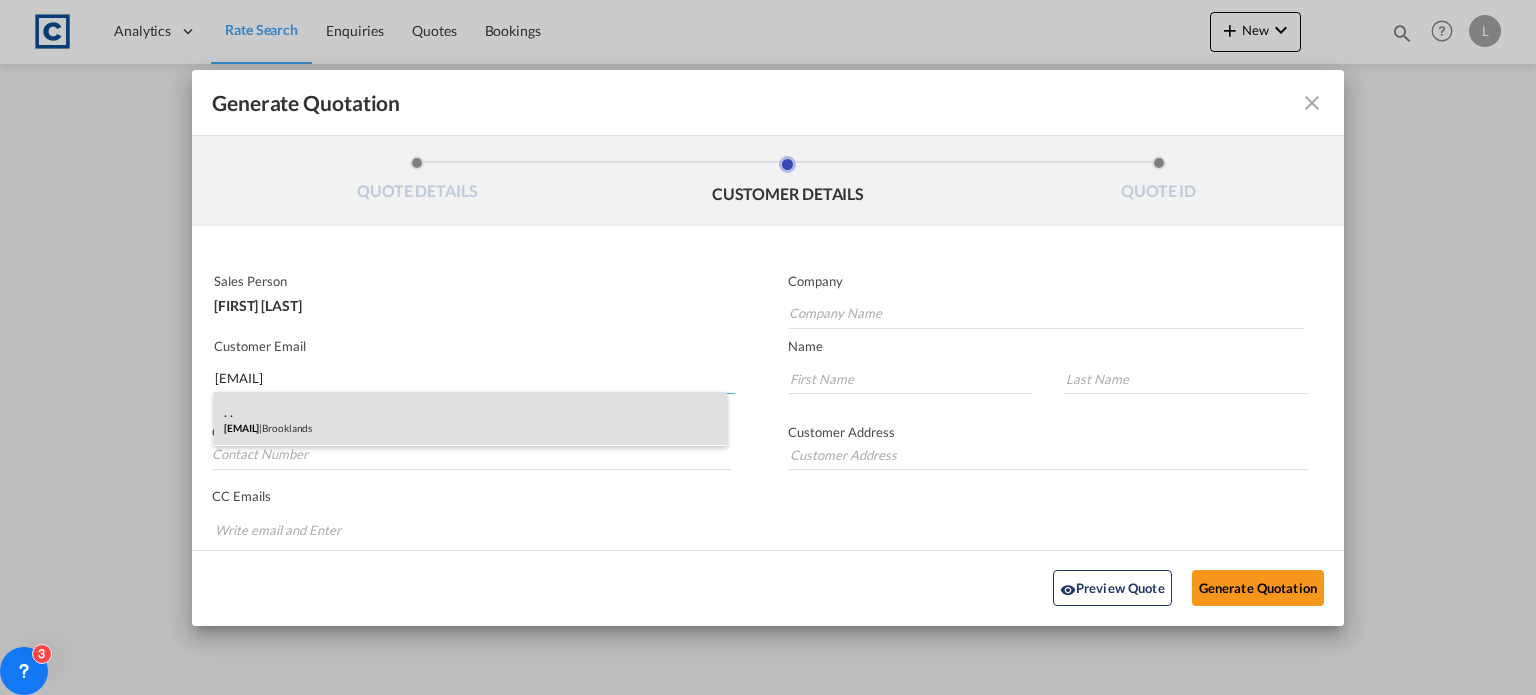 type on "[EMAIL]" 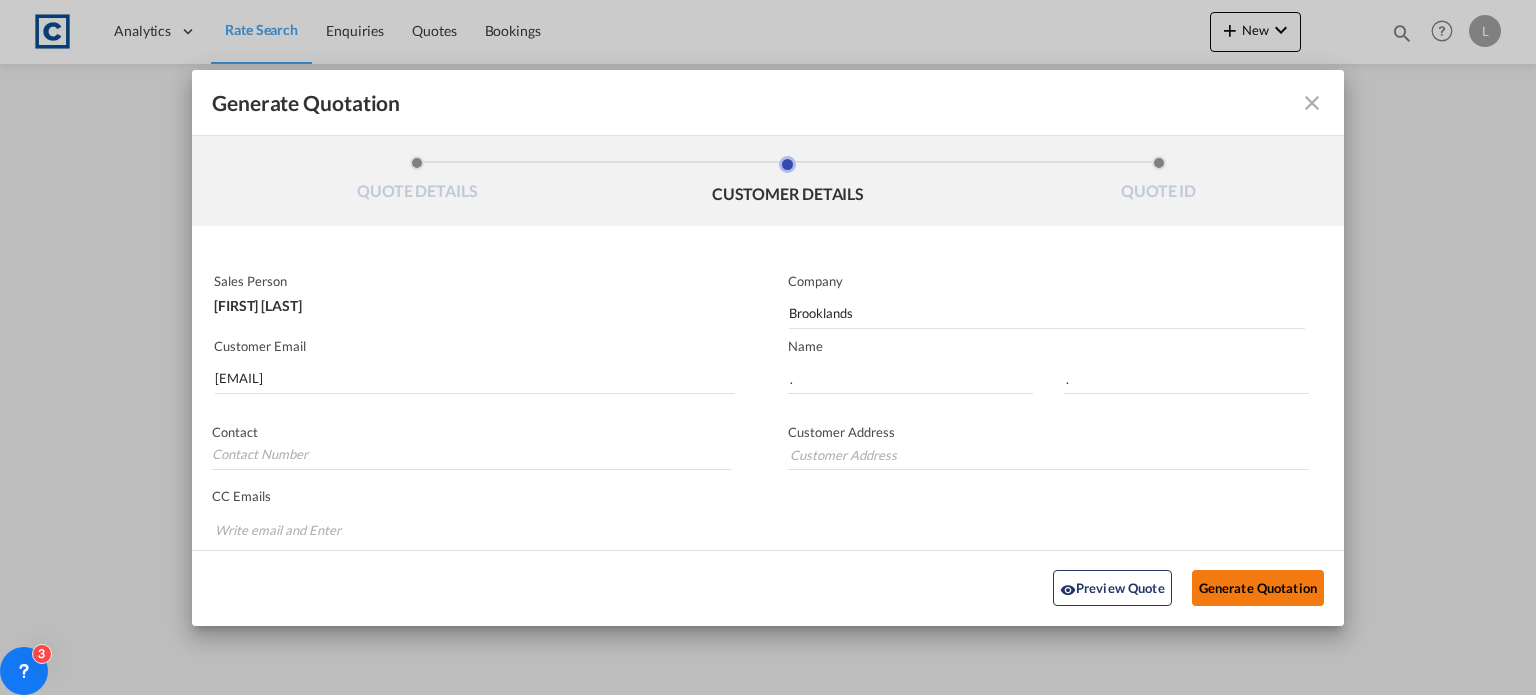 click on "Generate Quotation" at bounding box center (1258, 588) 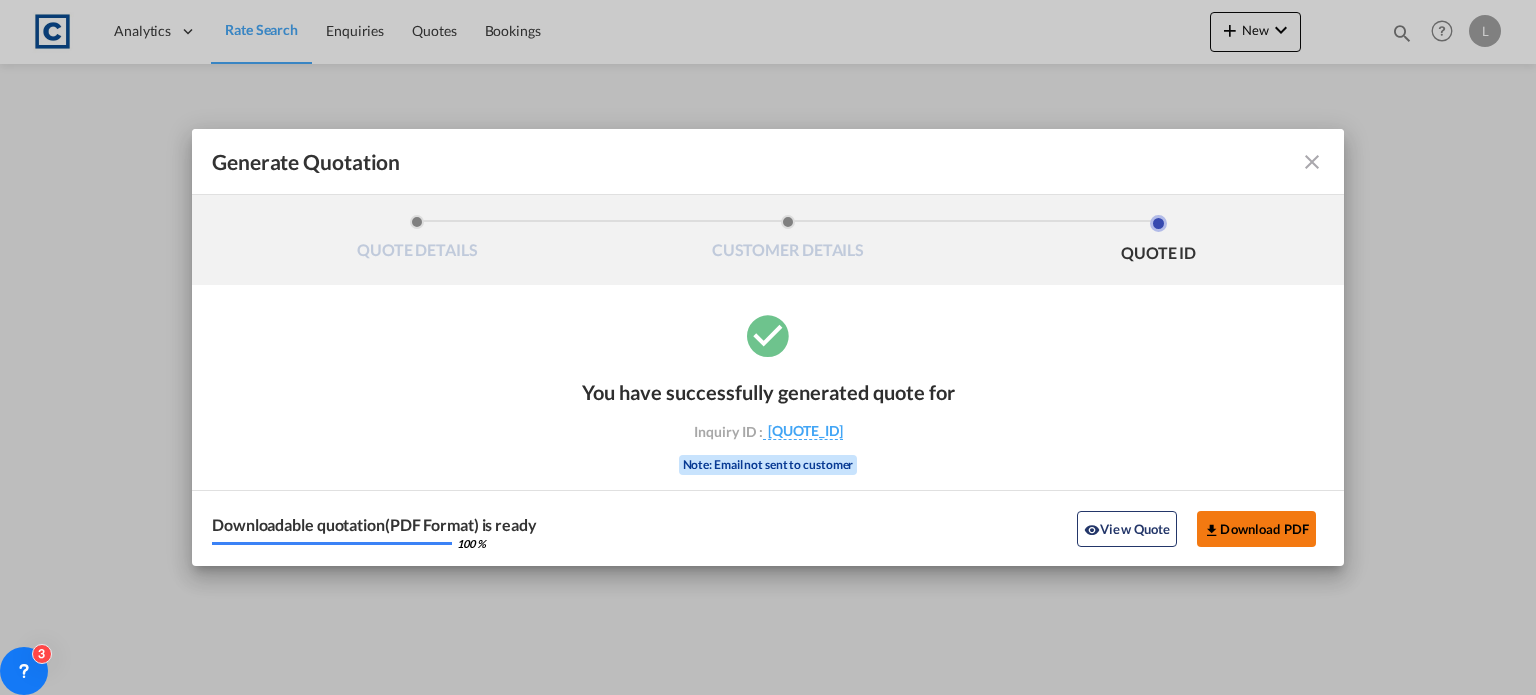 click on "Download PDF" at bounding box center (1256, 529) 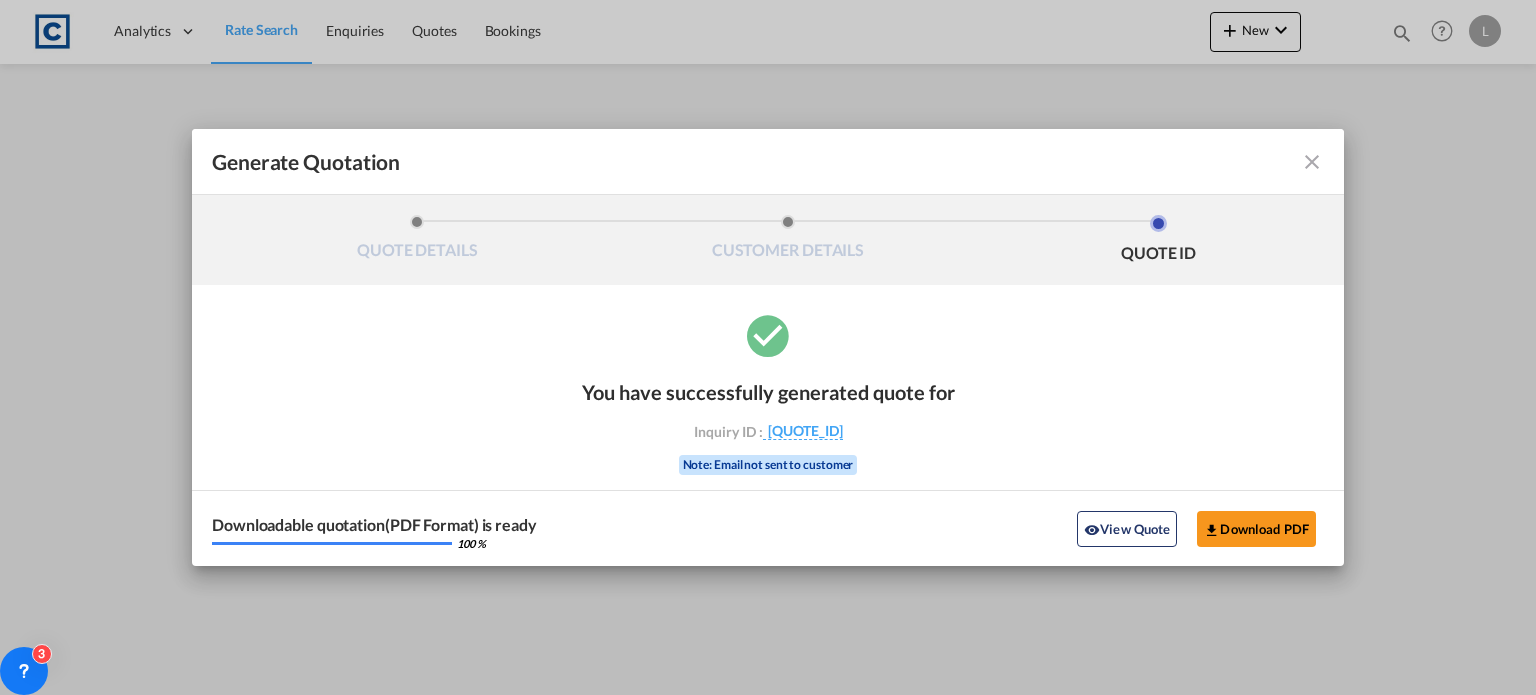 click at bounding box center (1312, 162) 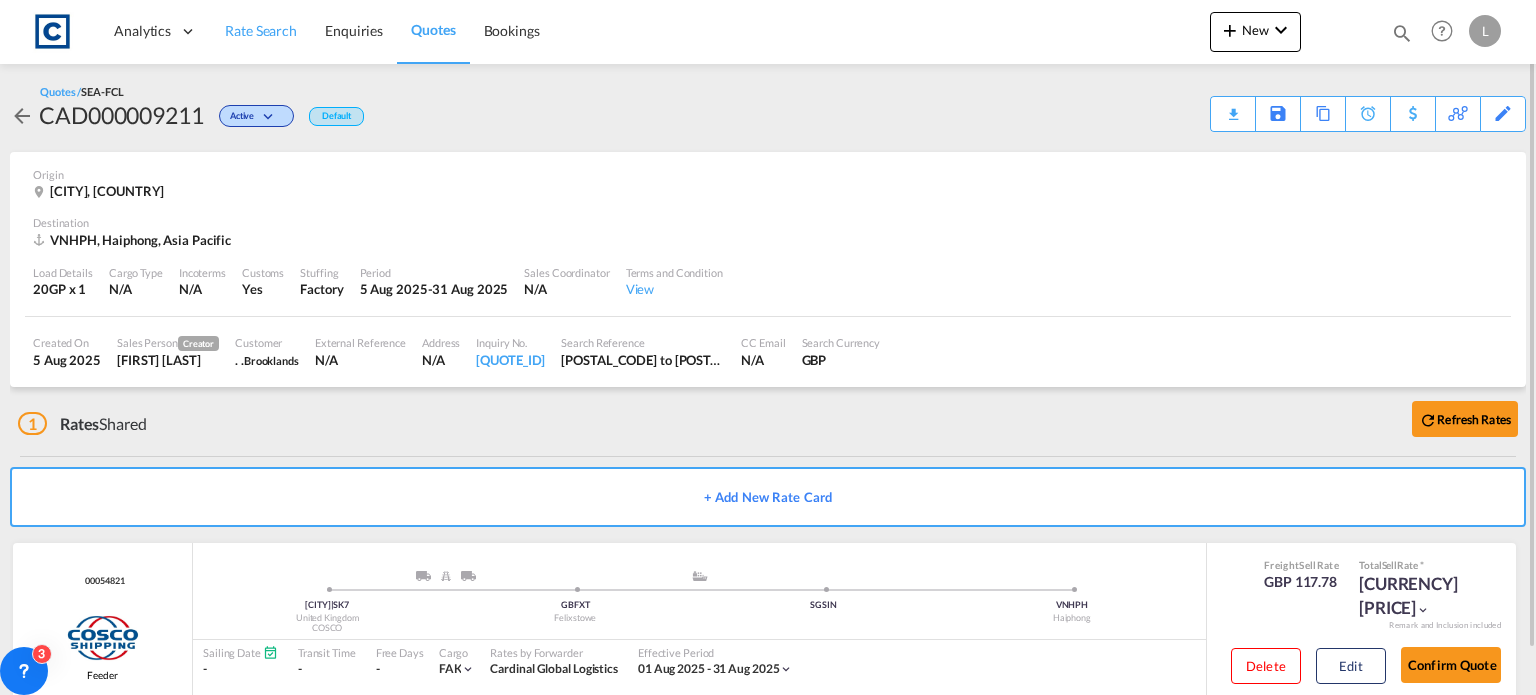 click on "Rate Search" at bounding box center [261, 30] 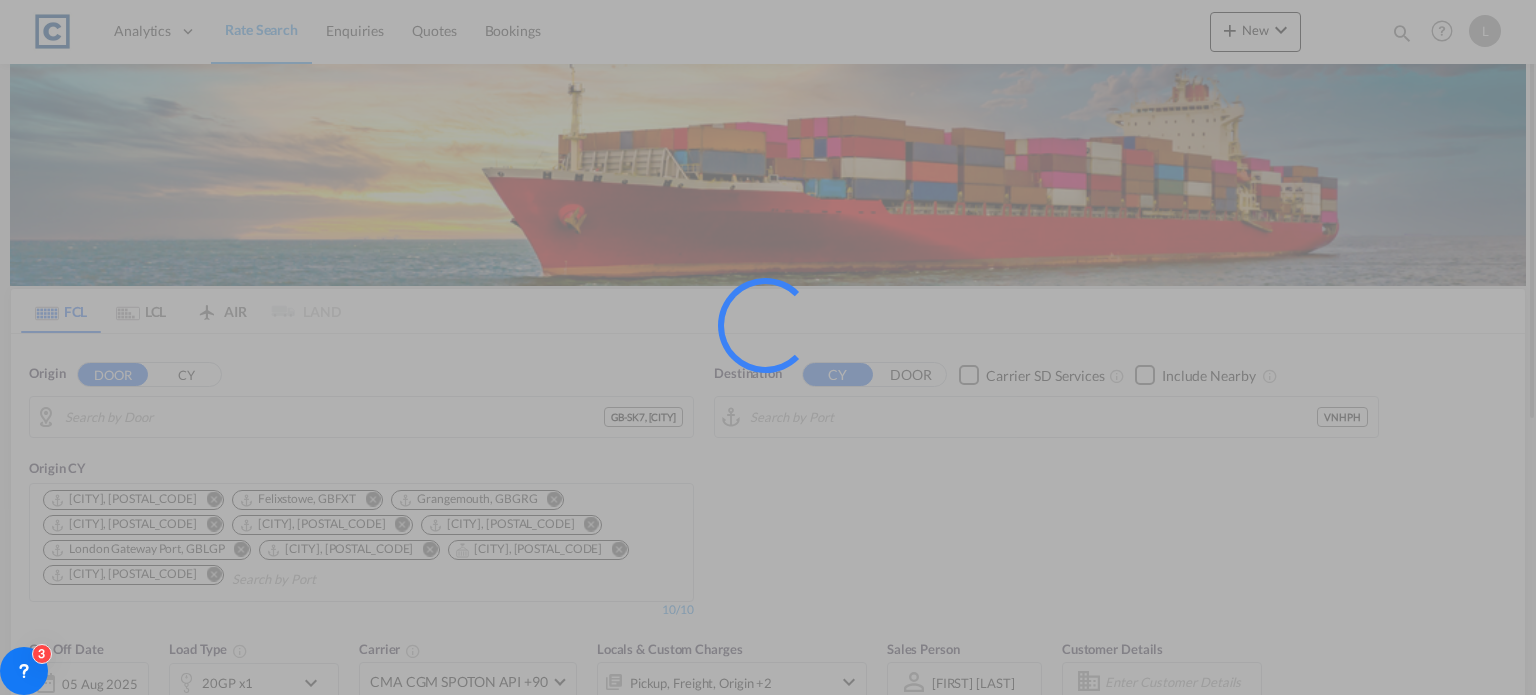 type on "GB-SK7, [CITY]" 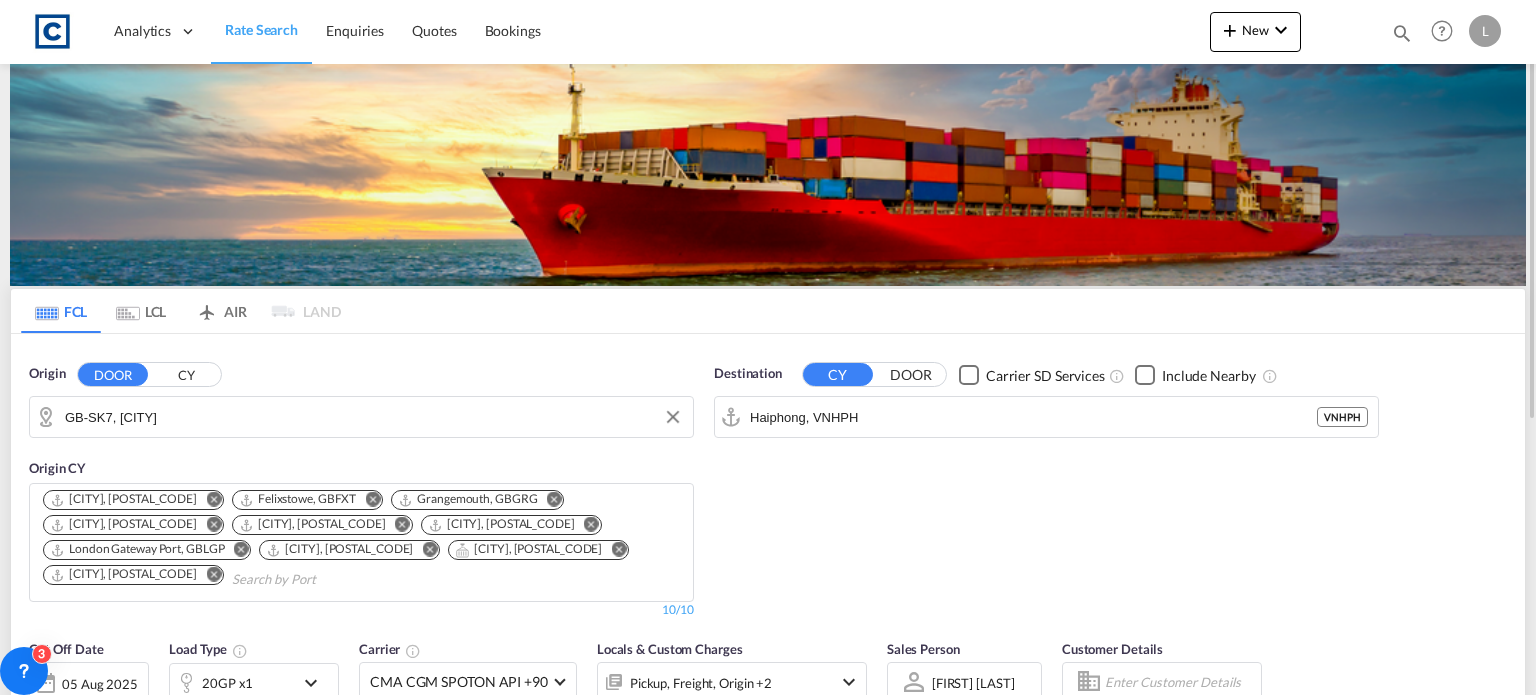 click on "GB-SK7, [CITY]" at bounding box center [374, 417] 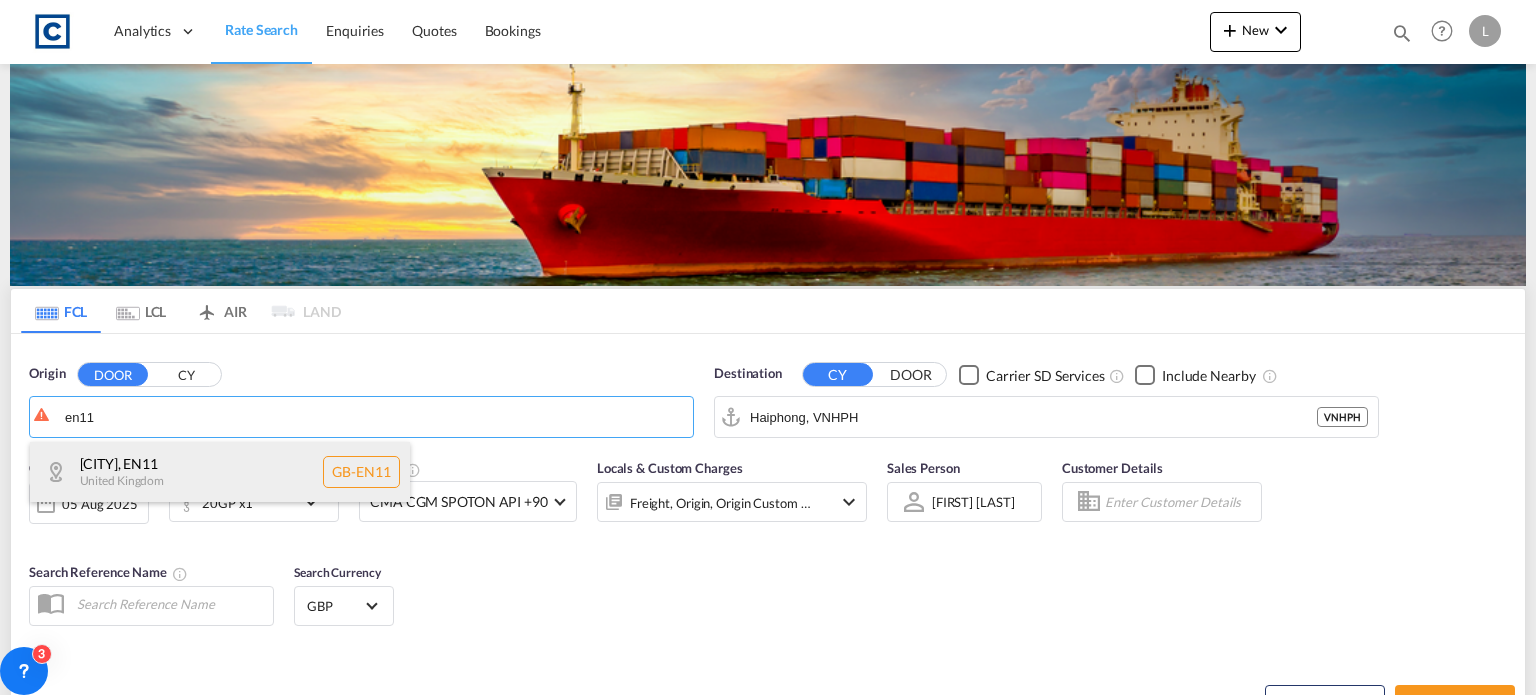 click on "[CITY] ,
[POSTAL_CODE]
[COUNTRY]
[POSTAL_CODE]" at bounding box center (220, 472) 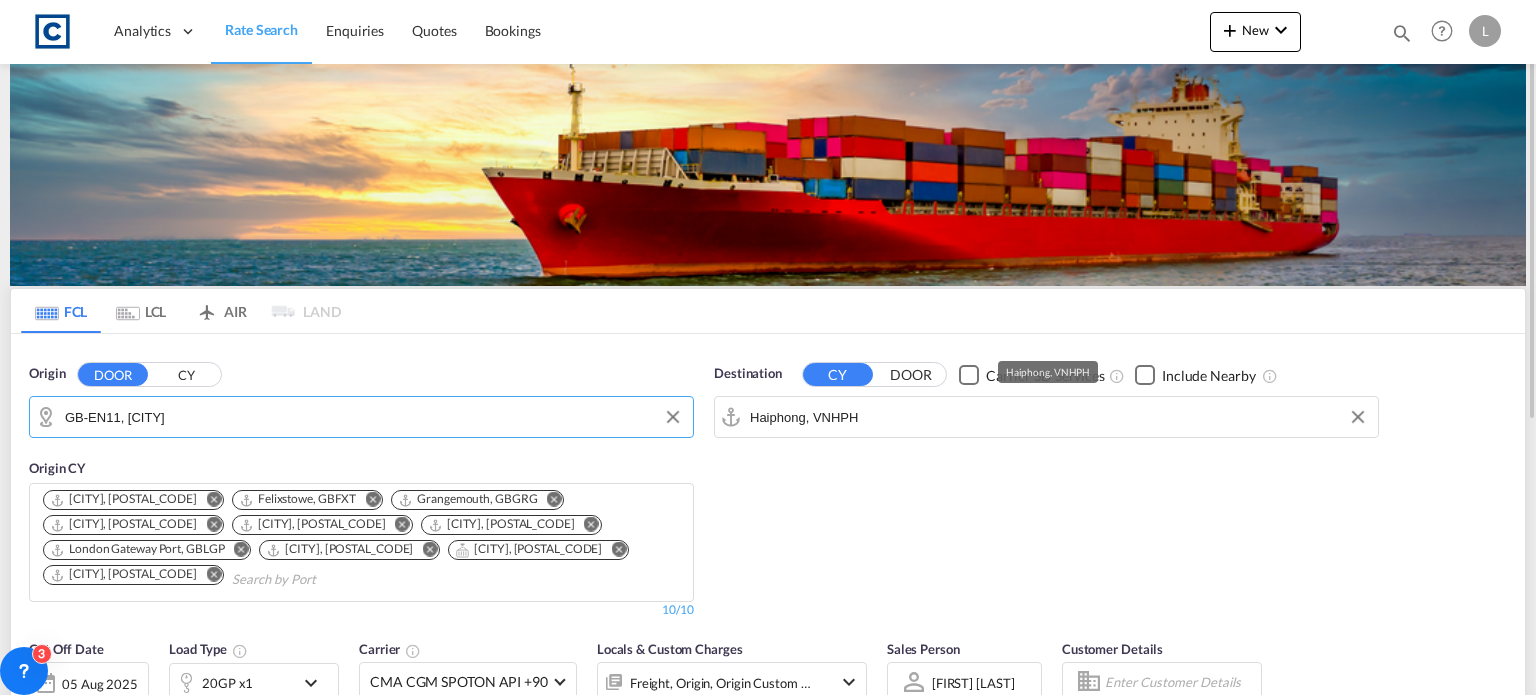 click on "Haiphong, VNHPH" at bounding box center [1059, 417] 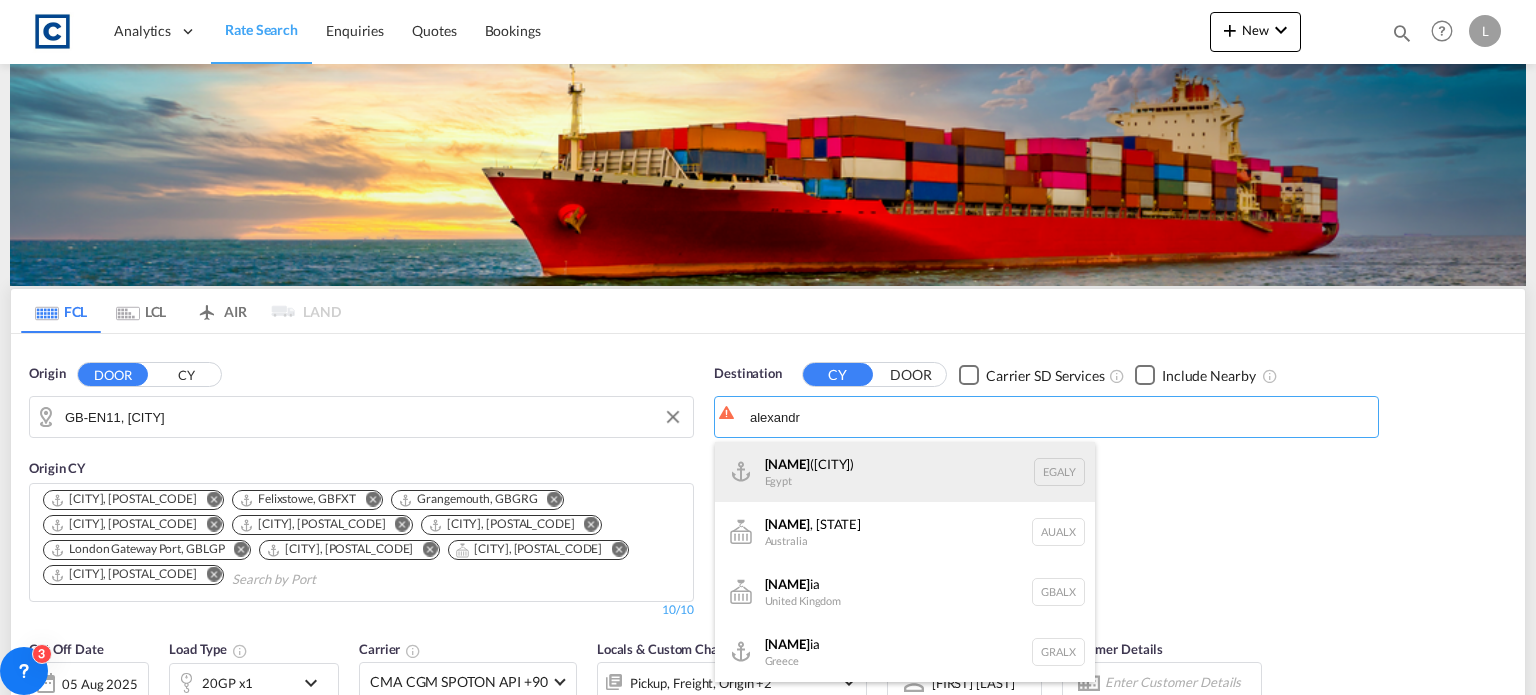 click on "[CITY] ([CITY]), [COUNTRY]
[POSTAL_CODE]" at bounding box center [905, 472] 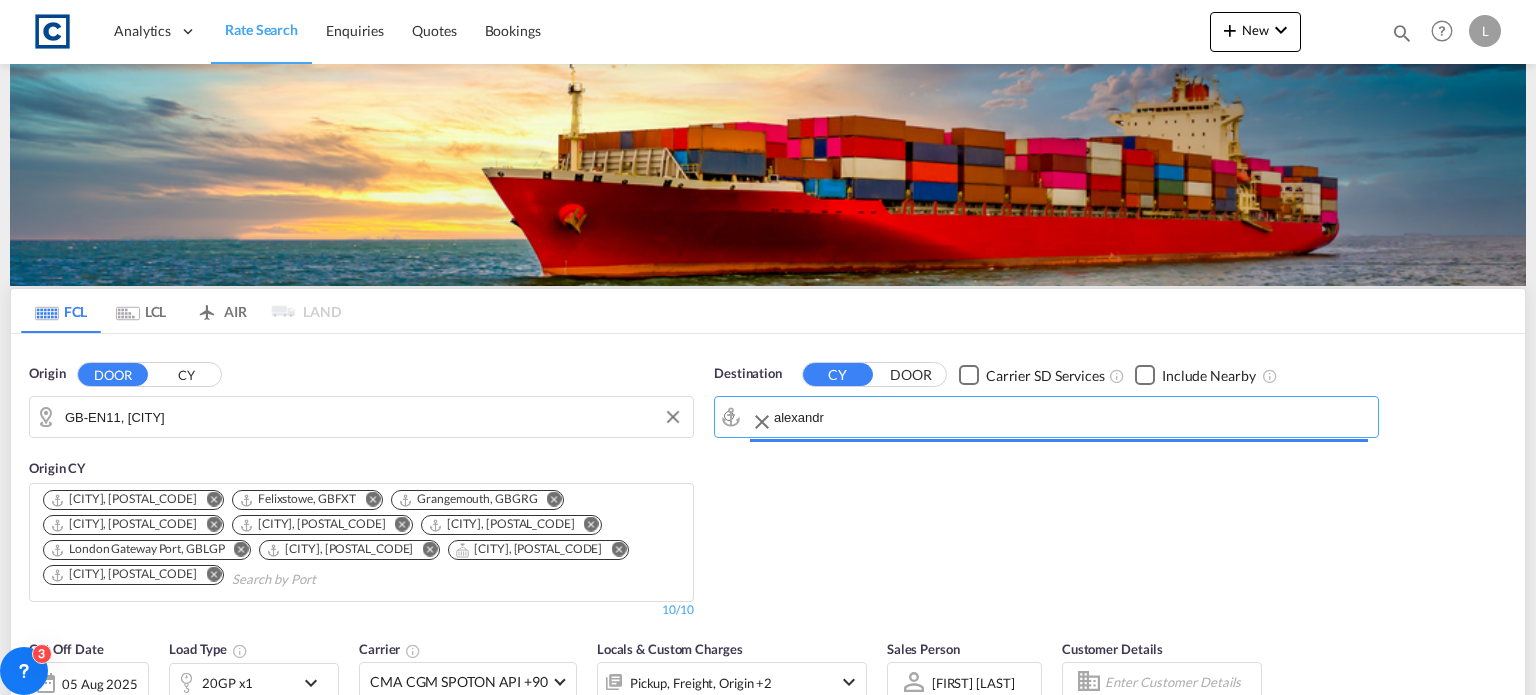 type on "[CITY] ([CITY]), [COUNTRY]" 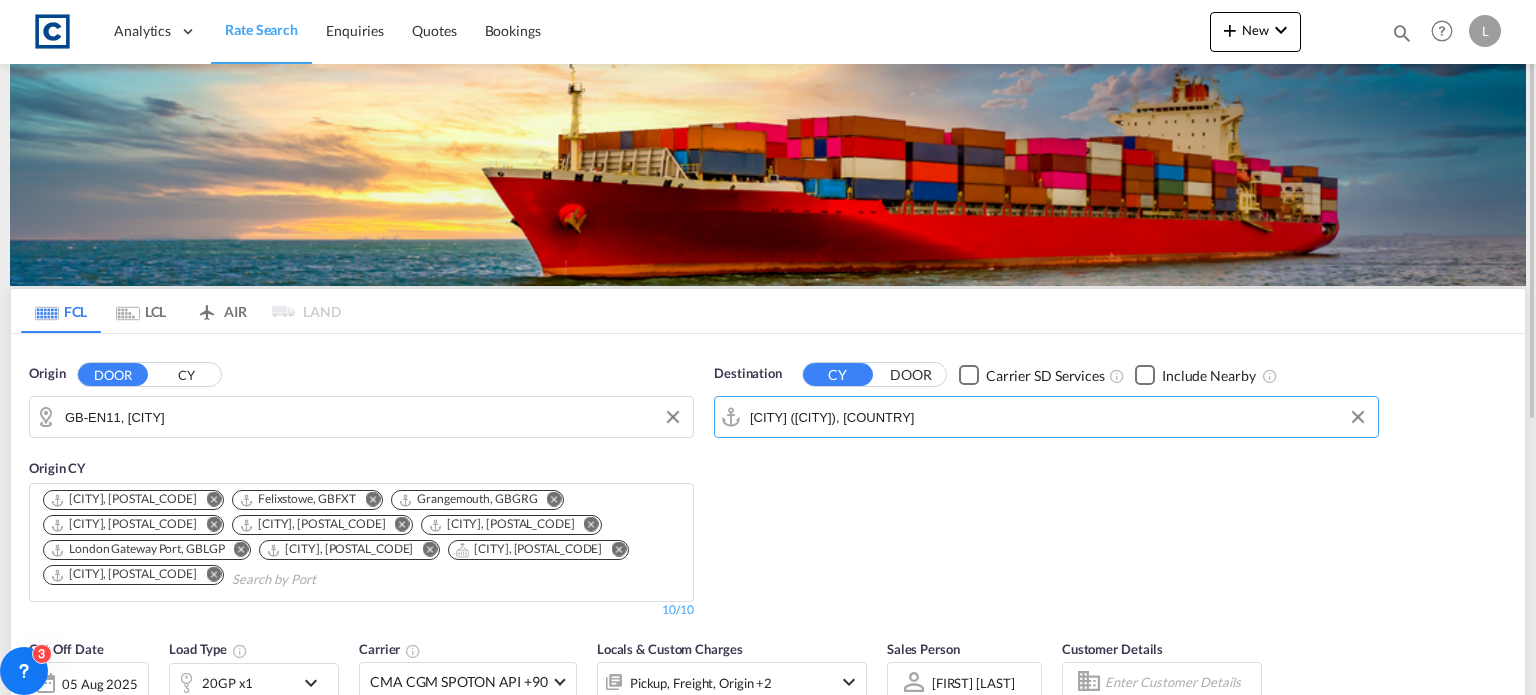 scroll, scrollTop: 200, scrollLeft: 0, axis: vertical 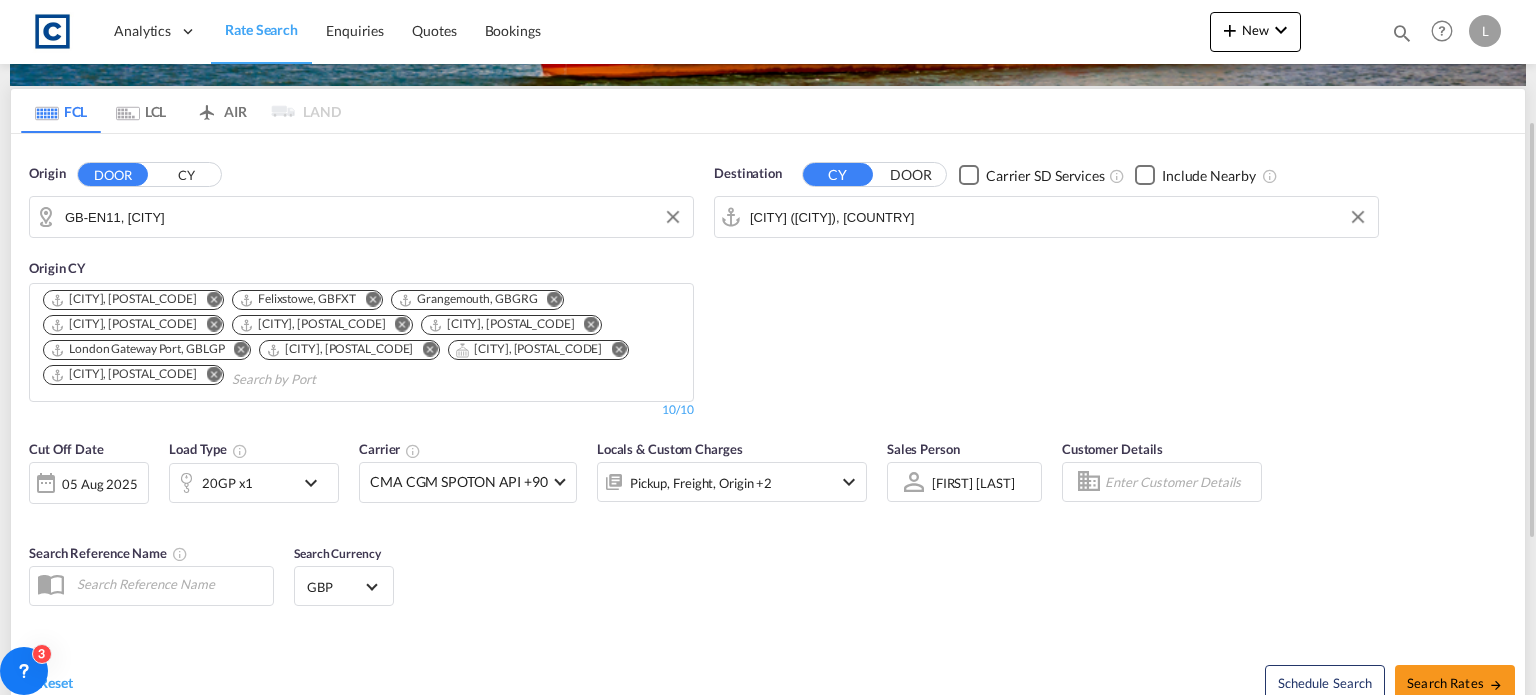 click at bounding box center [316, 483] 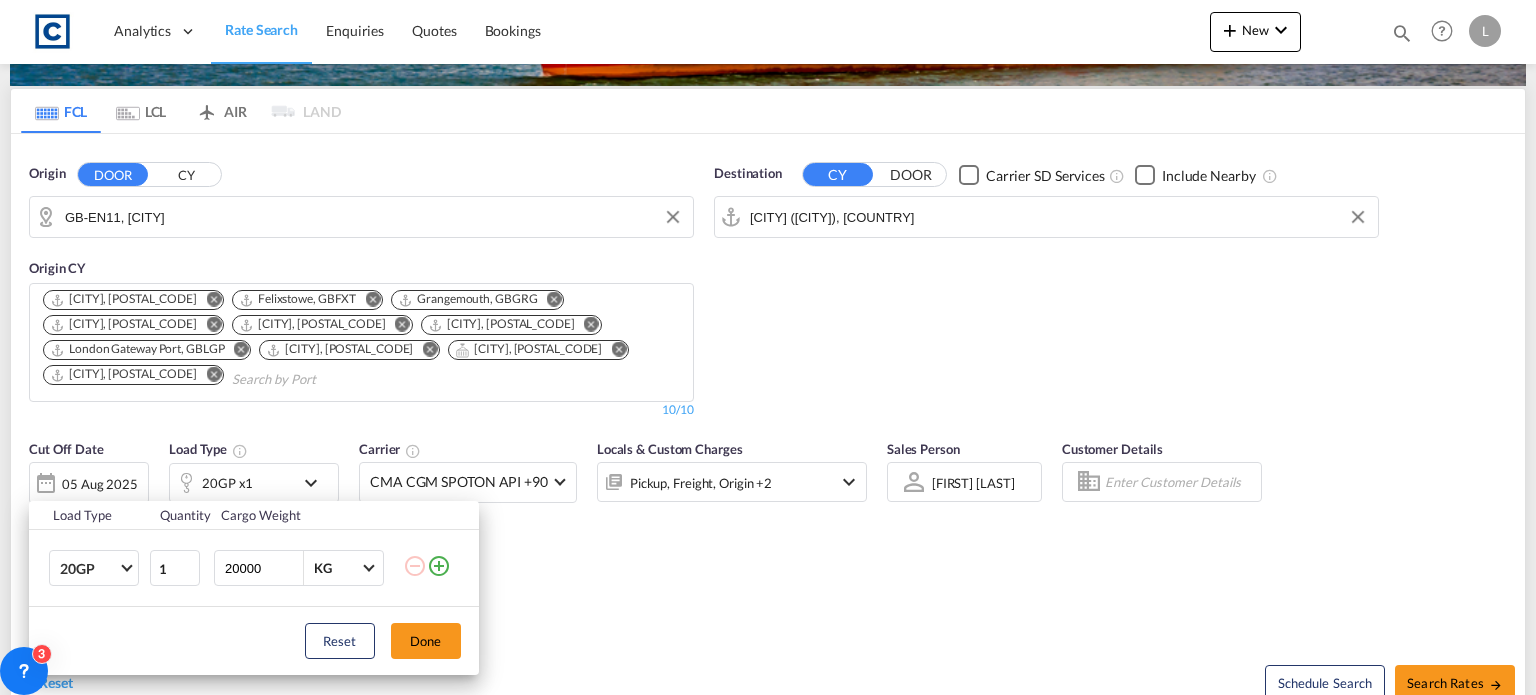click at bounding box center [439, 566] 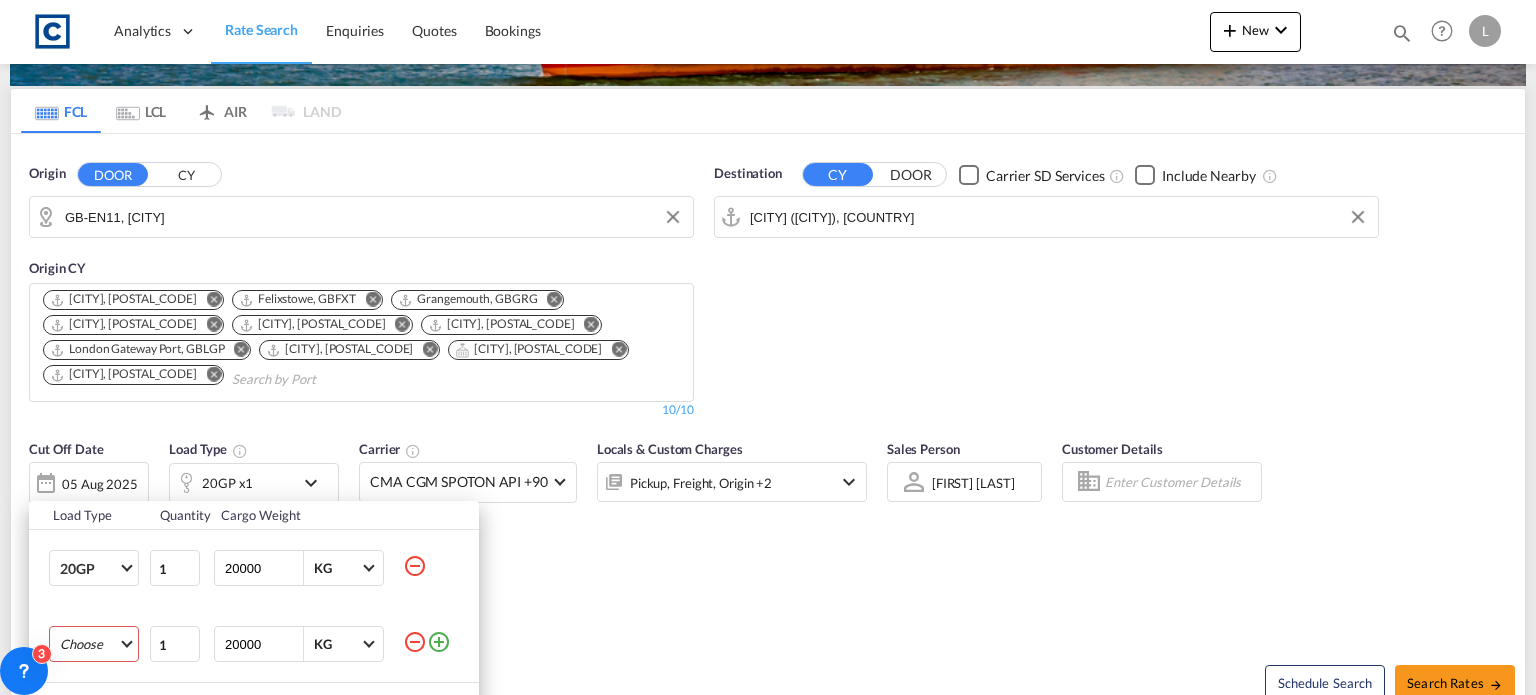 click on "Choose
20GP
40GP
40HC
45HC
20RE
40RE
40HR
20OT
40OT
20FR
40FR
40NR
20NR
45S
20TK
40TK
OTHR
53HC
20HC
20FX" at bounding box center [94, 644] 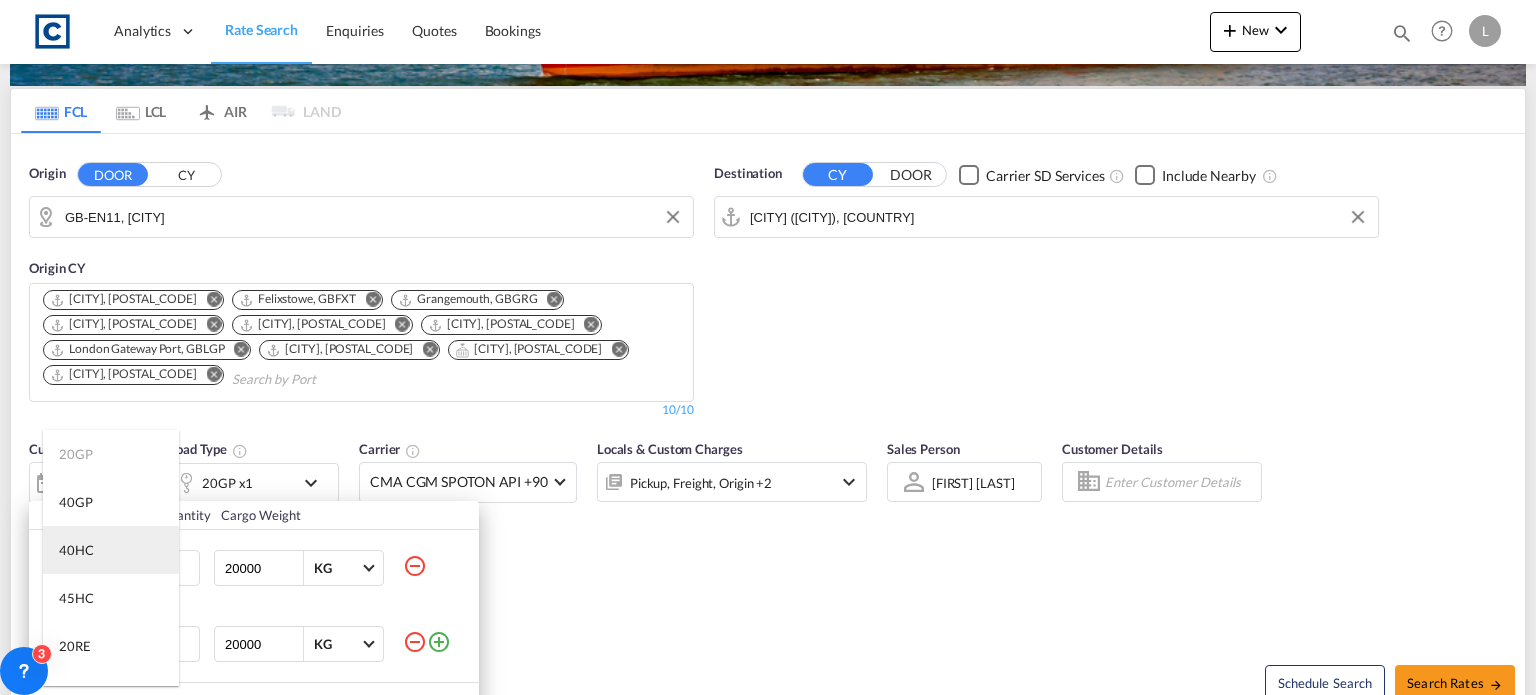 click on "40HC" at bounding box center [111, 550] 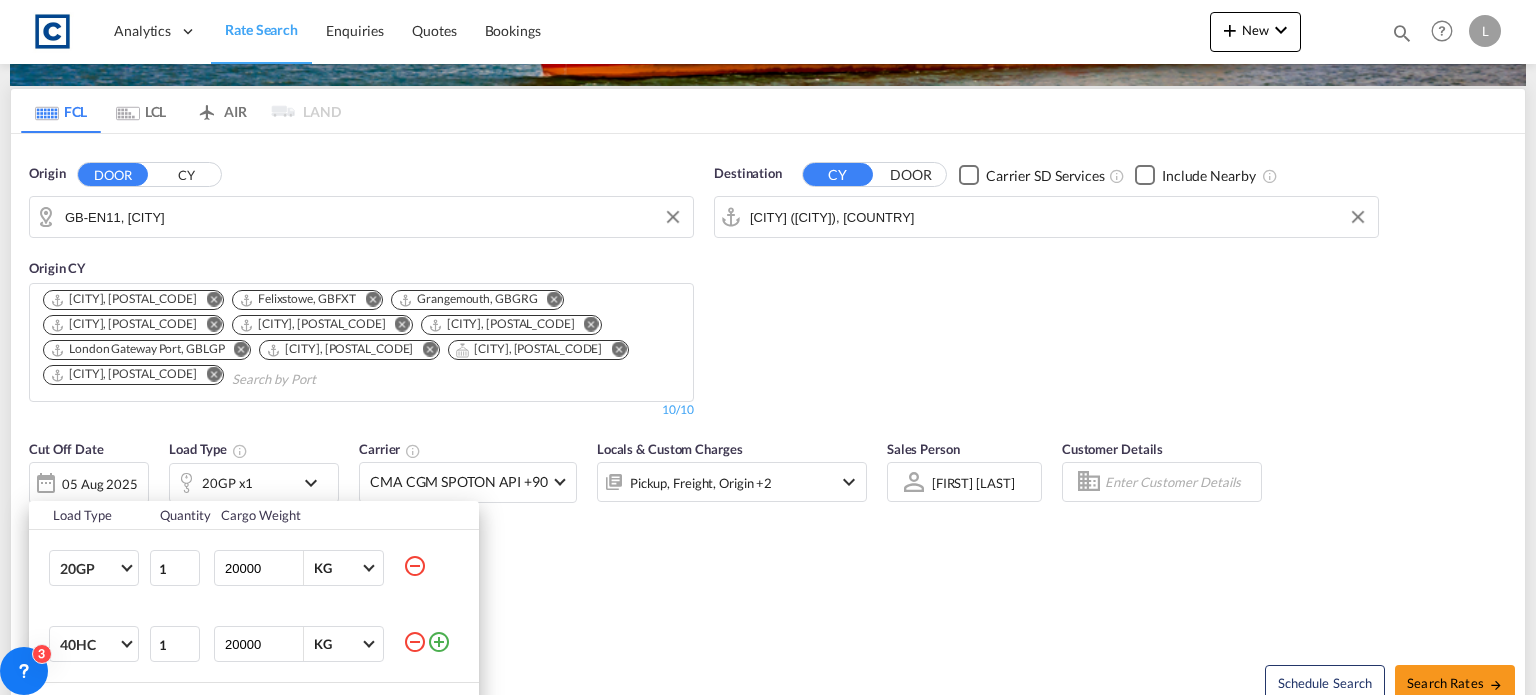click on "Load Type
Quantity Cargo Weight
20GP
20GP
40GP
40HC
45HC
20RE
40RE
40HR
20OT
40OT
20FR
40FR
40NR
20NR
45S
20TK
40TK
OTHR
53HC
20HC
20FX
1 20000 KG KG
40HC
1 20000 KG KG
Load type addition is restricted to 4 Reset Done" at bounding box center [768, 347] 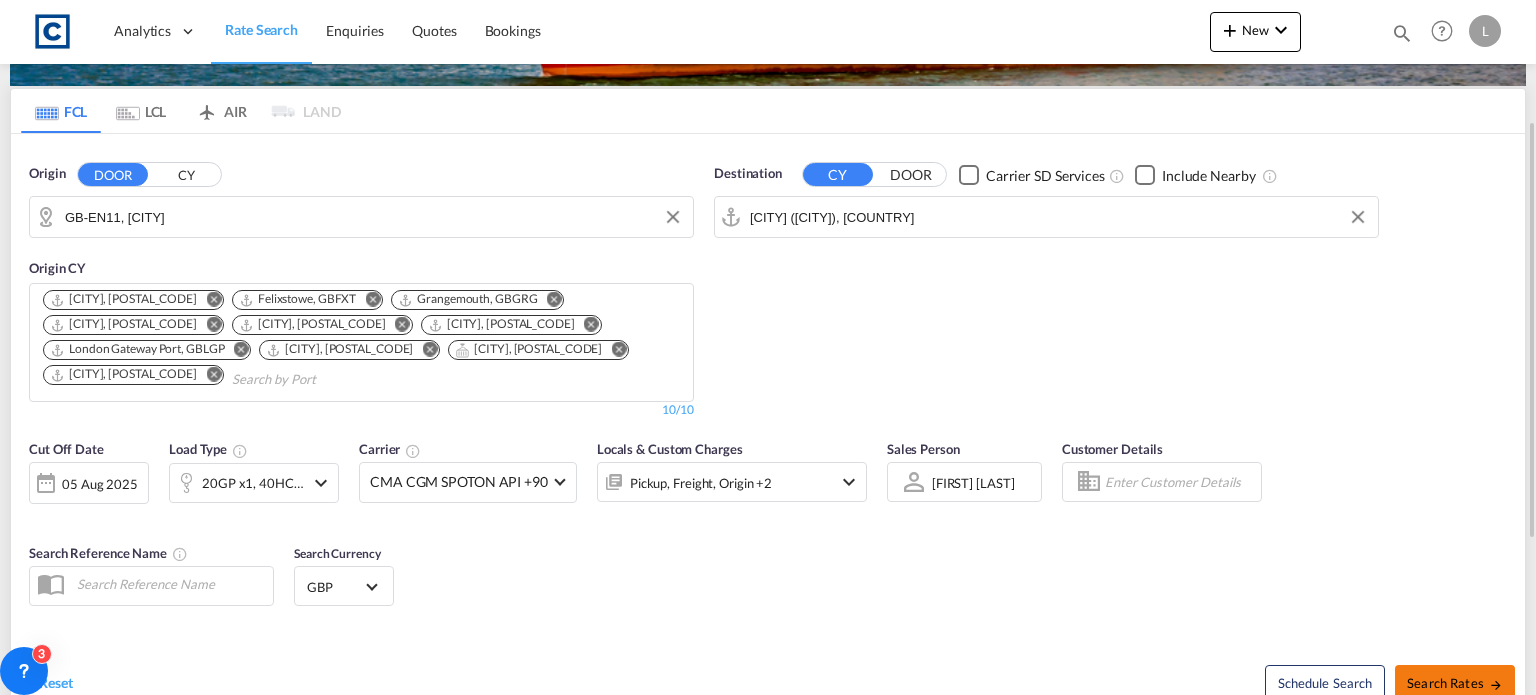 click on "Search Rates" at bounding box center [1455, 683] 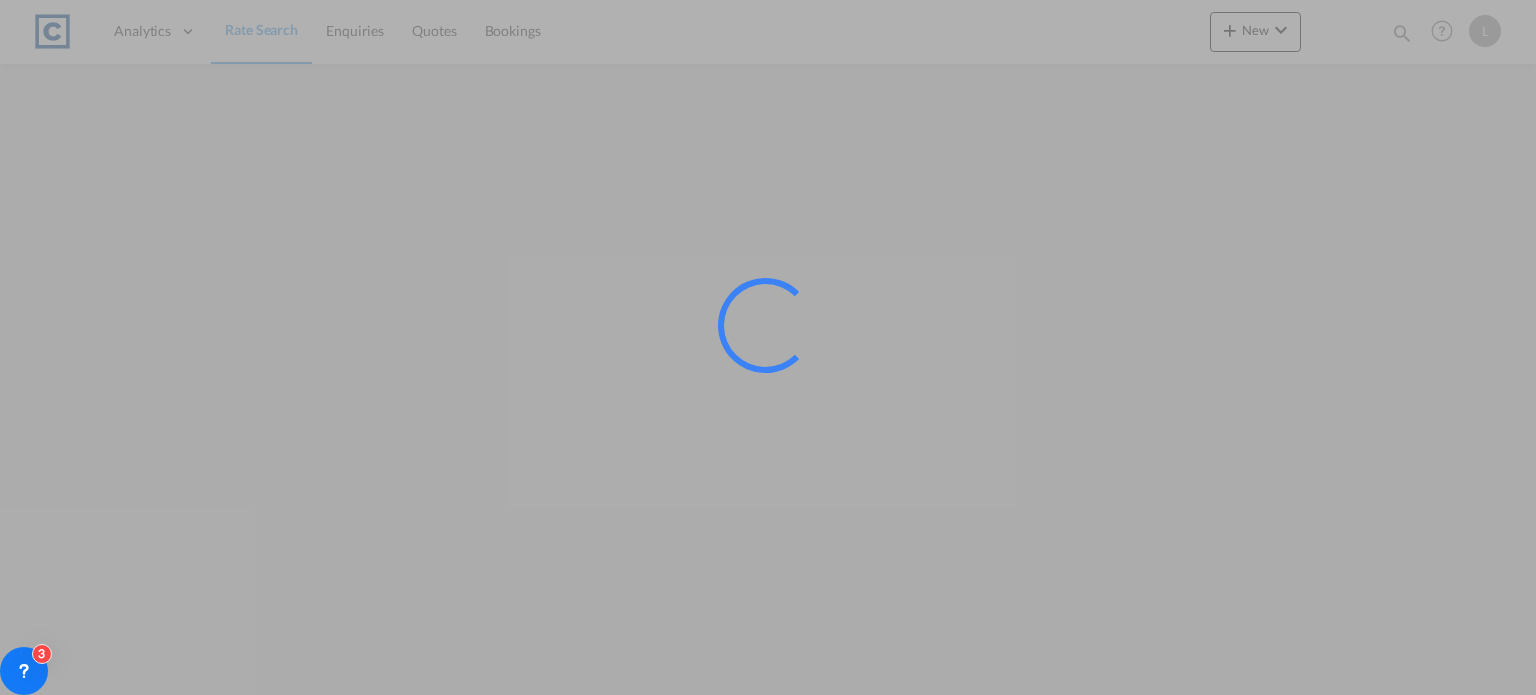 scroll, scrollTop: 0, scrollLeft: 0, axis: both 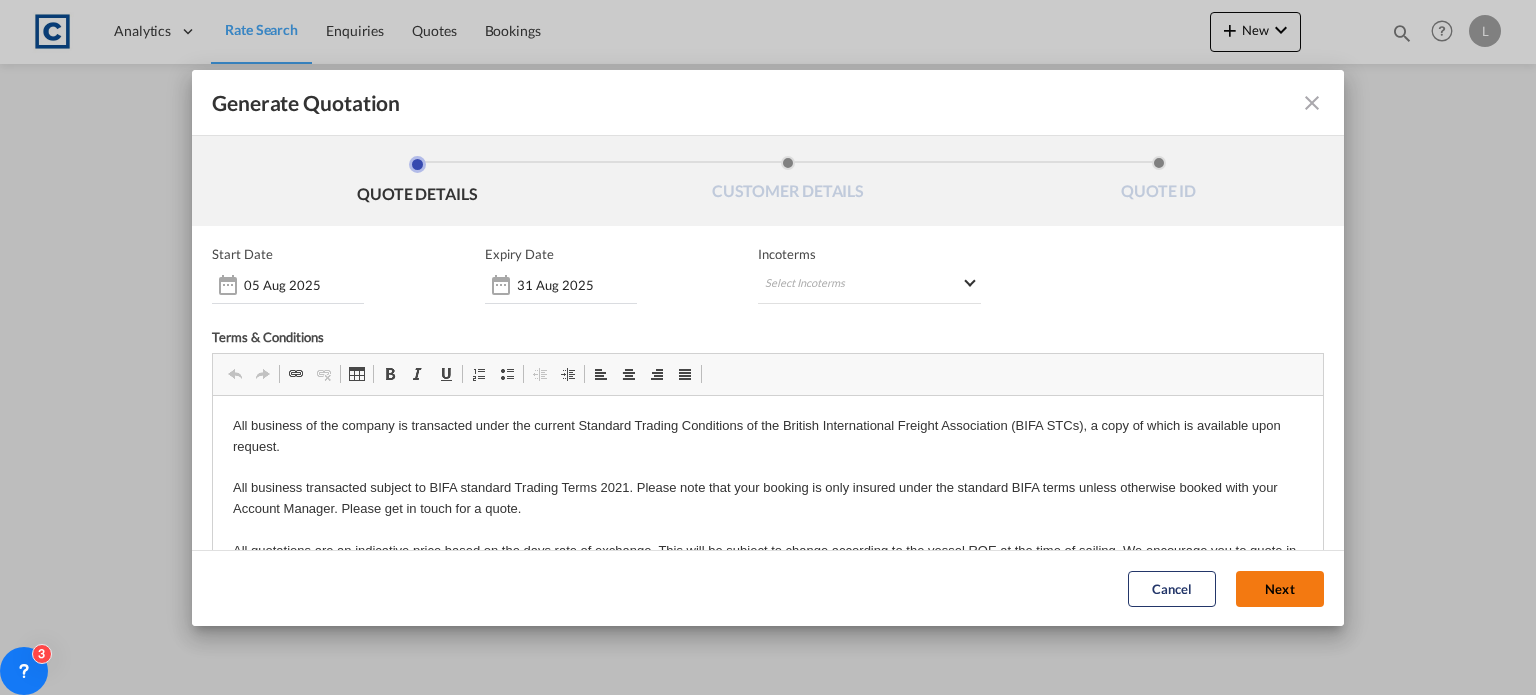 click on "Next" at bounding box center (1280, 589) 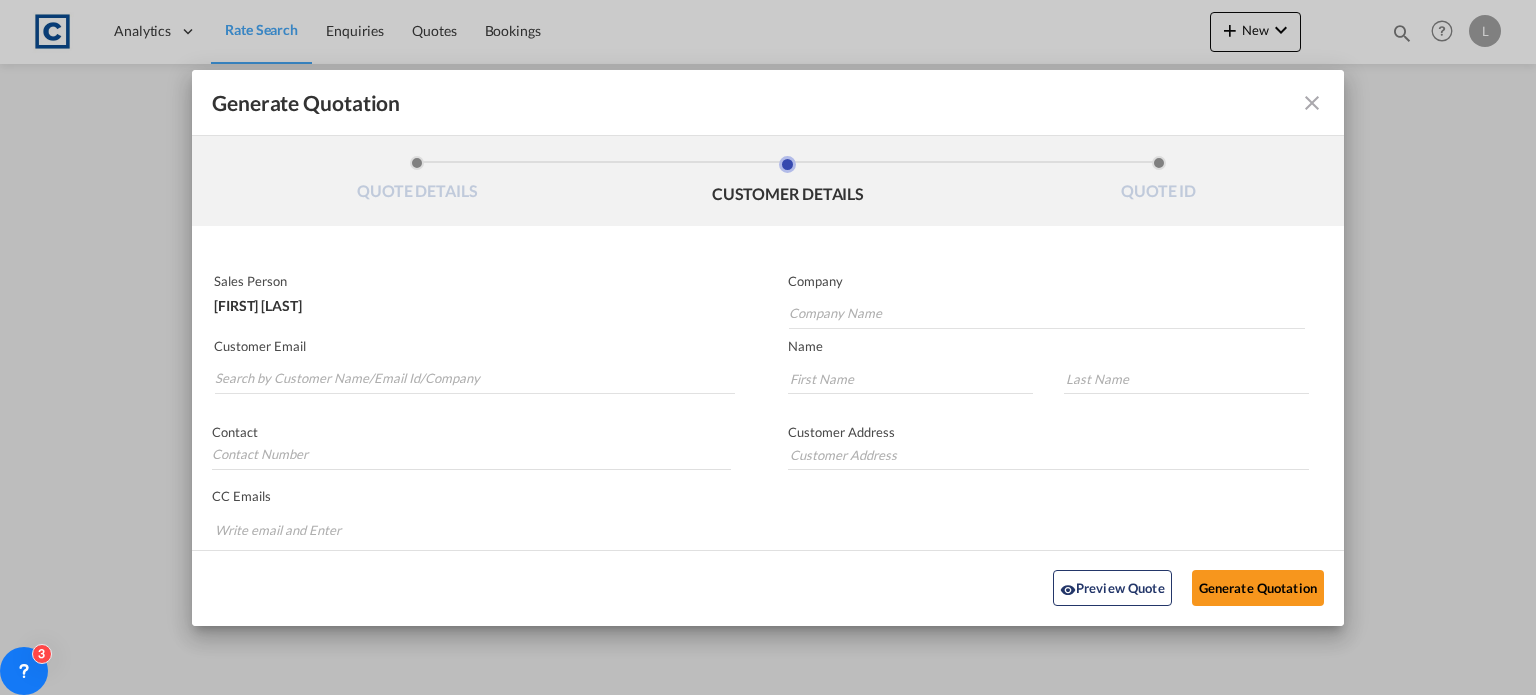 click at bounding box center [474, 374] 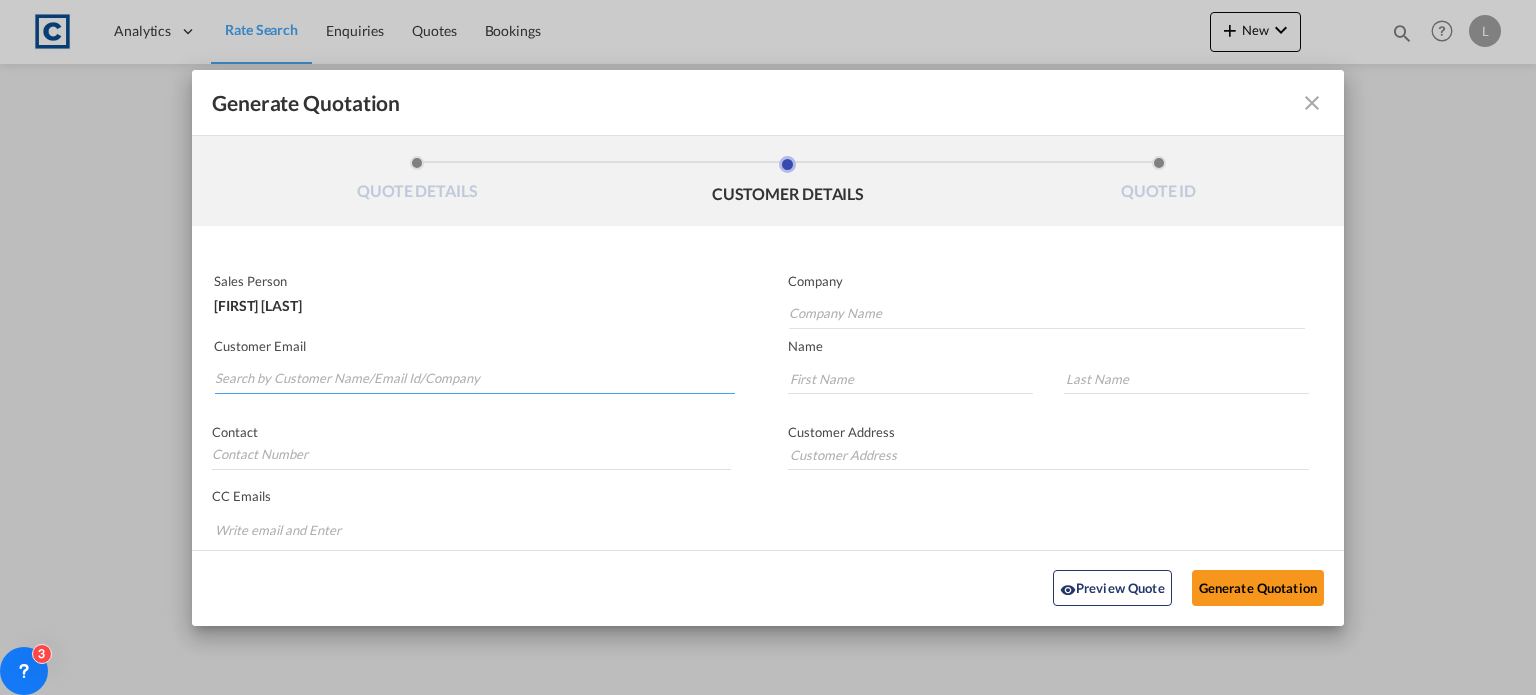 click at bounding box center (475, 379) 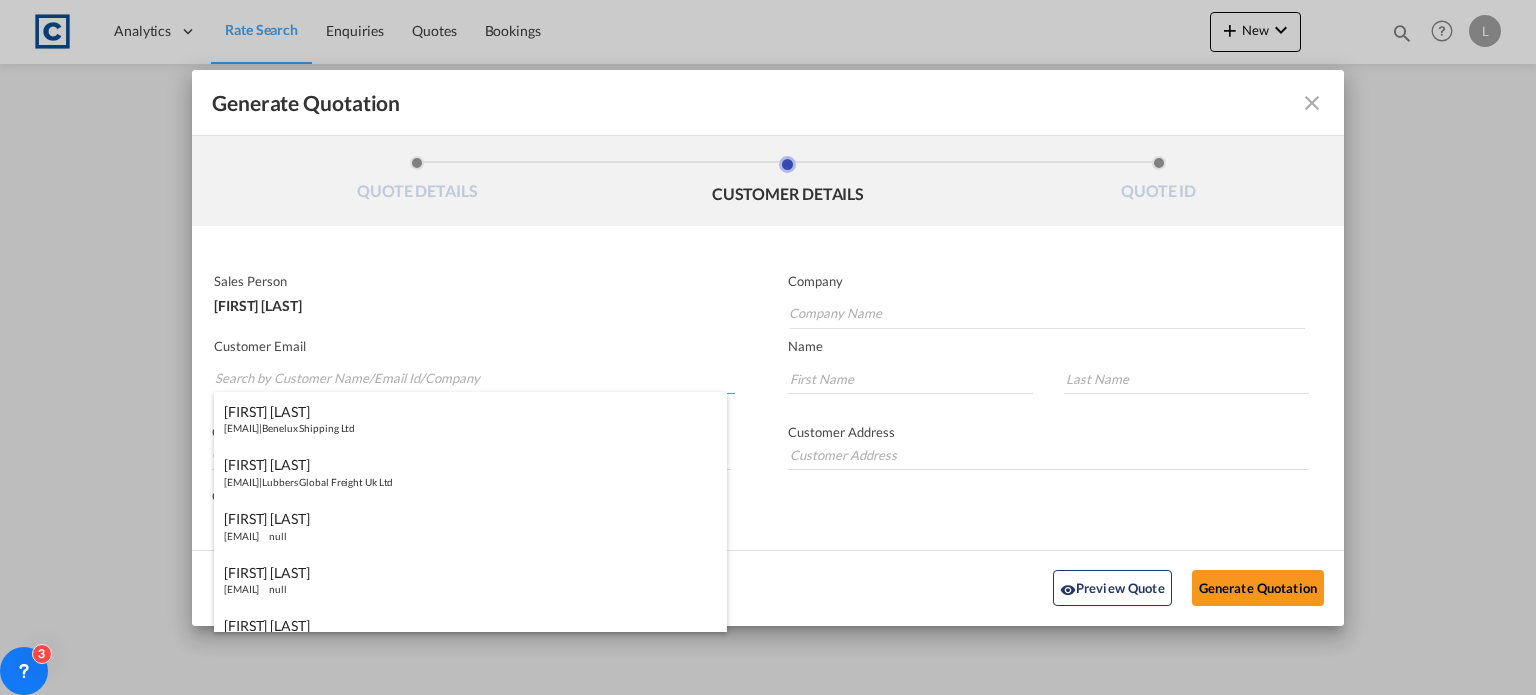 paste on "[CITY] [FIRST] ([EMAIL])>" 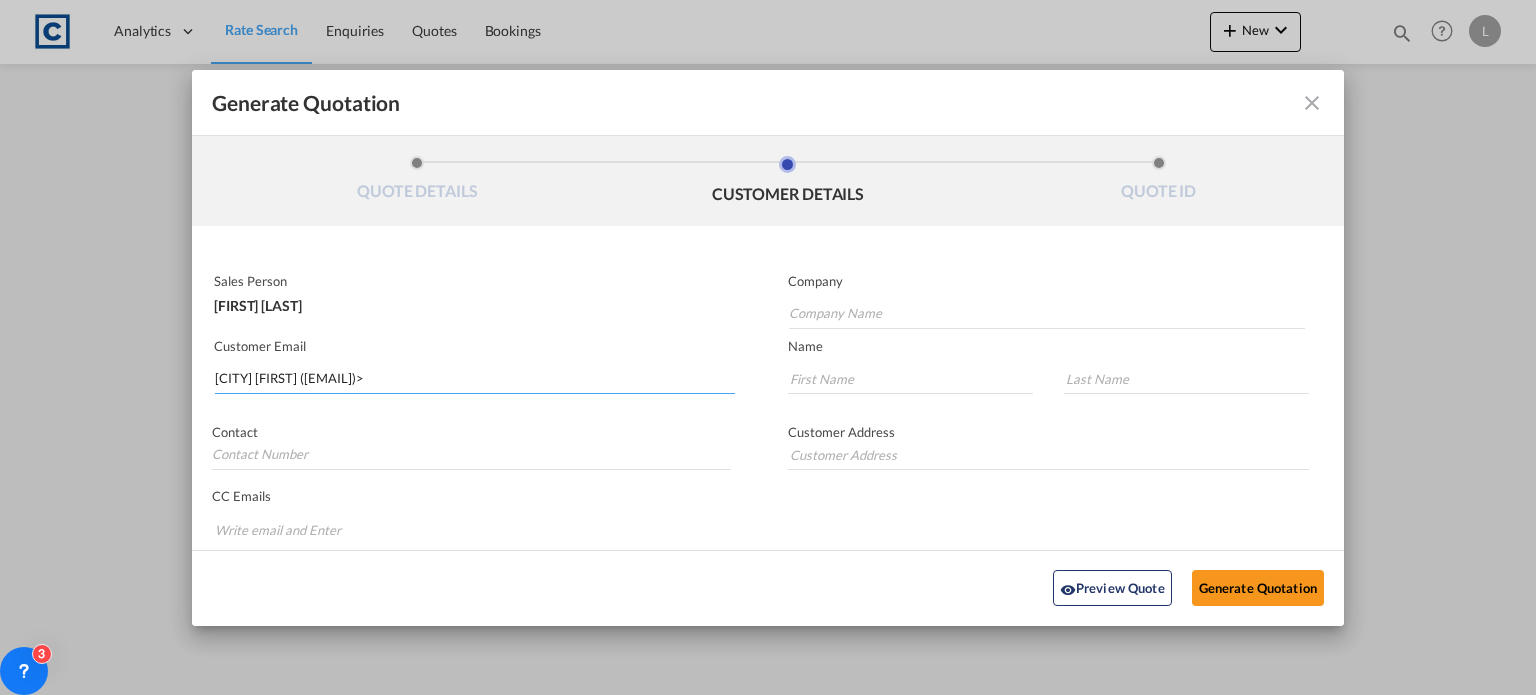drag, startPoint x: 344, startPoint y: 380, endPoint x: 345, endPoint y: 332, distance: 48.010414 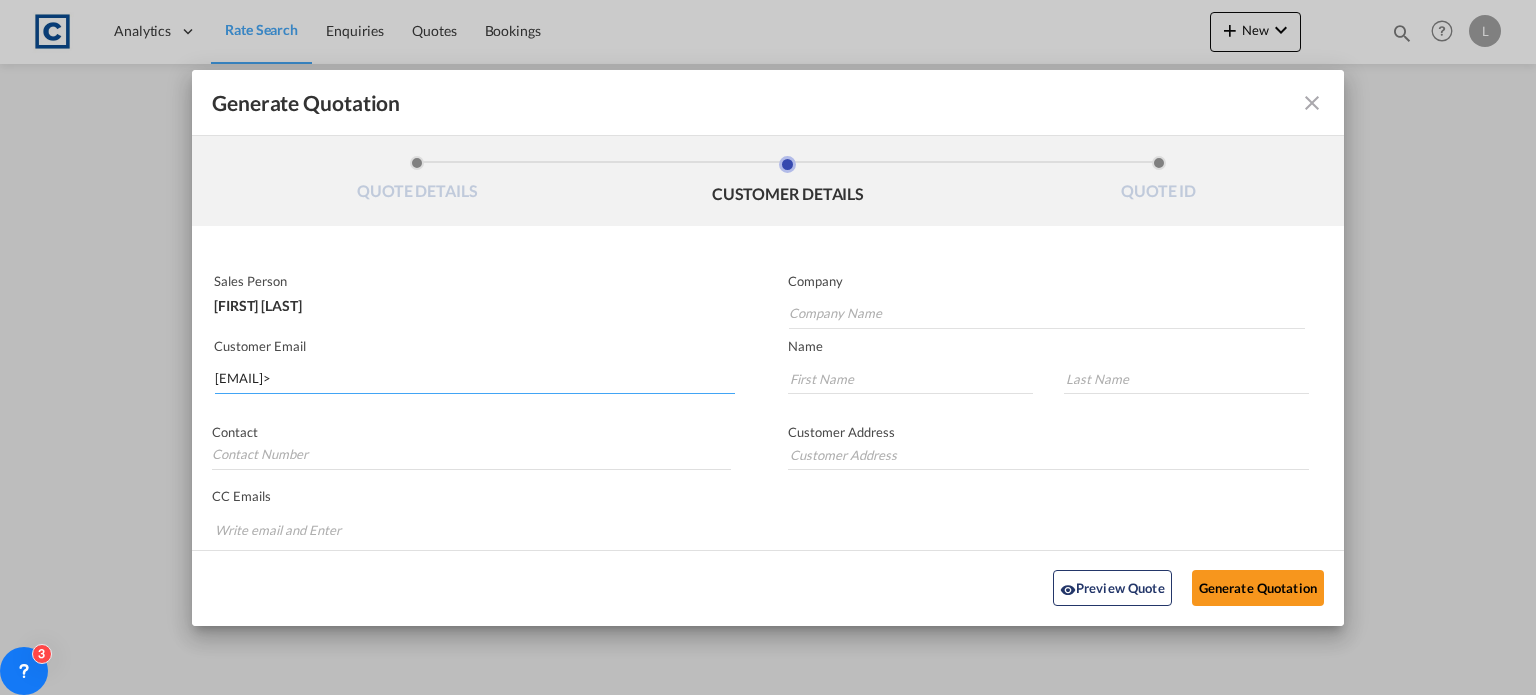 click on "[EMAIL]>" at bounding box center [475, 379] 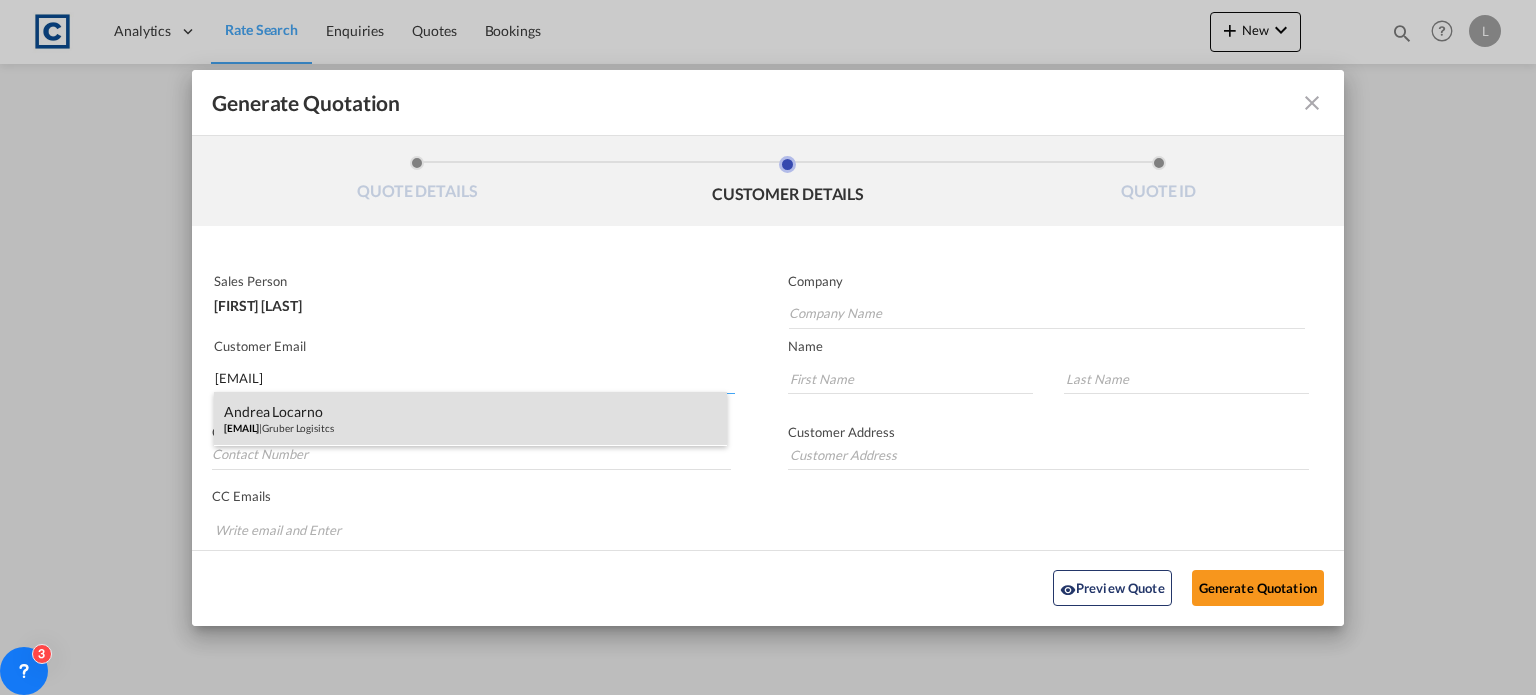 type on "[EMAIL]" 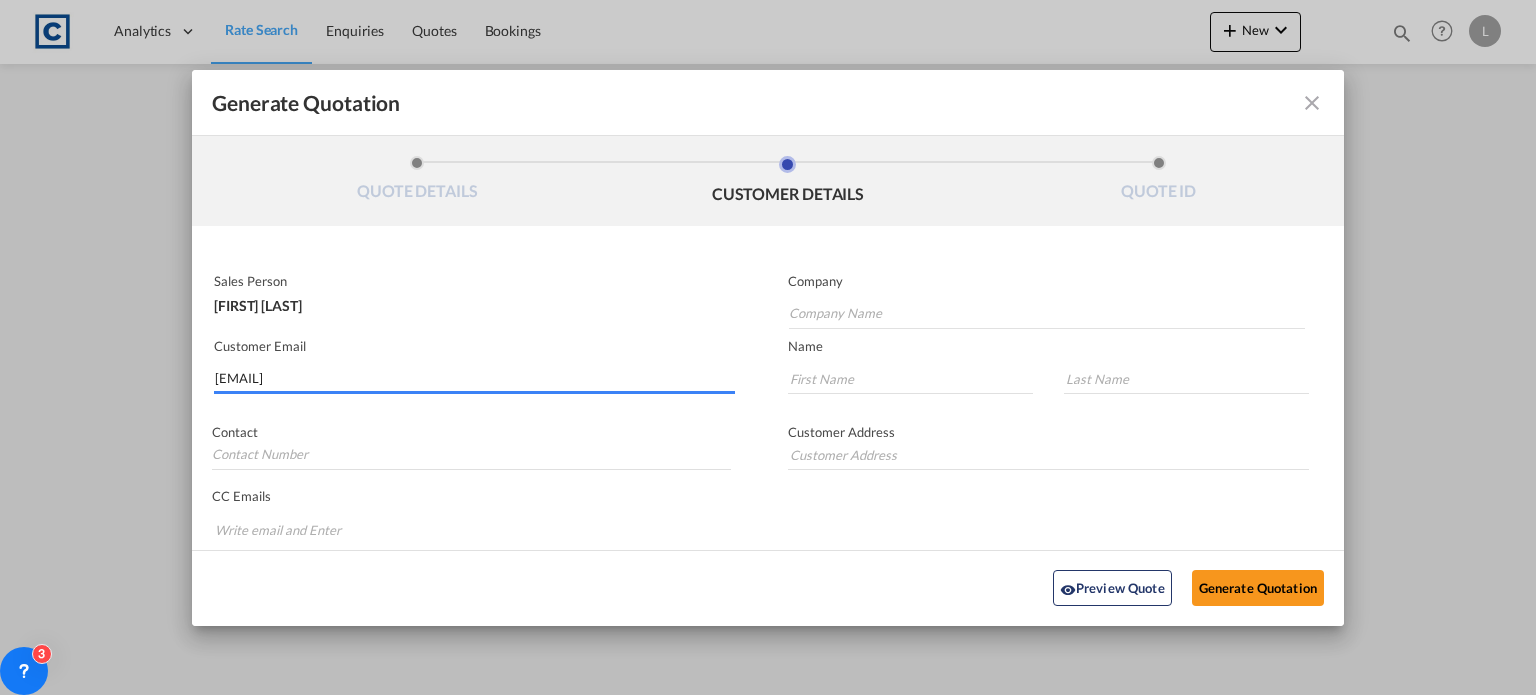 type on "Gruber Logisitcs" 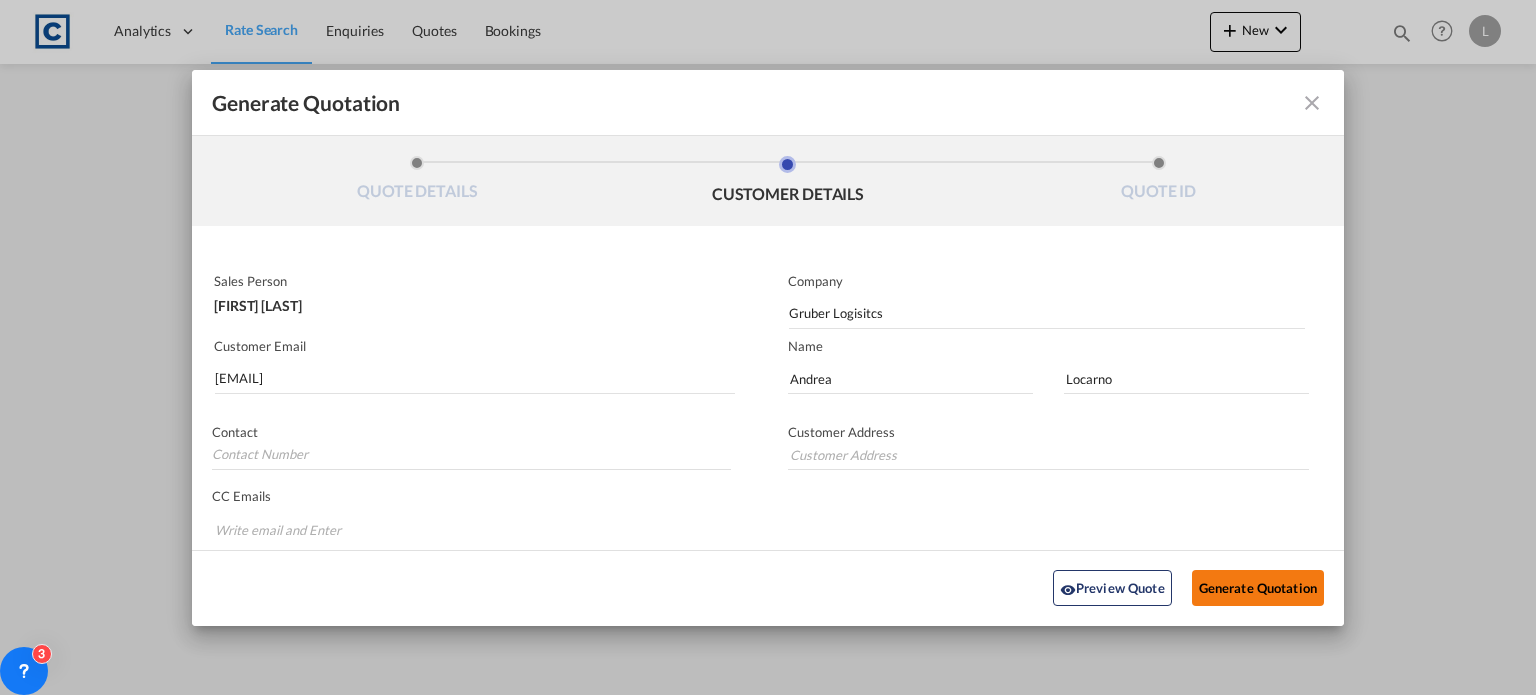 click on "Generate Quotation" at bounding box center (1258, 588) 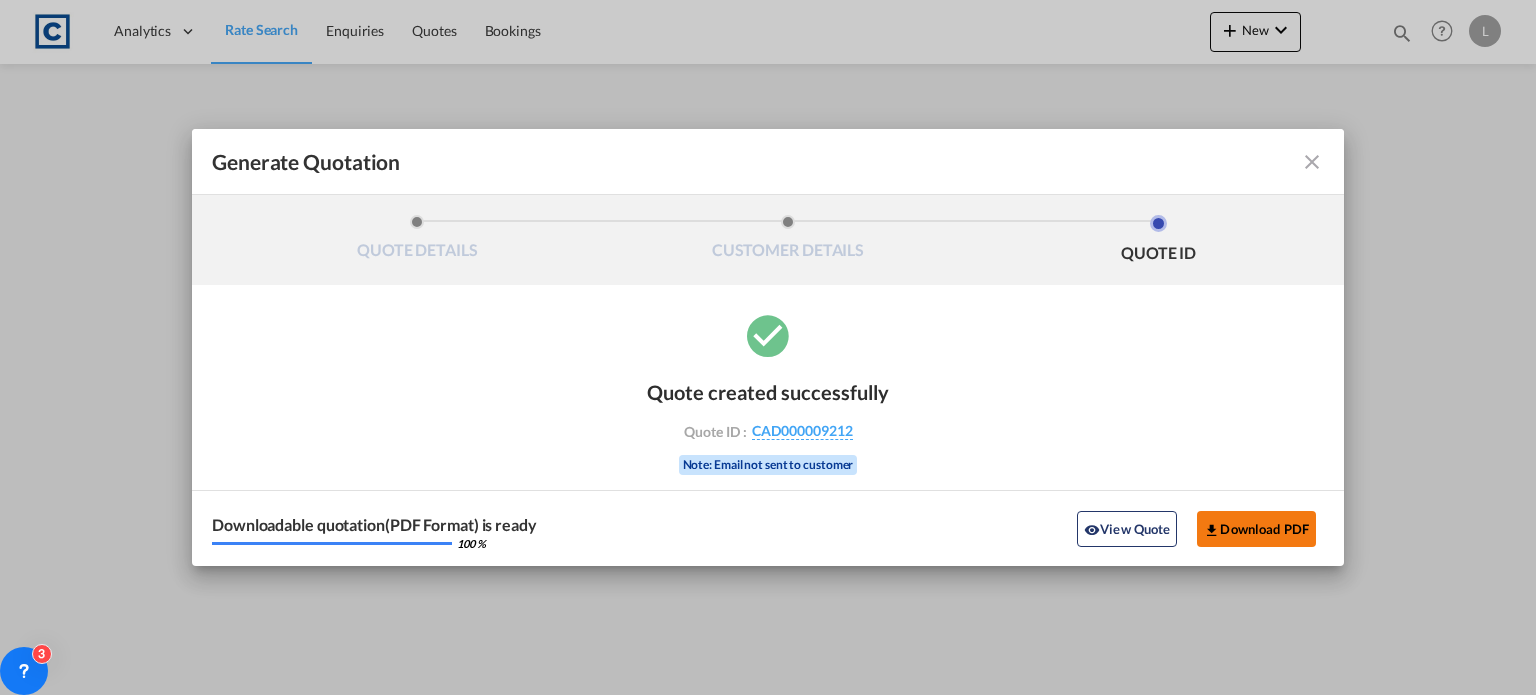 click on "Download PDF" at bounding box center [1256, 529] 